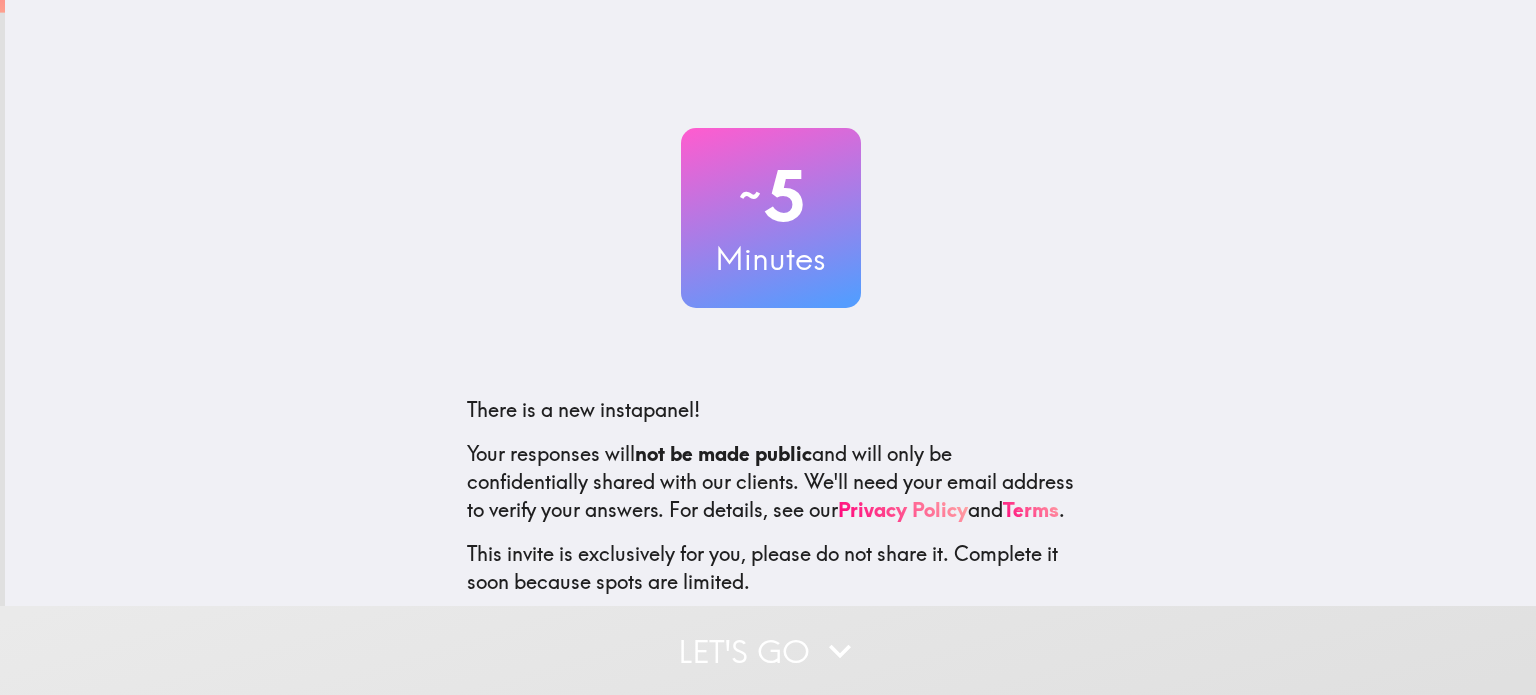 scroll, scrollTop: 0, scrollLeft: 0, axis: both 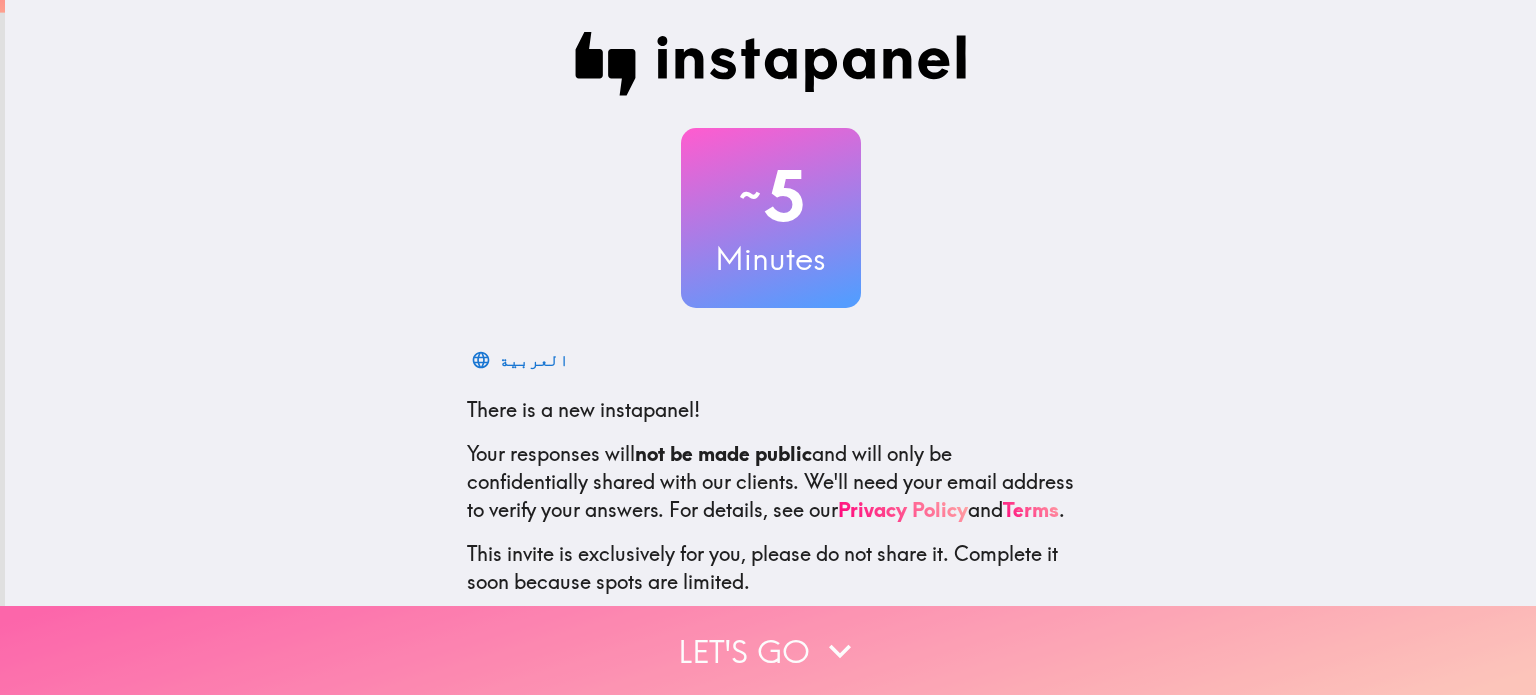 click on "Let's go" at bounding box center (768, 650) 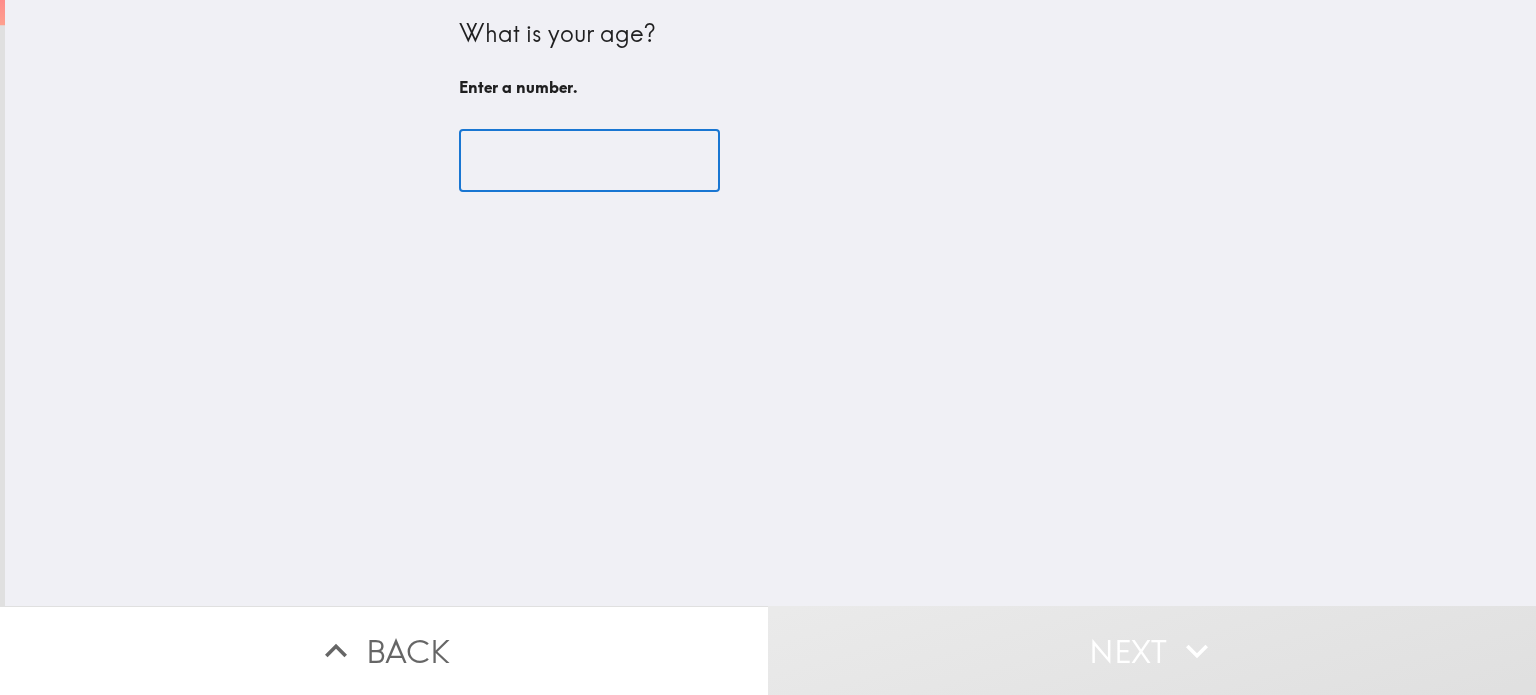 click at bounding box center (589, 161) 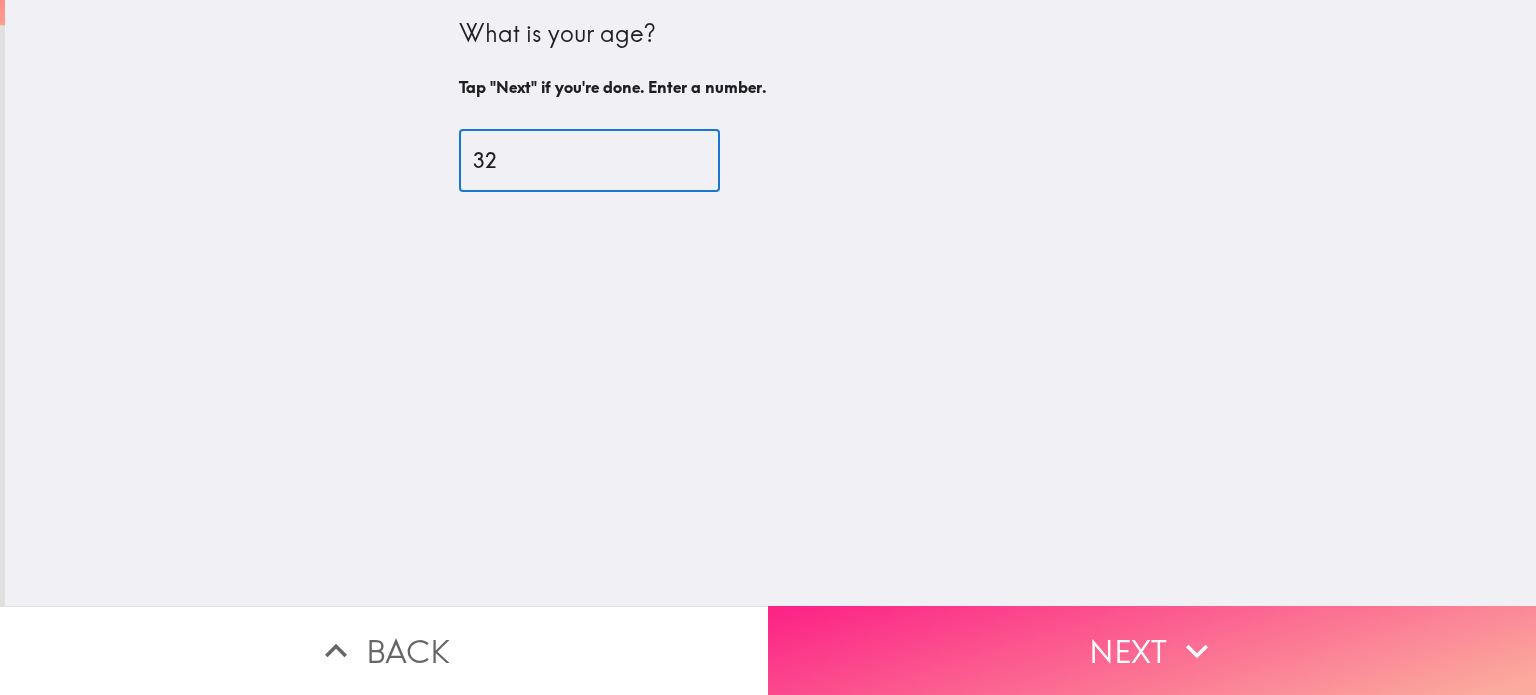 type on "32" 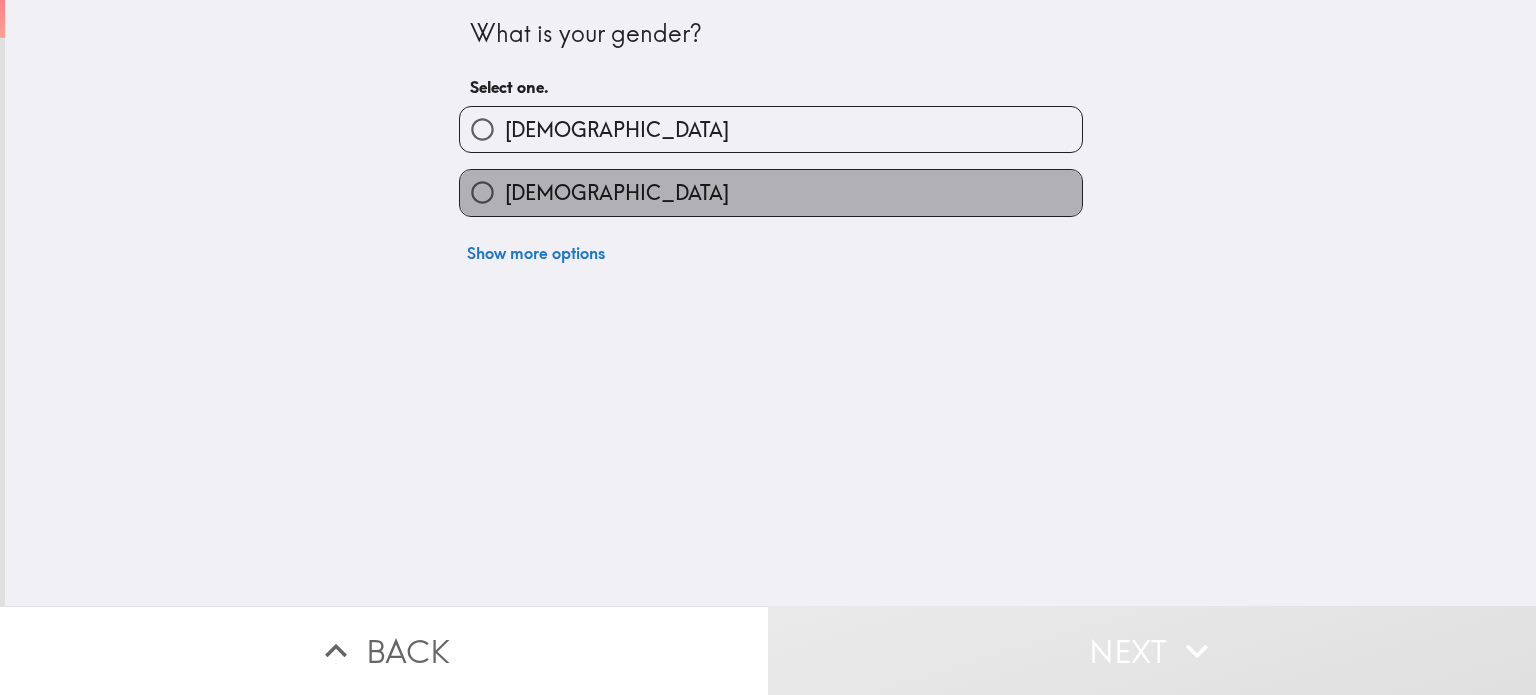 click on "[DEMOGRAPHIC_DATA]" at bounding box center [771, 192] 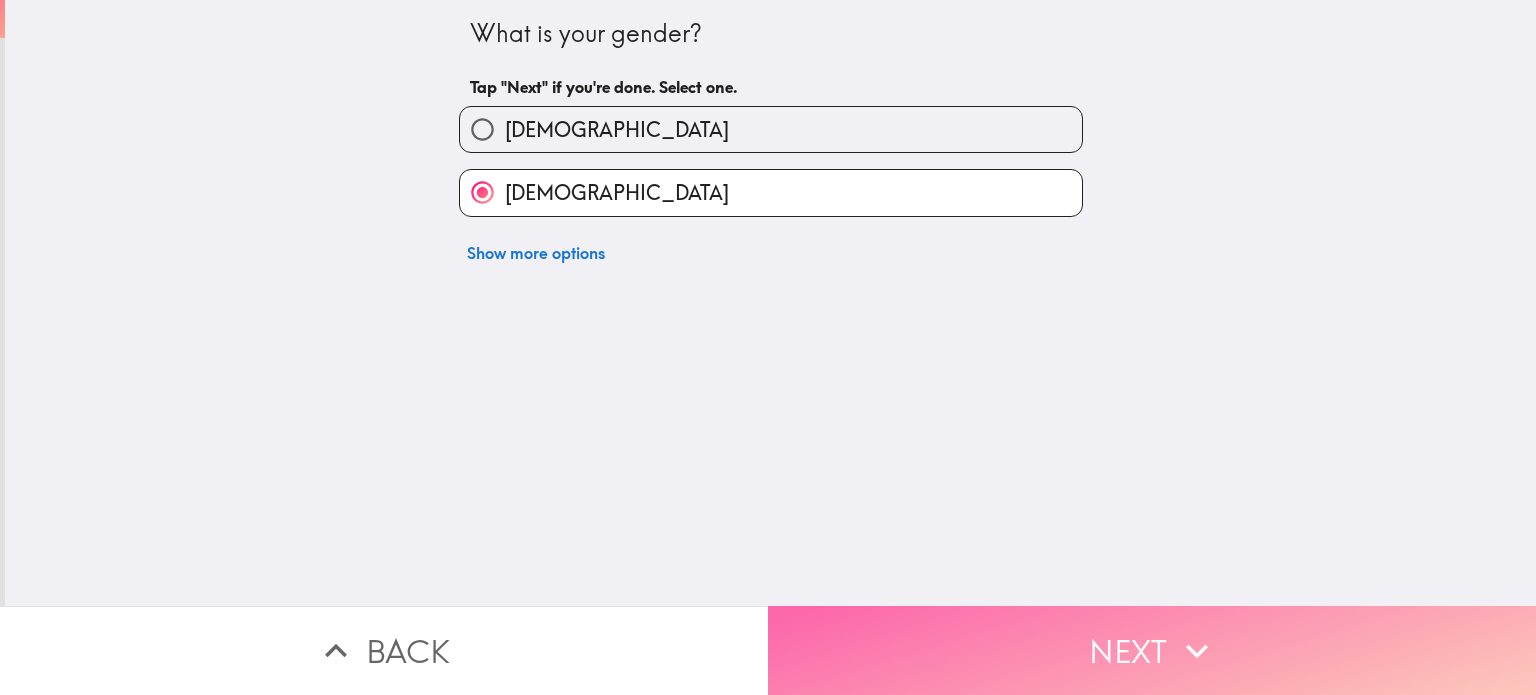 click on "Next" at bounding box center (1152, 650) 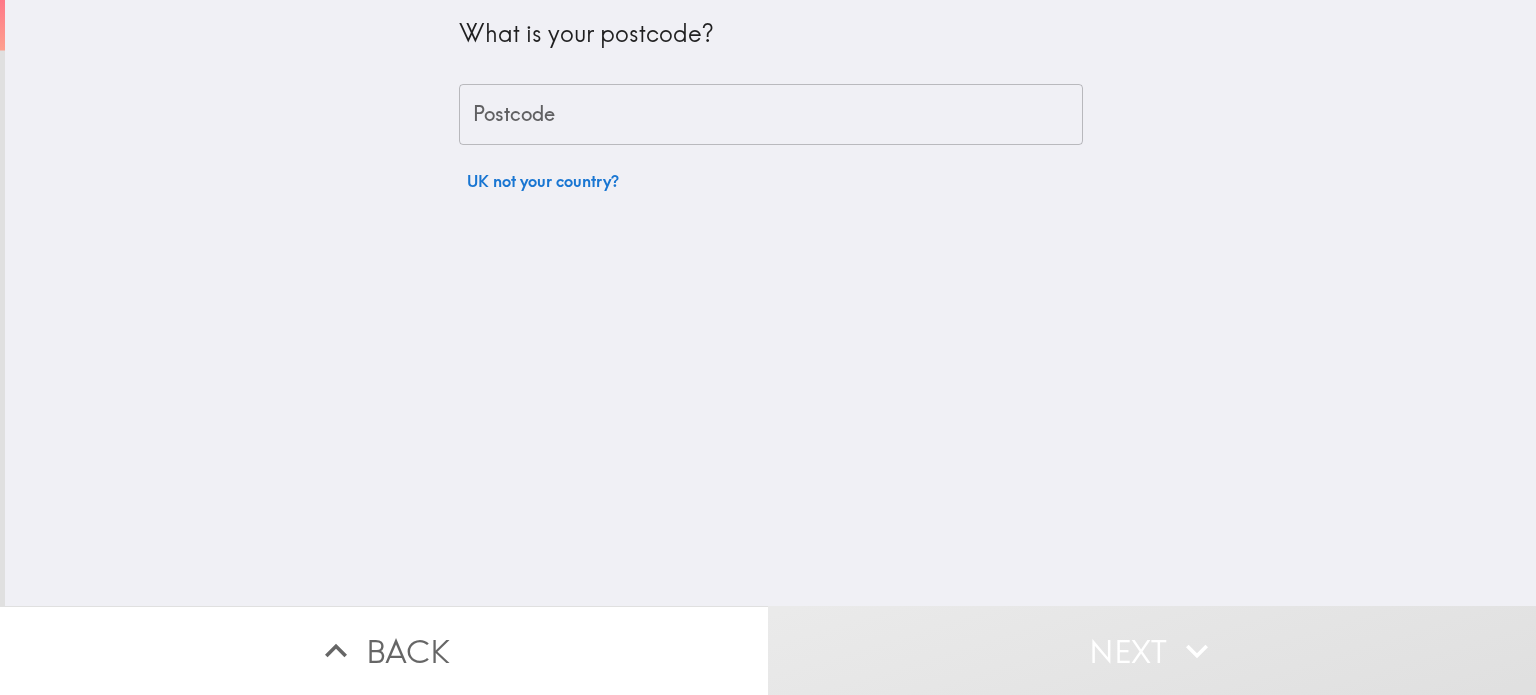 click on "Postcode" at bounding box center (771, 115) 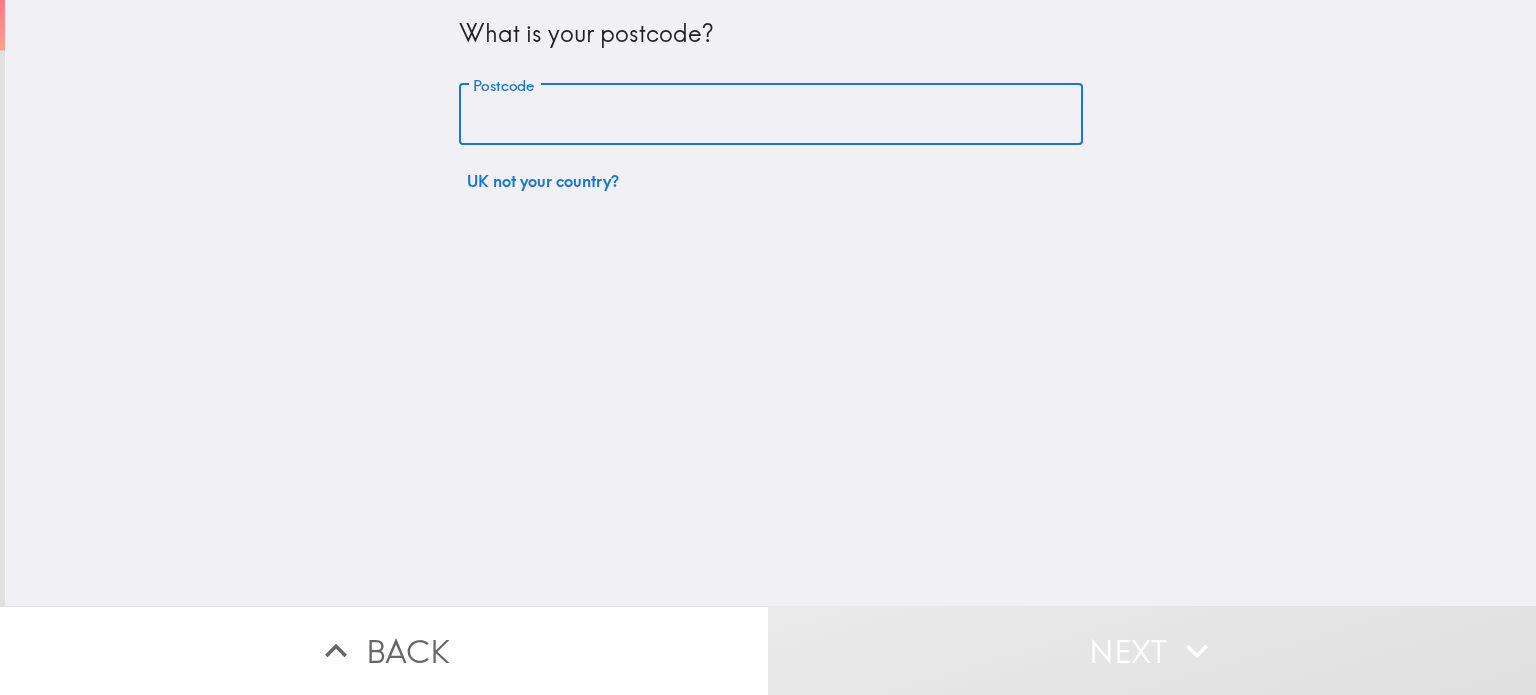 type on "GL5 4EH" 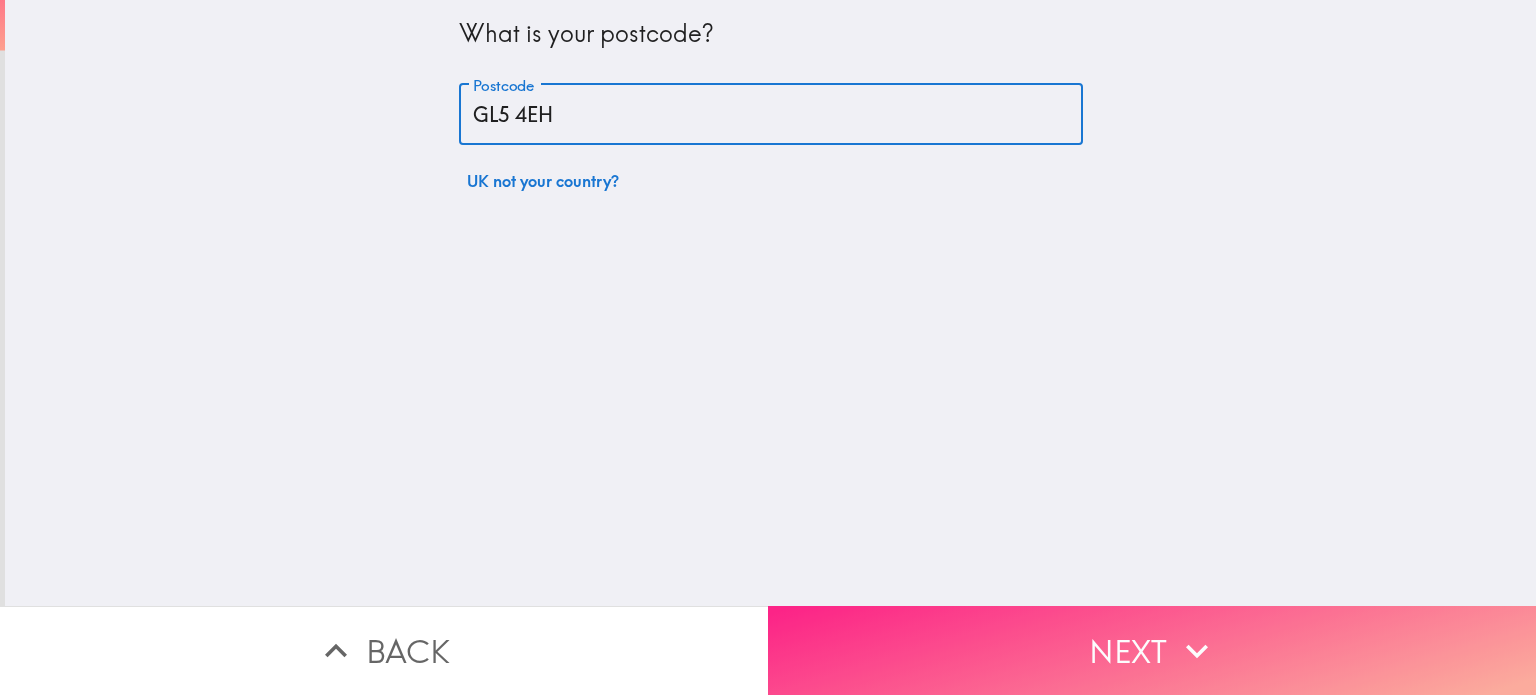 click on "Next" at bounding box center (1152, 650) 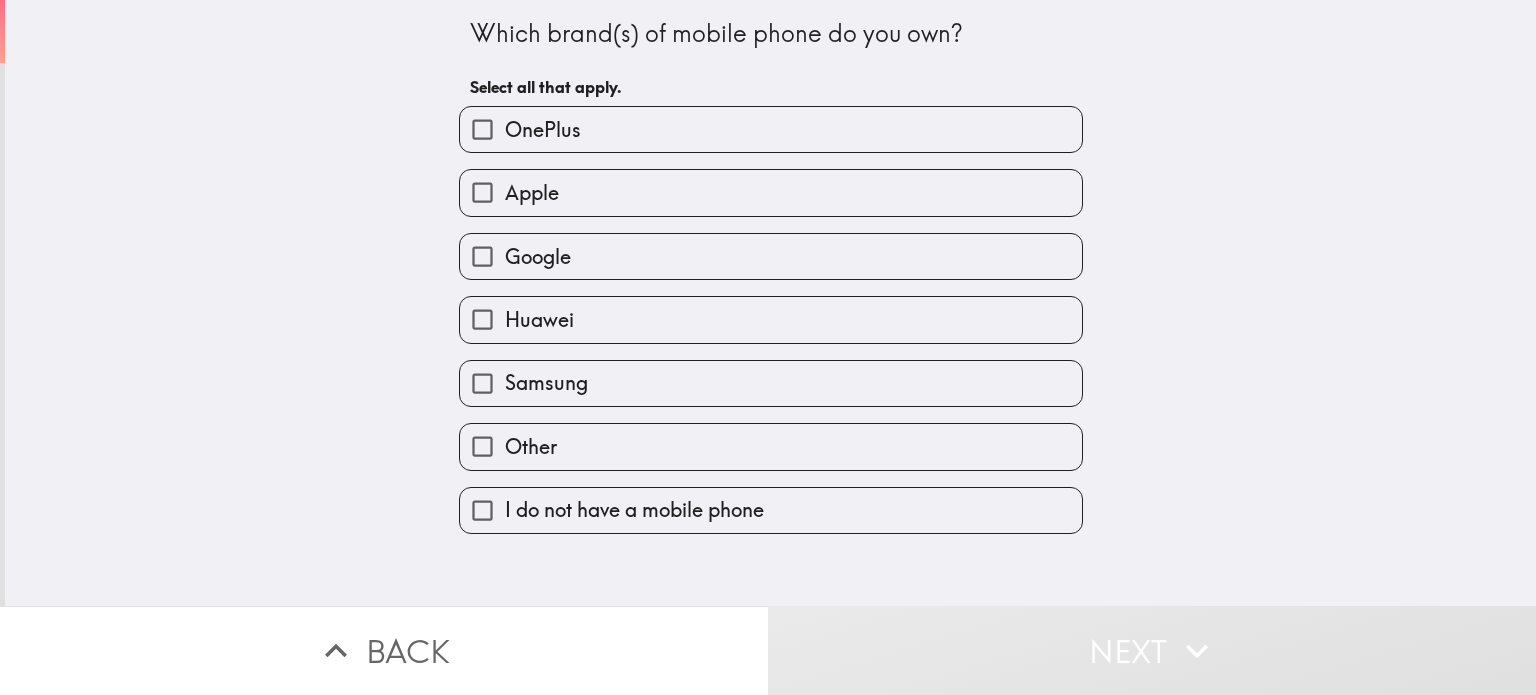 click on "Apple" at bounding box center [771, 192] 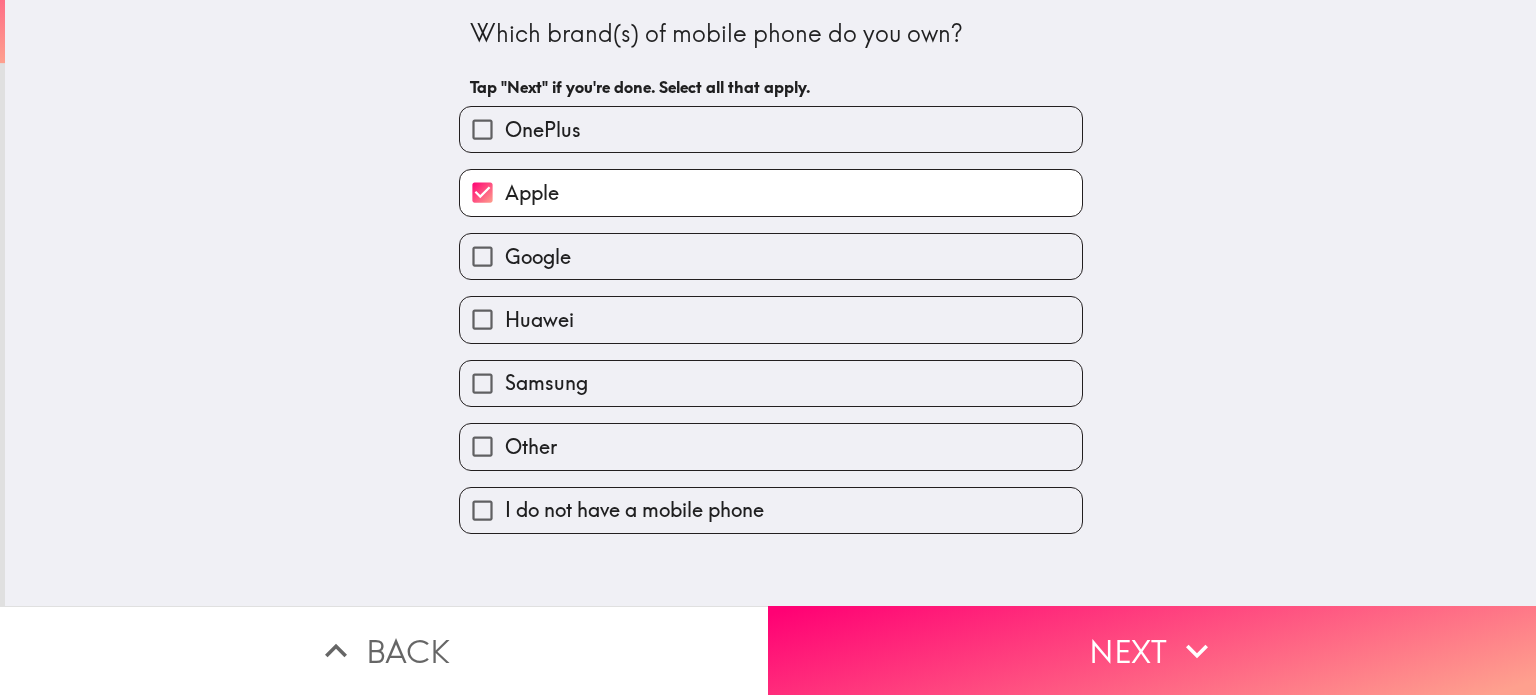 click on "Samsung" at bounding box center [771, 383] 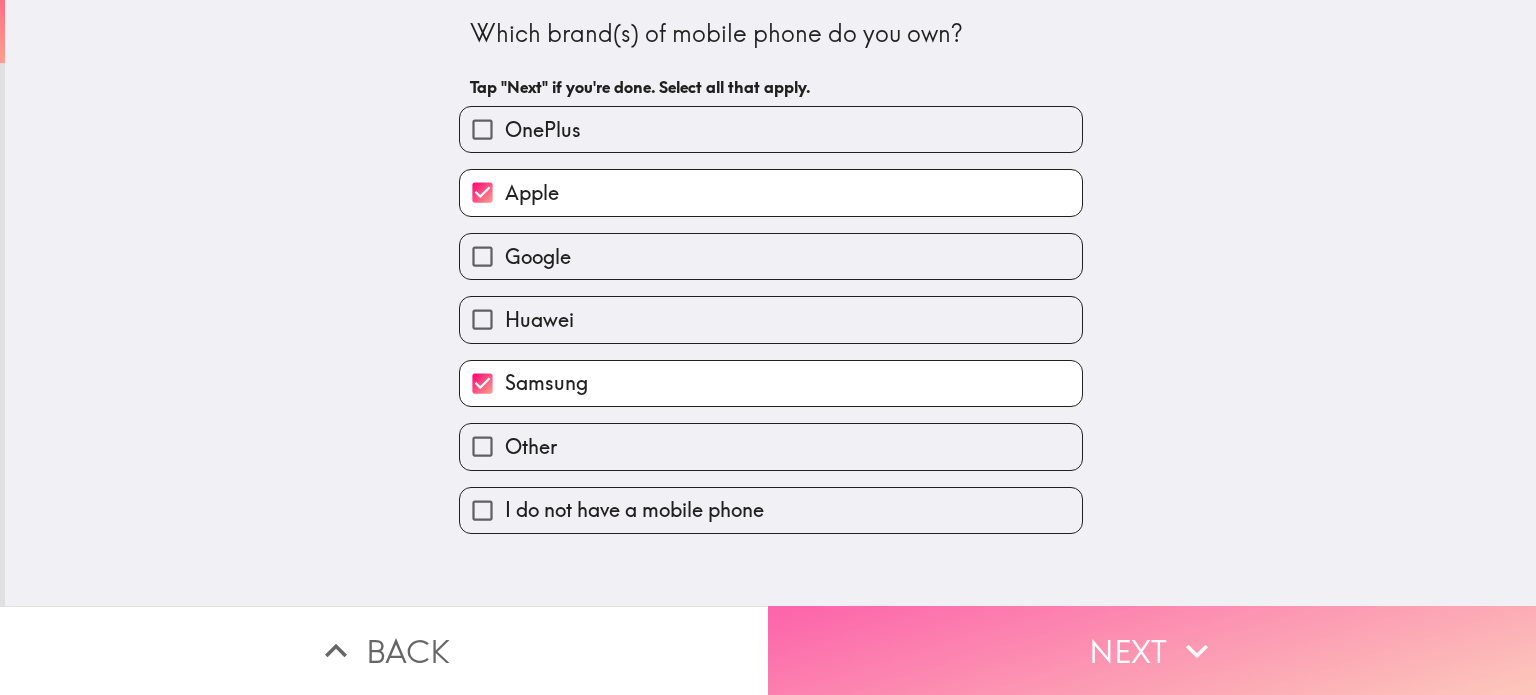 click on "Next" at bounding box center [1152, 650] 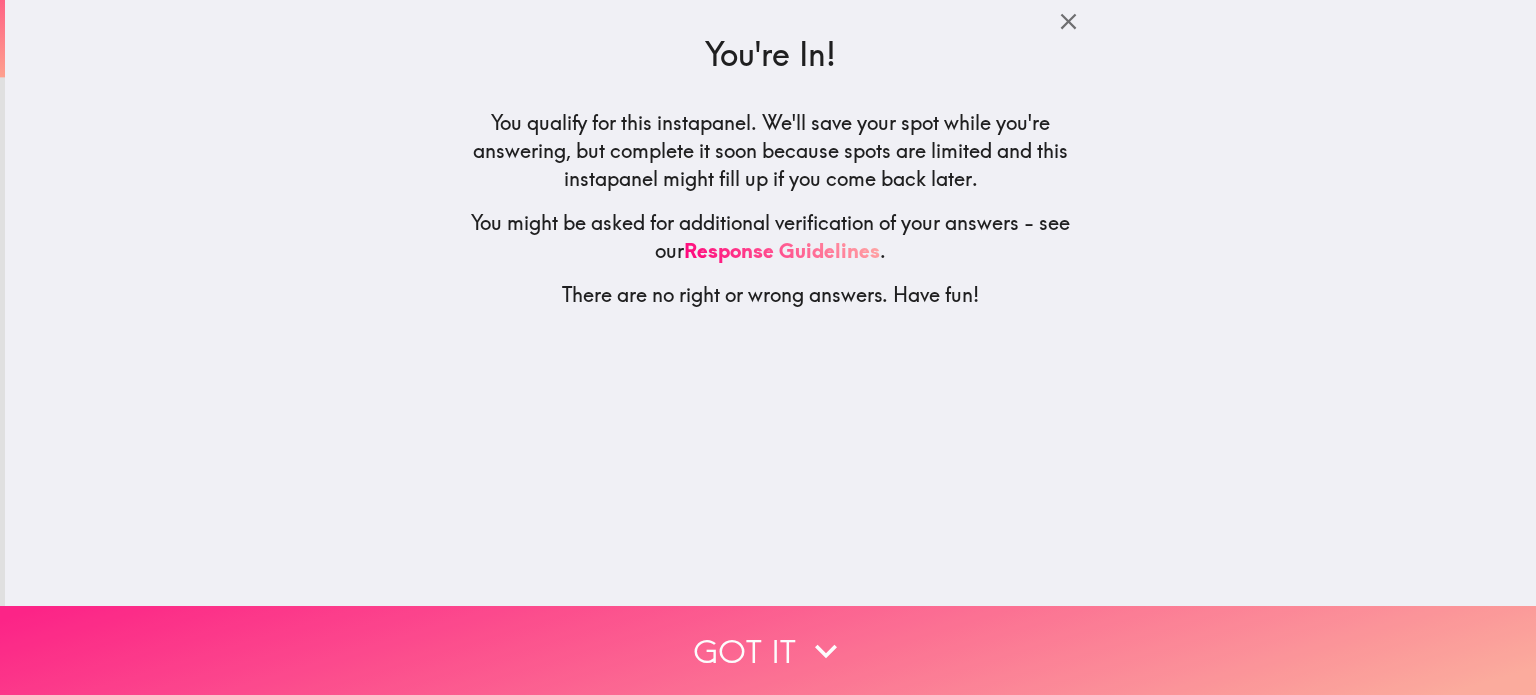 click on "Got it" at bounding box center (768, 650) 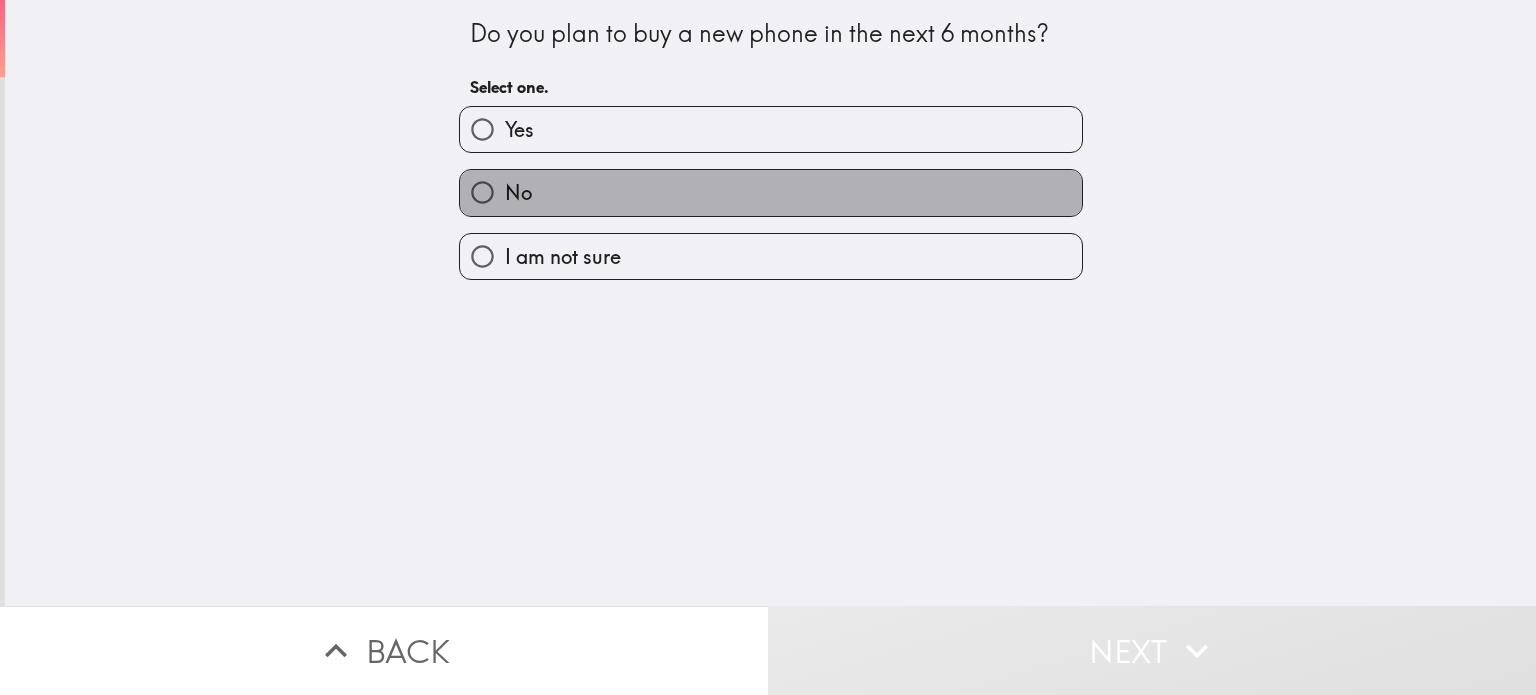 click on "No" at bounding box center [771, 192] 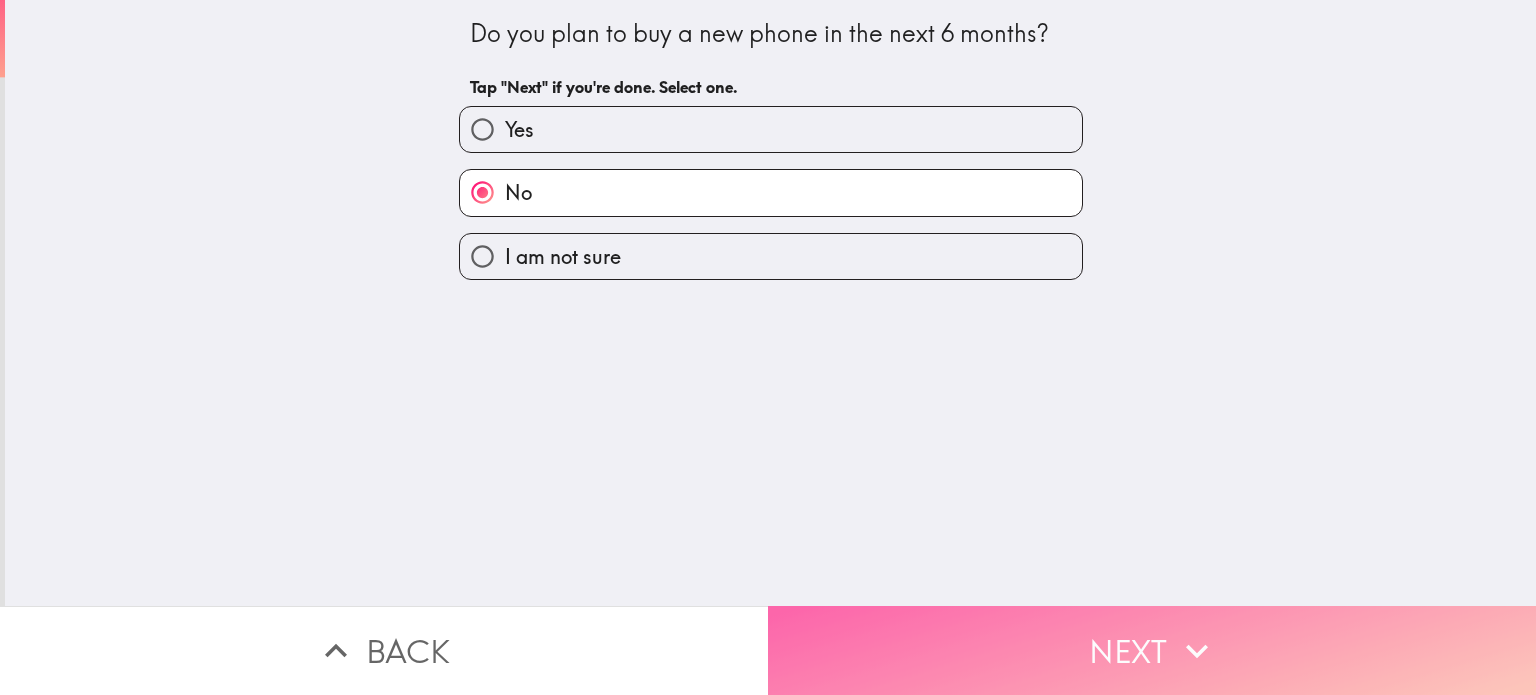 click on "Next" at bounding box center [1152, 650] 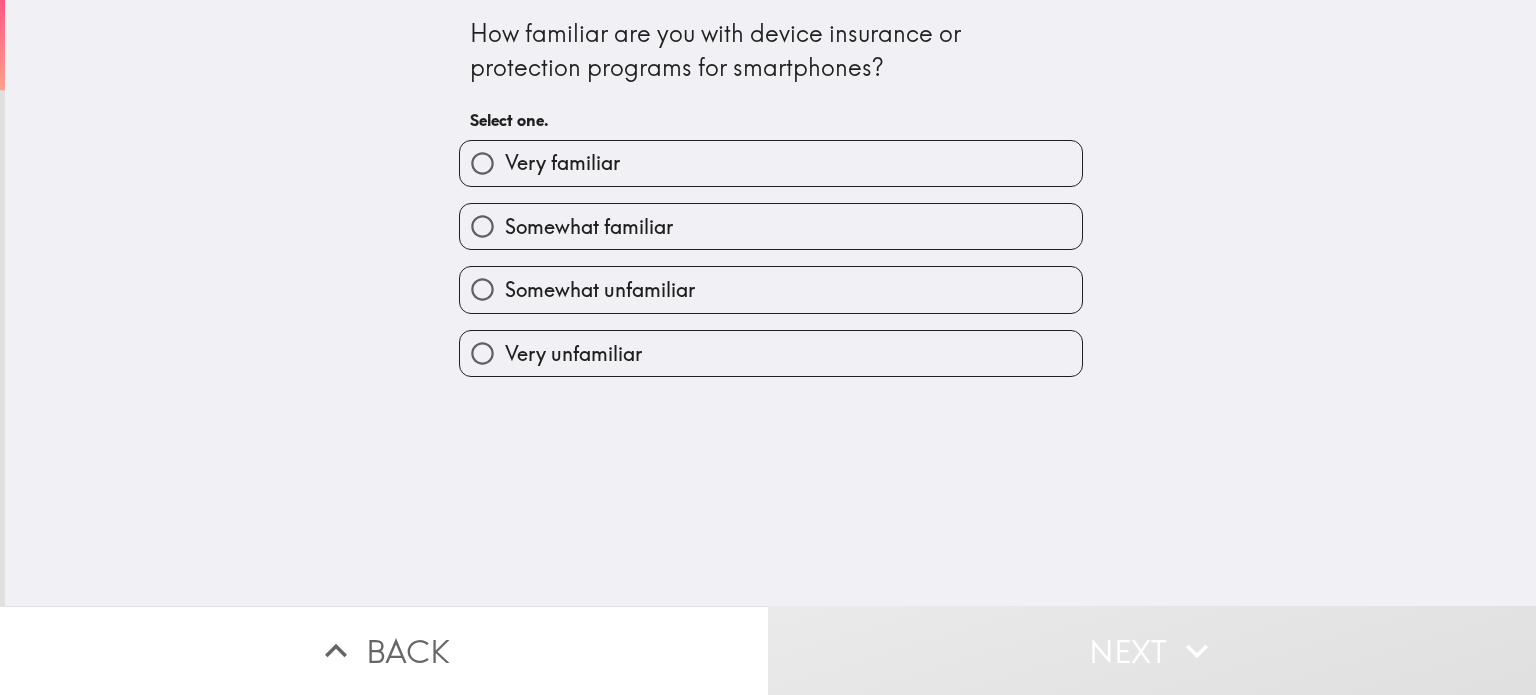 click on "Somewhat familiar" at bounding box center [771, 226] 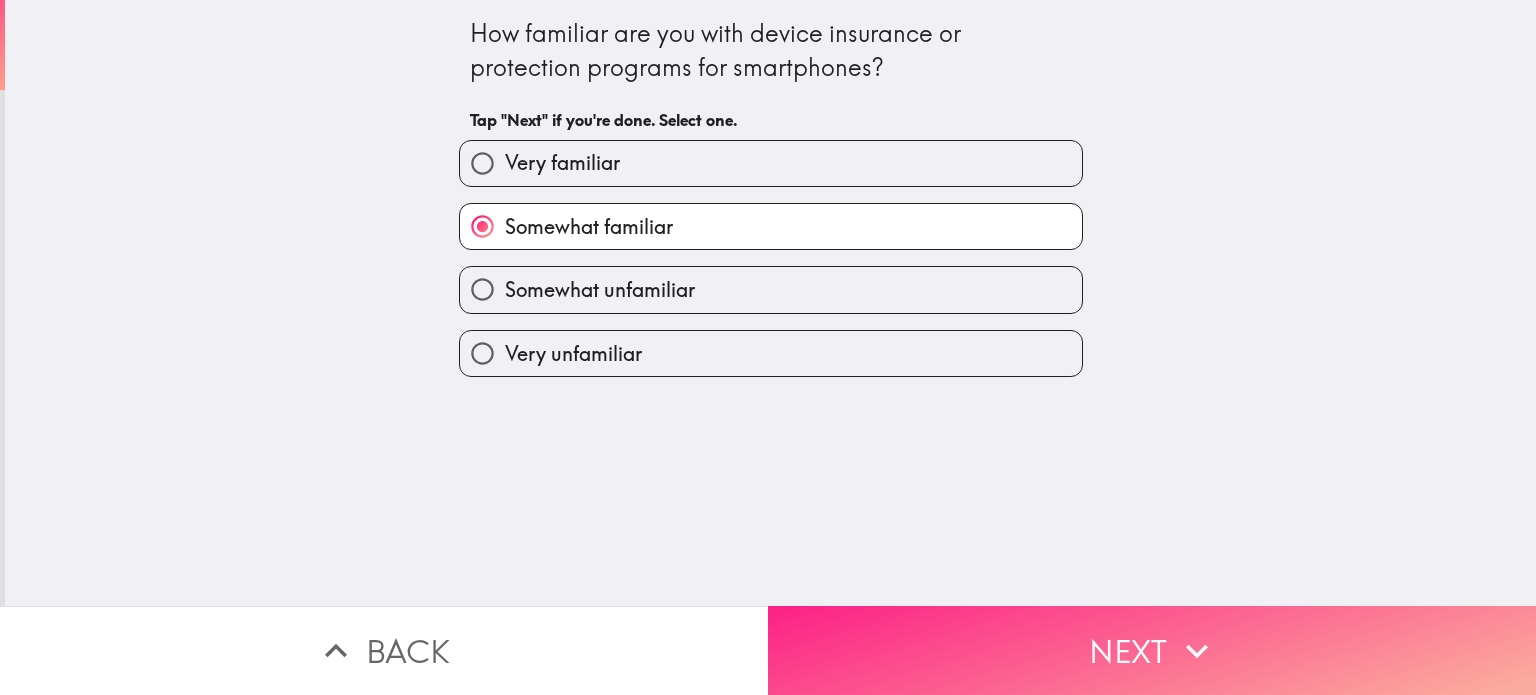 click on "Next" at bounding box center [1152, 650] 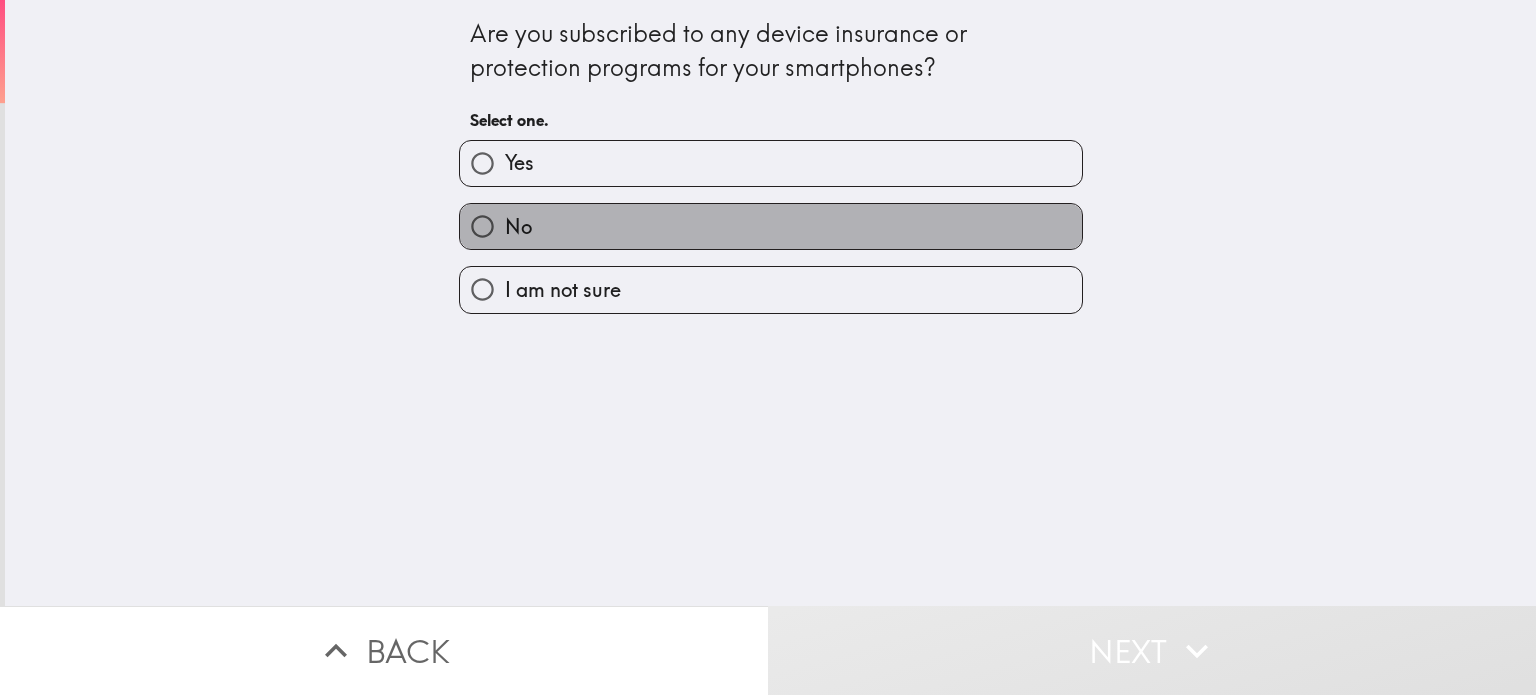 click on "No" at bounding box center (771, 226) 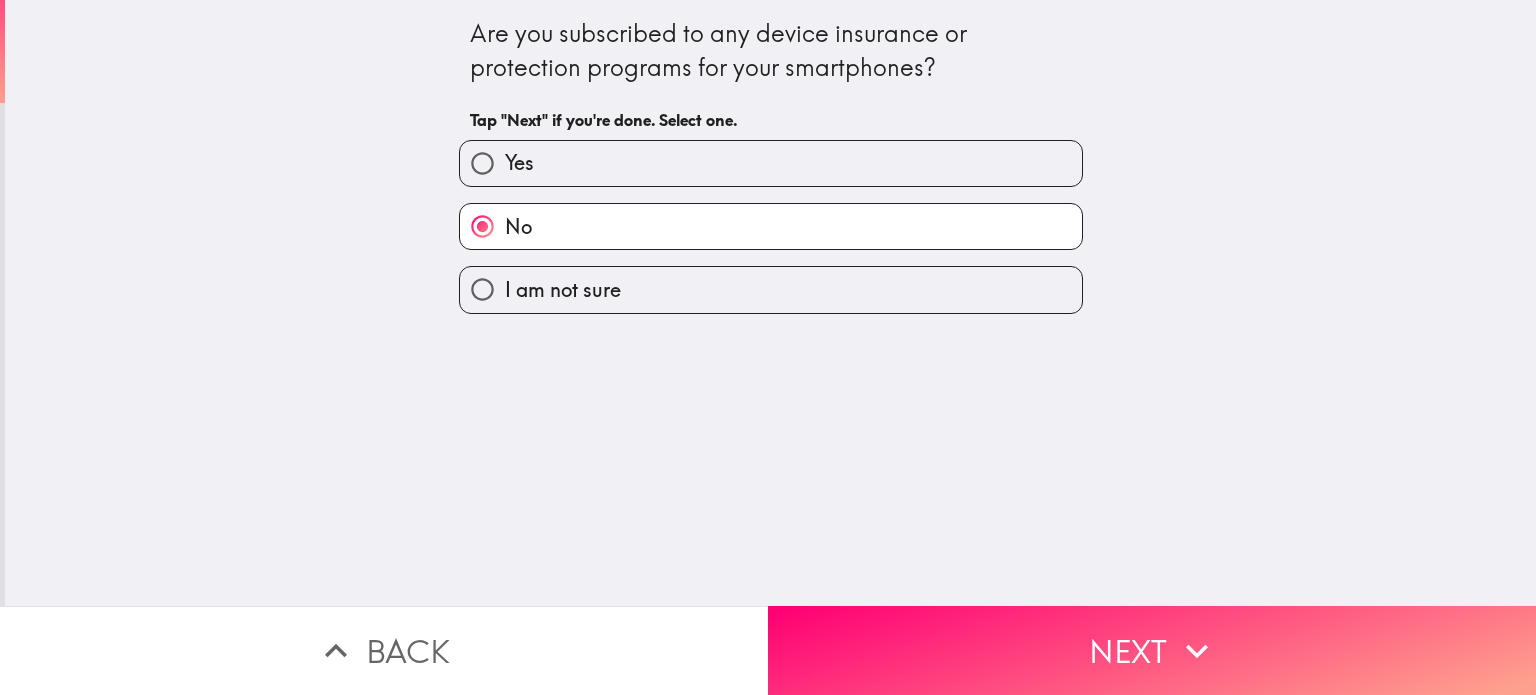 click on "I am not sure" at bounding box center (771, 289) 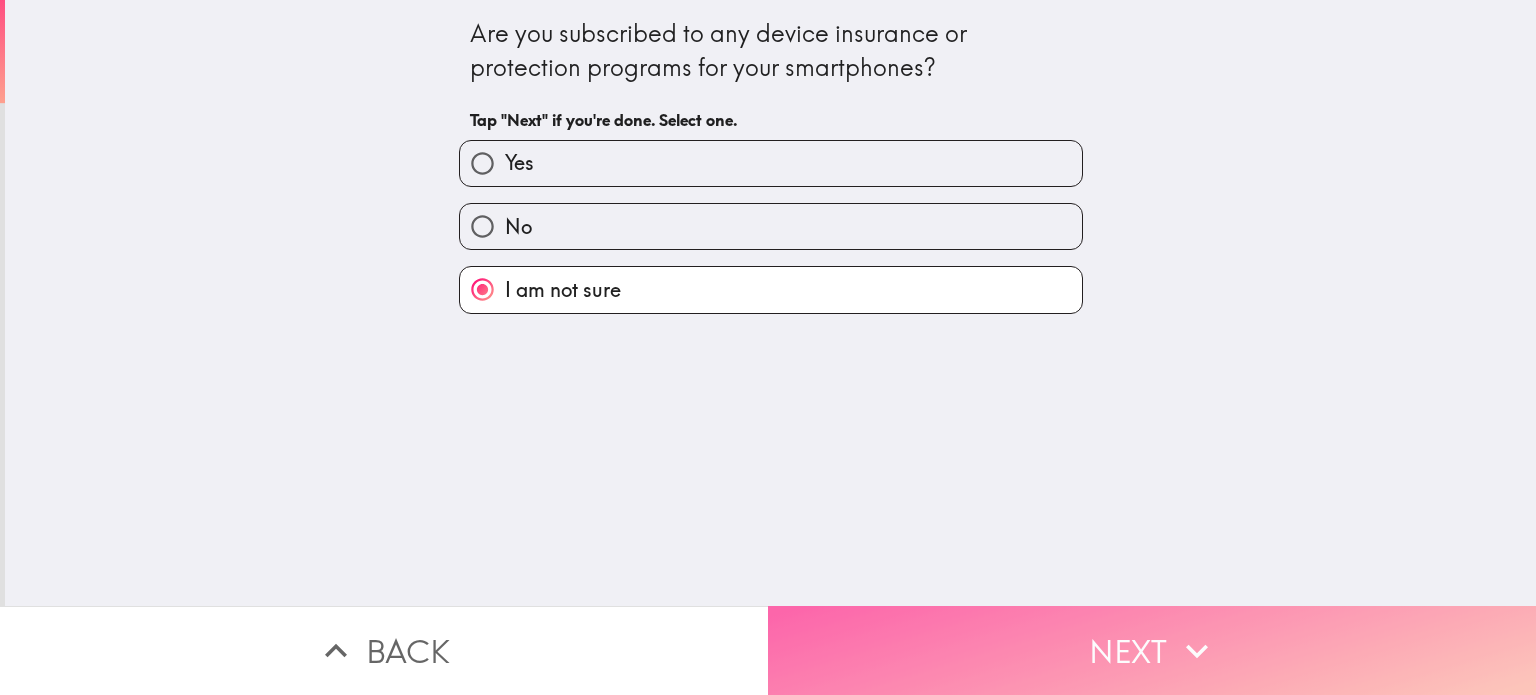 click on "Next" at bounding box center (1152, 650) 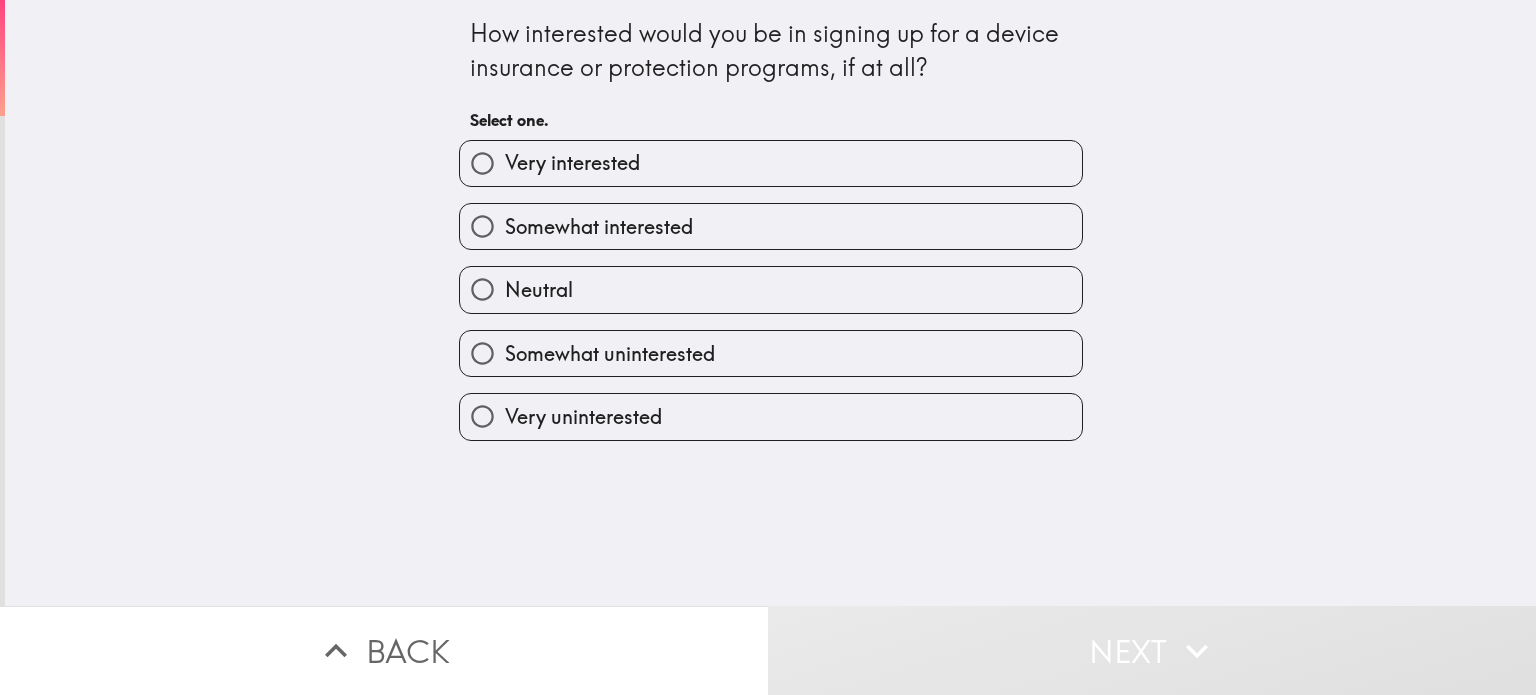 click on "Neutral" at bounding box center (771, 289) 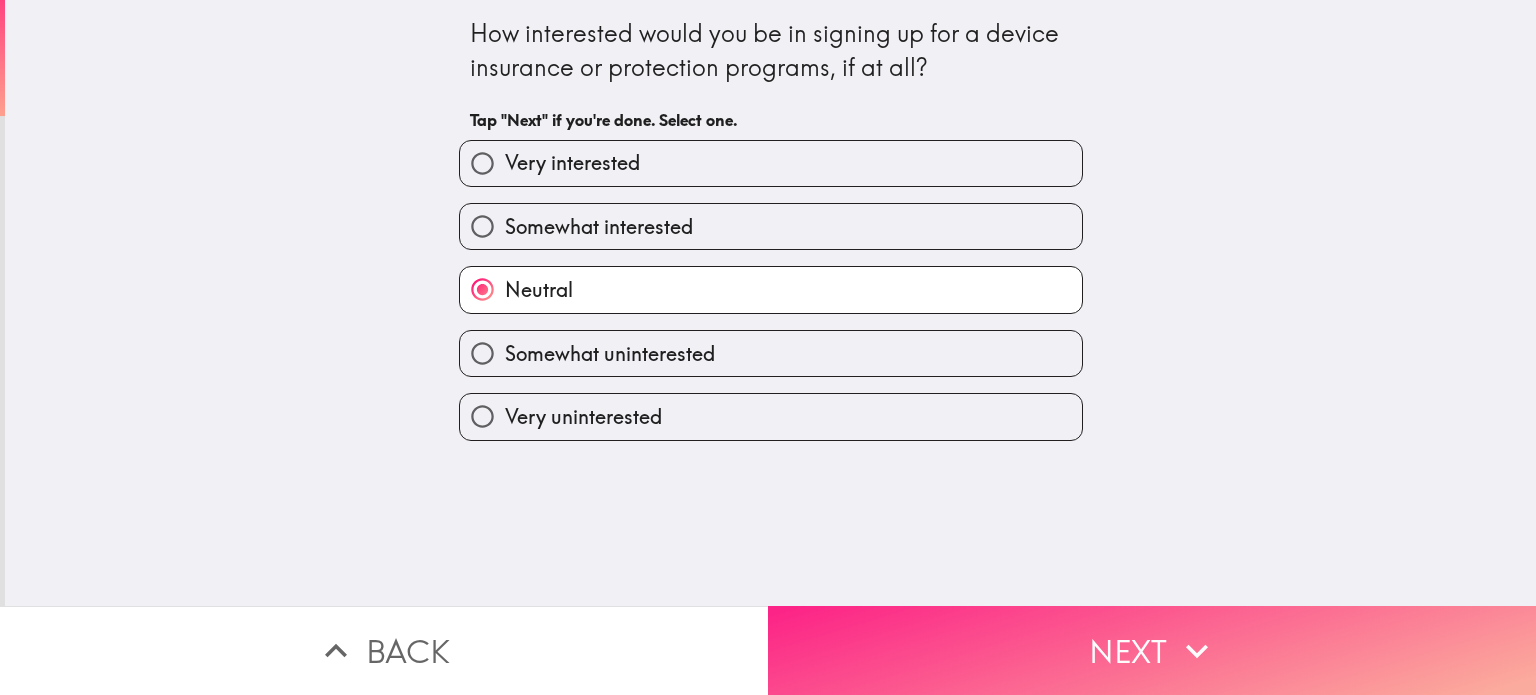 click on "Next" at bounding box center (1152, 650) 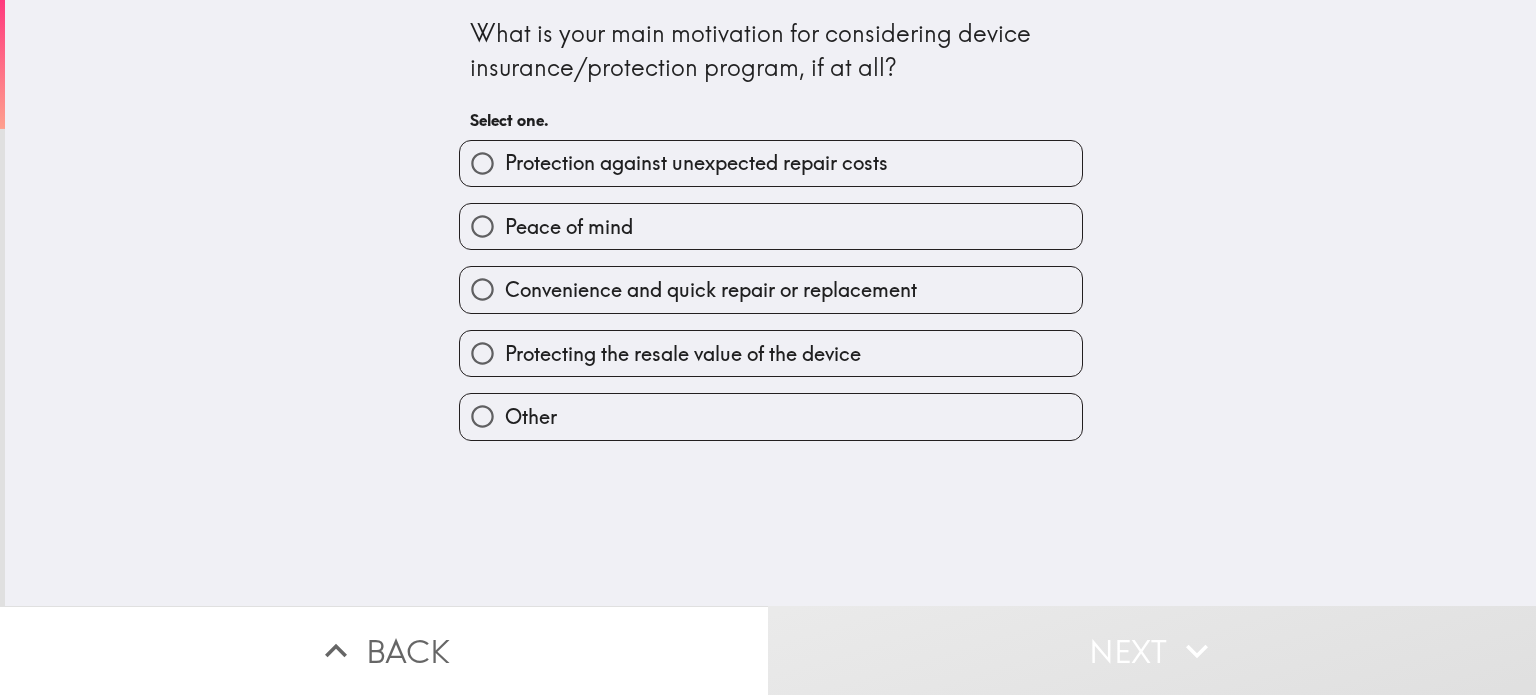 click on "Protection against unexpected repair costs" at bounding box center [696, 163] 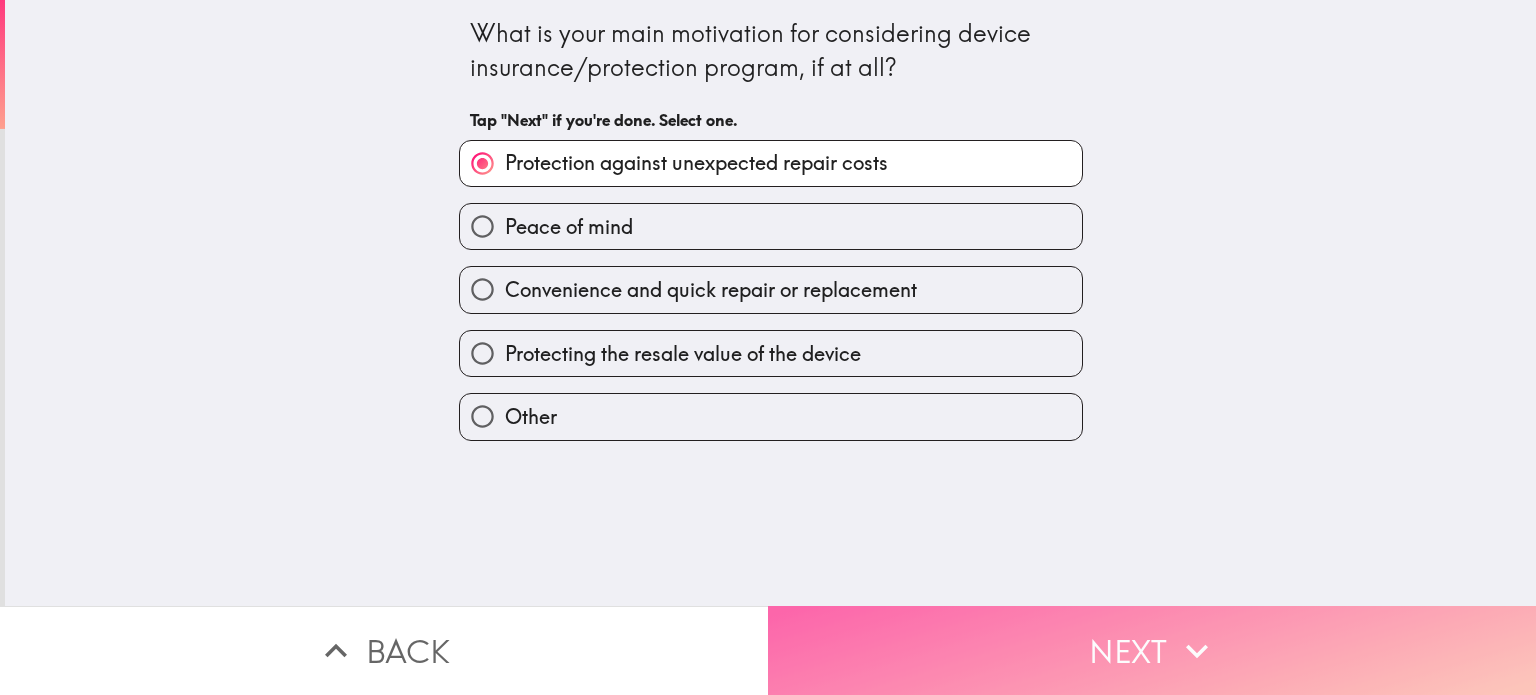 click on "Next" at bounding box center [1152, 650] 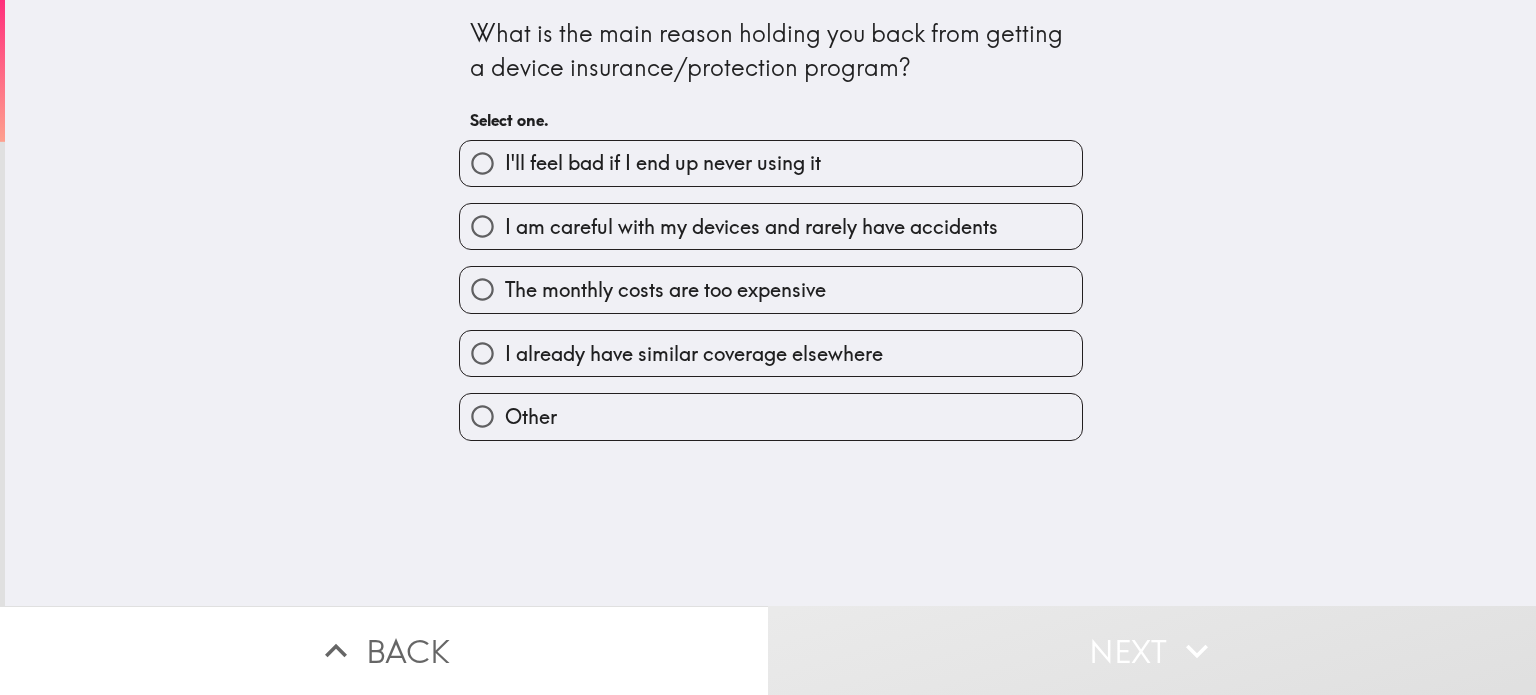 click on "I am careful with my devices and rarely have accidents" at bounding box center (751, 227) 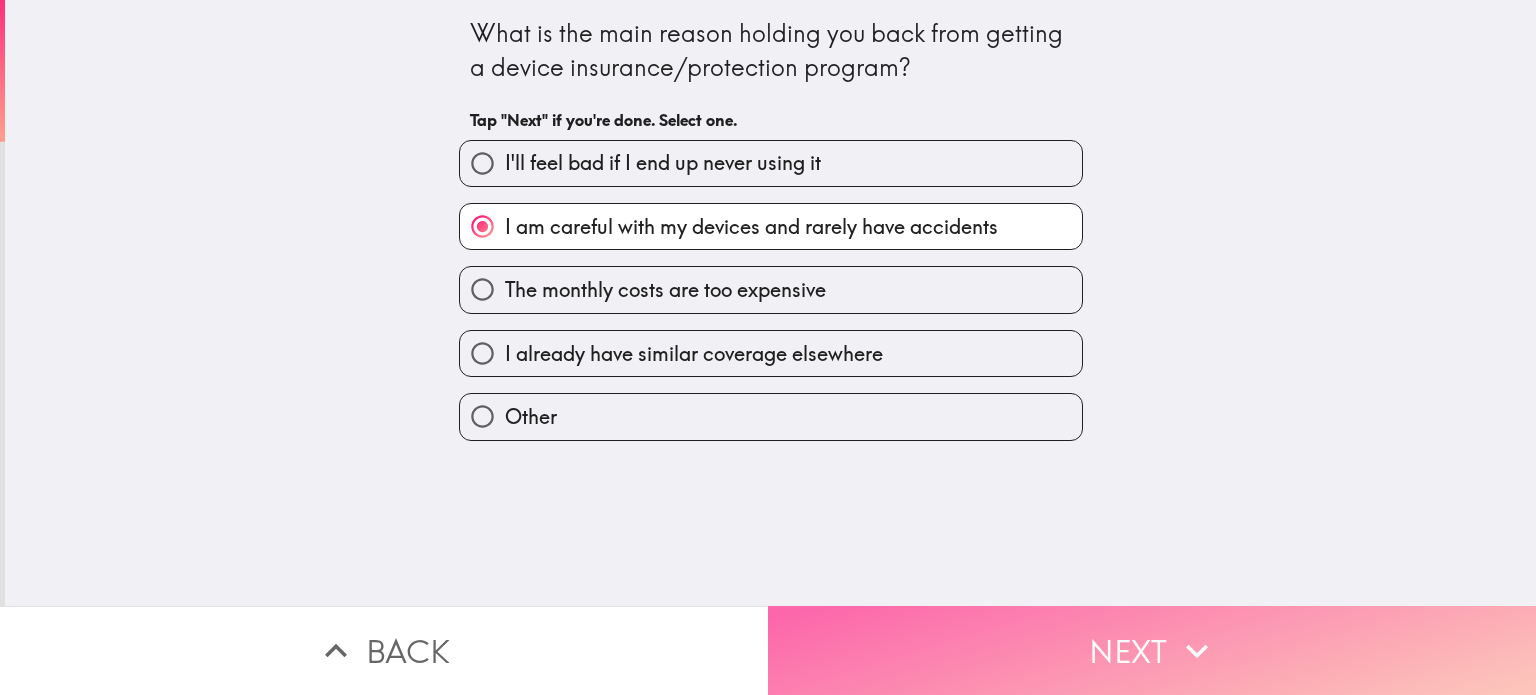 click on "Next" at bounding box center [1152, 650] 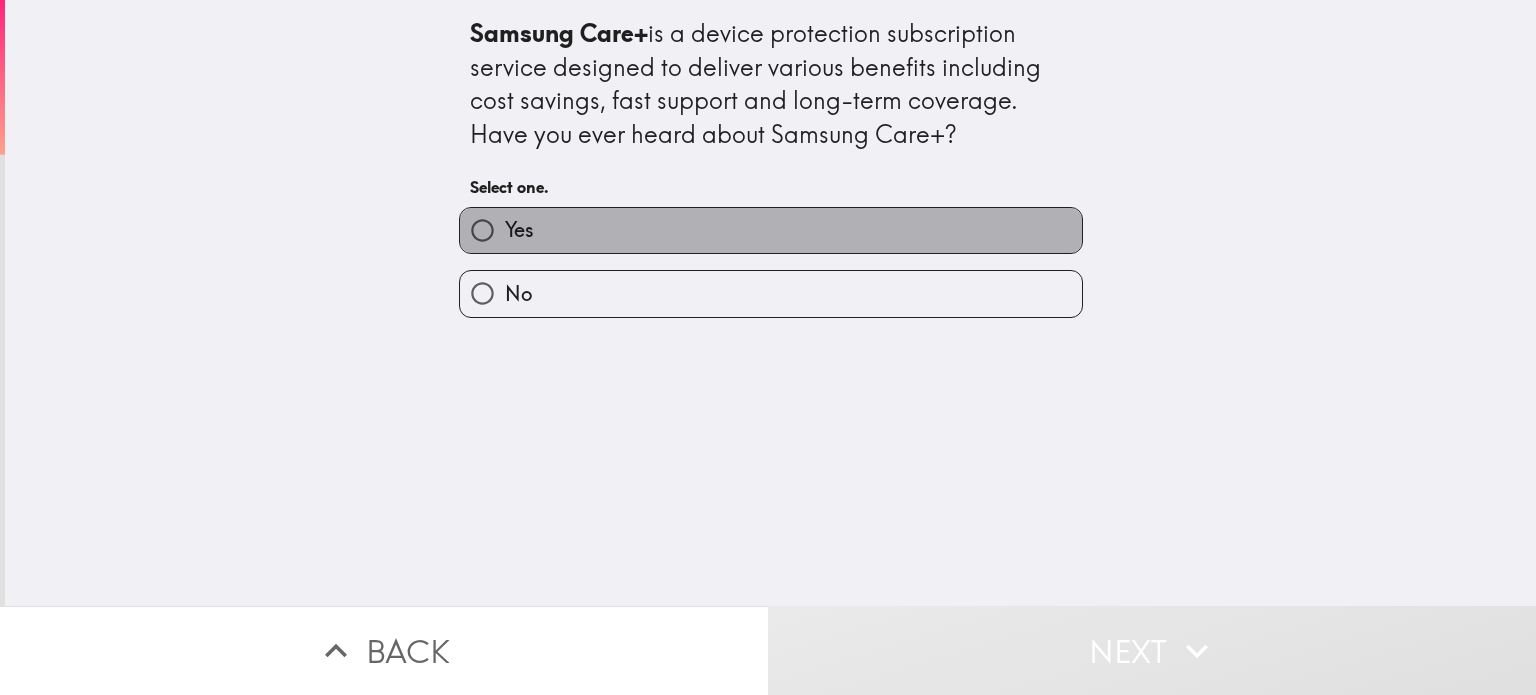 click on "Yes" at bounding box center (771, 230) 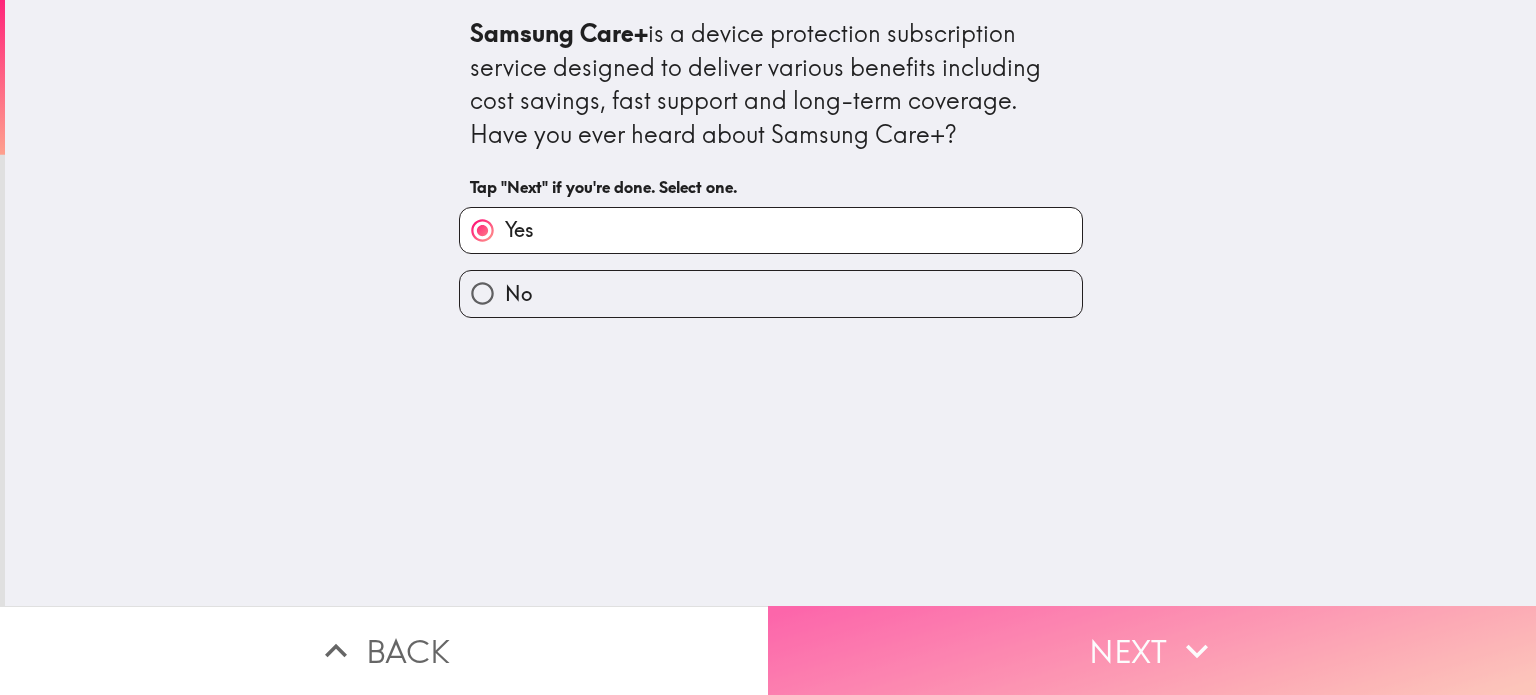 click on "Next" at bounding box center (1152, 650) 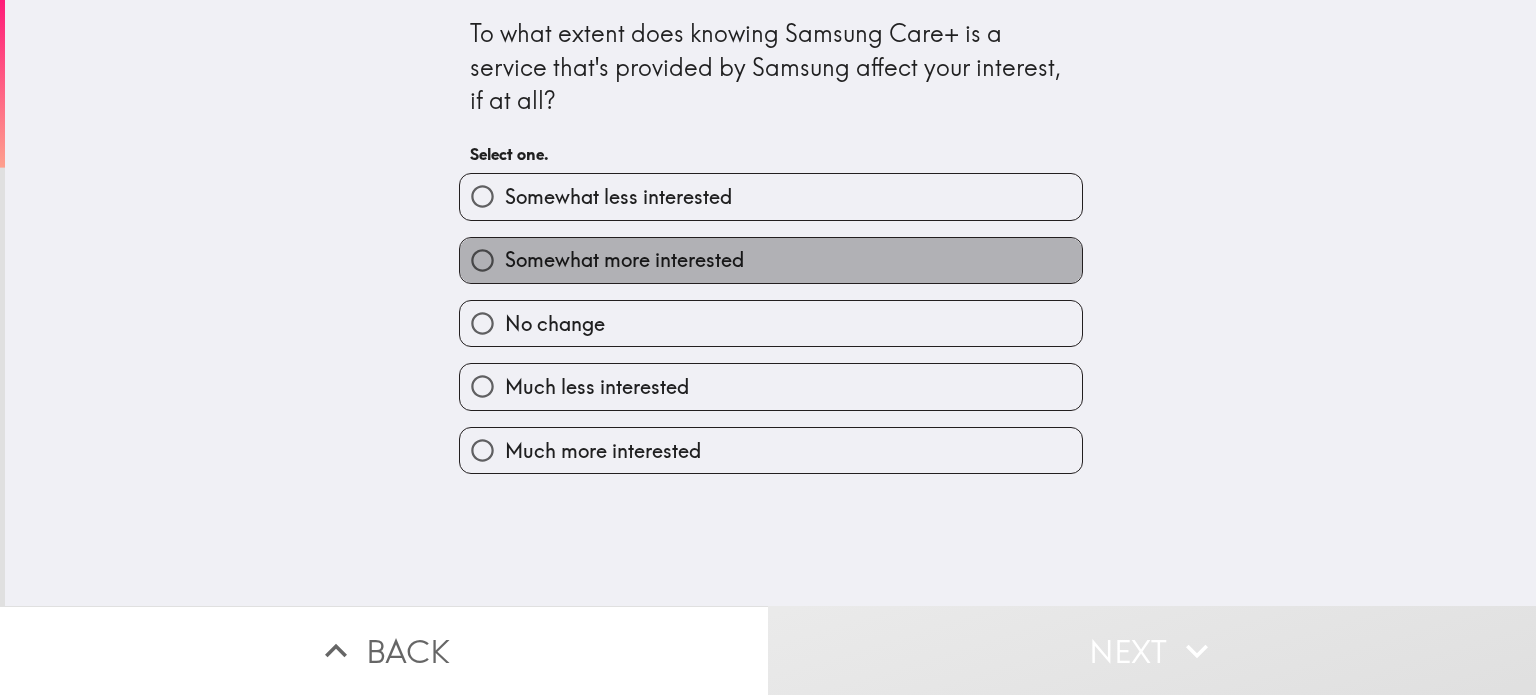 click on "Somewhat more interested" at bounding box center (771, 260) 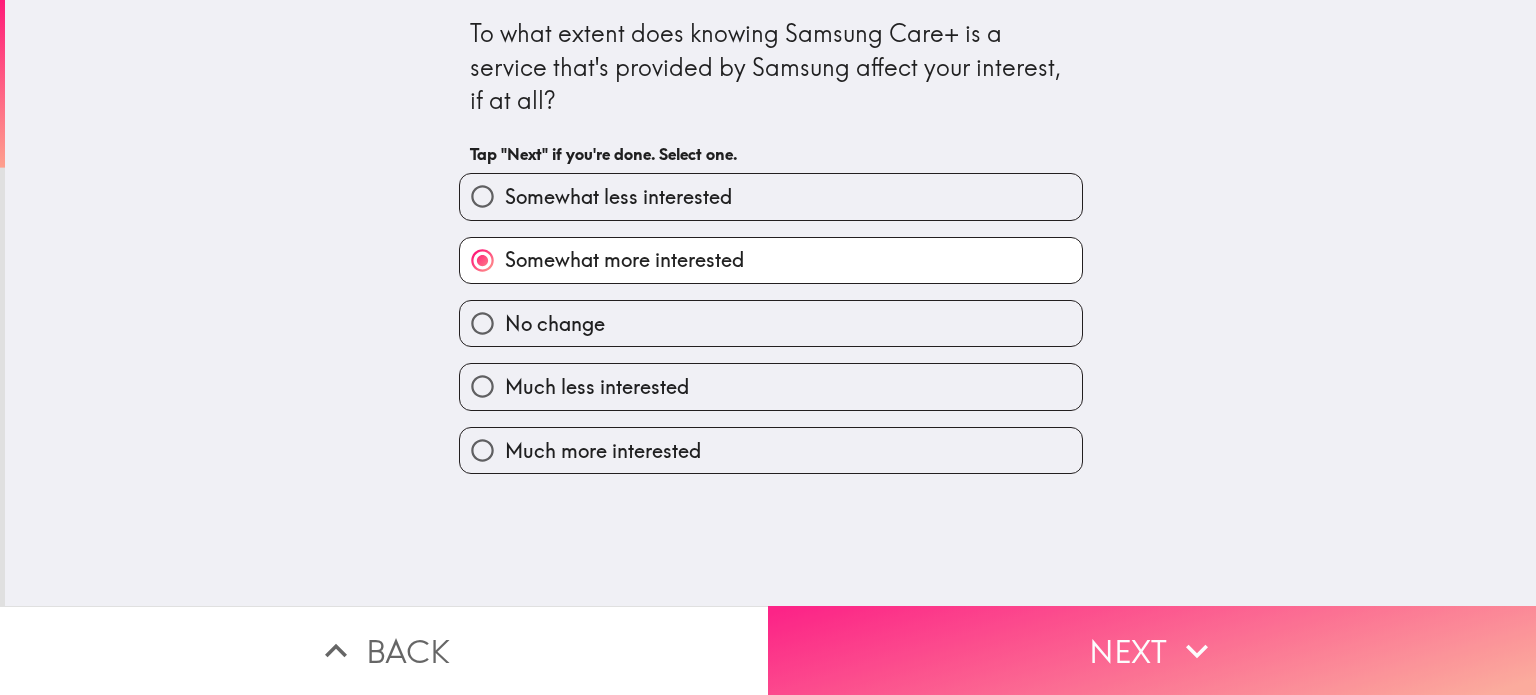 click on "Next" at bounding box center (1152, 650) 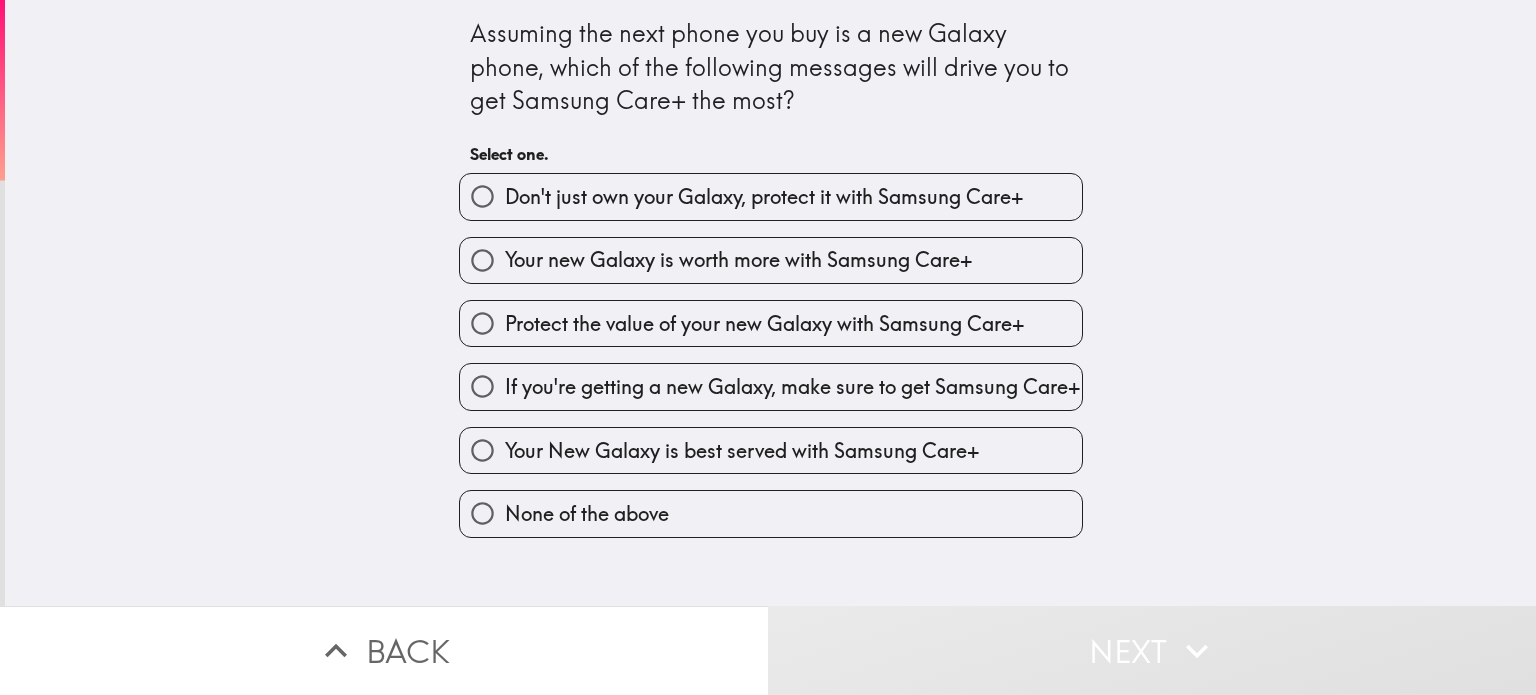 click on "Your New Galaxy is best served with Samsung Care+" at bounding box center [742, 451] 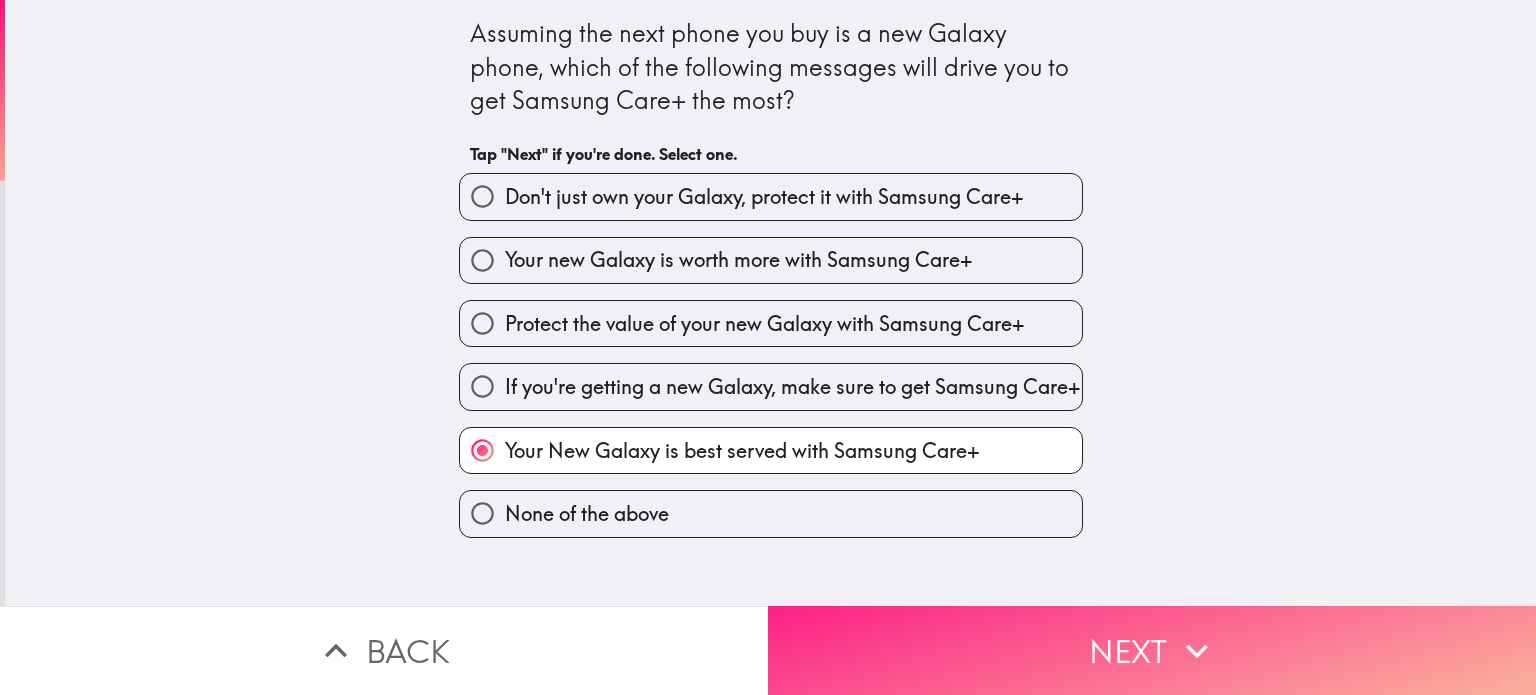 click on "Next" at bounding box center [1152, 650] 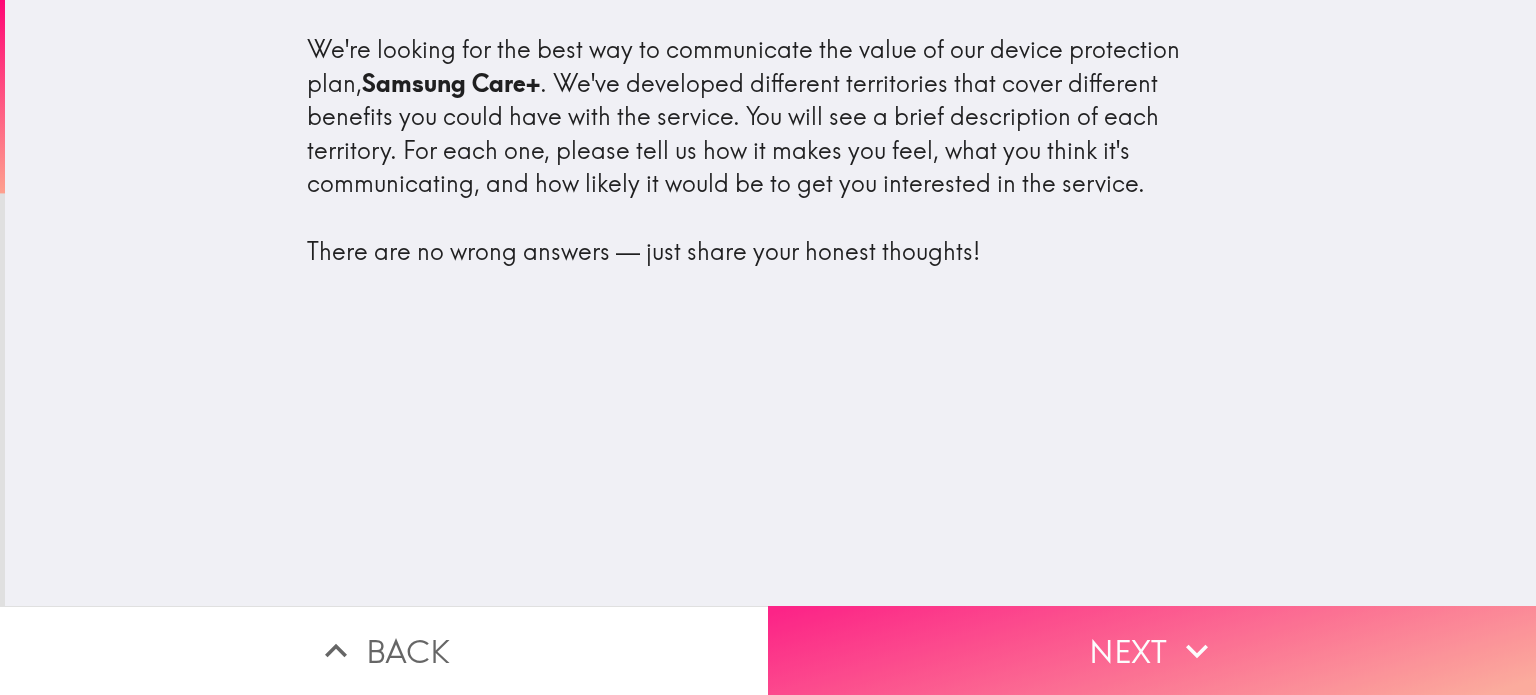 click on "Next" at bounding box center [1152, 650] 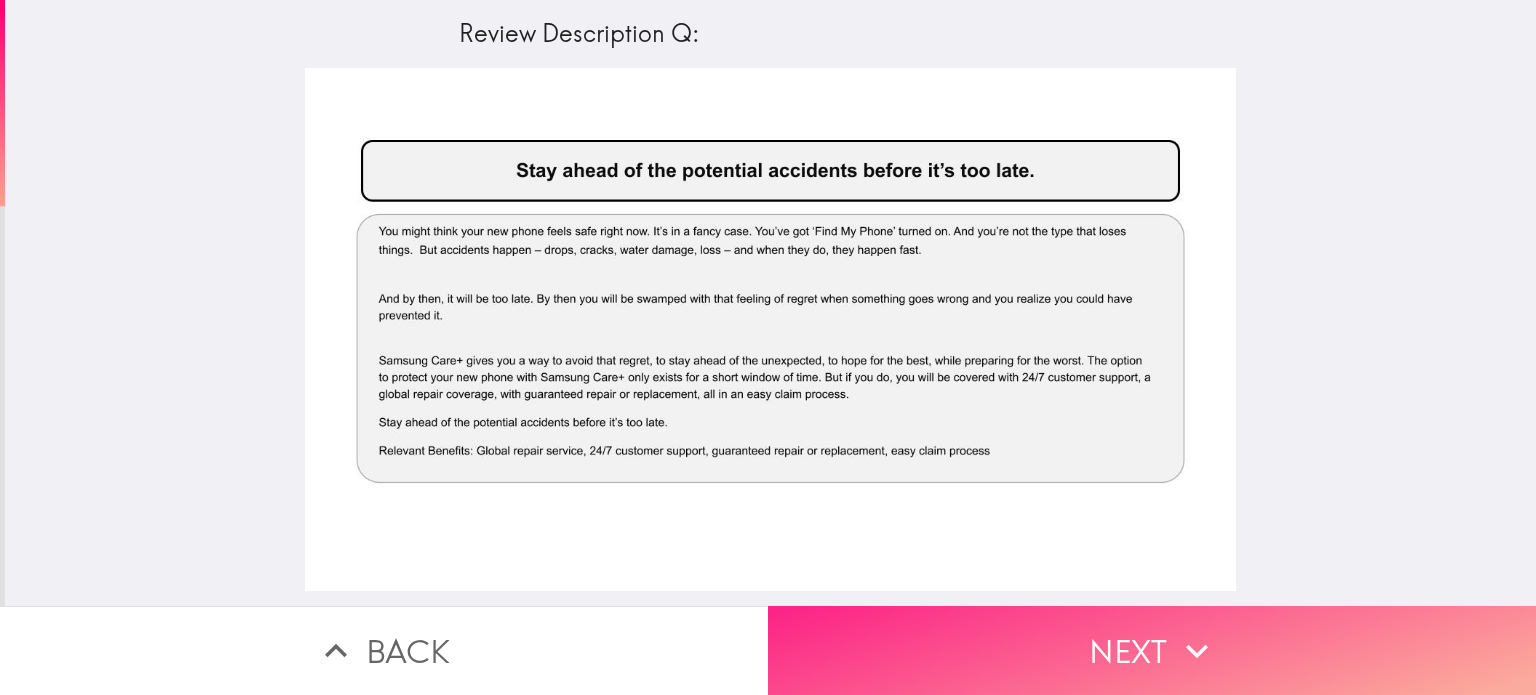 click on "Next" at bounding box center (1152, 650) 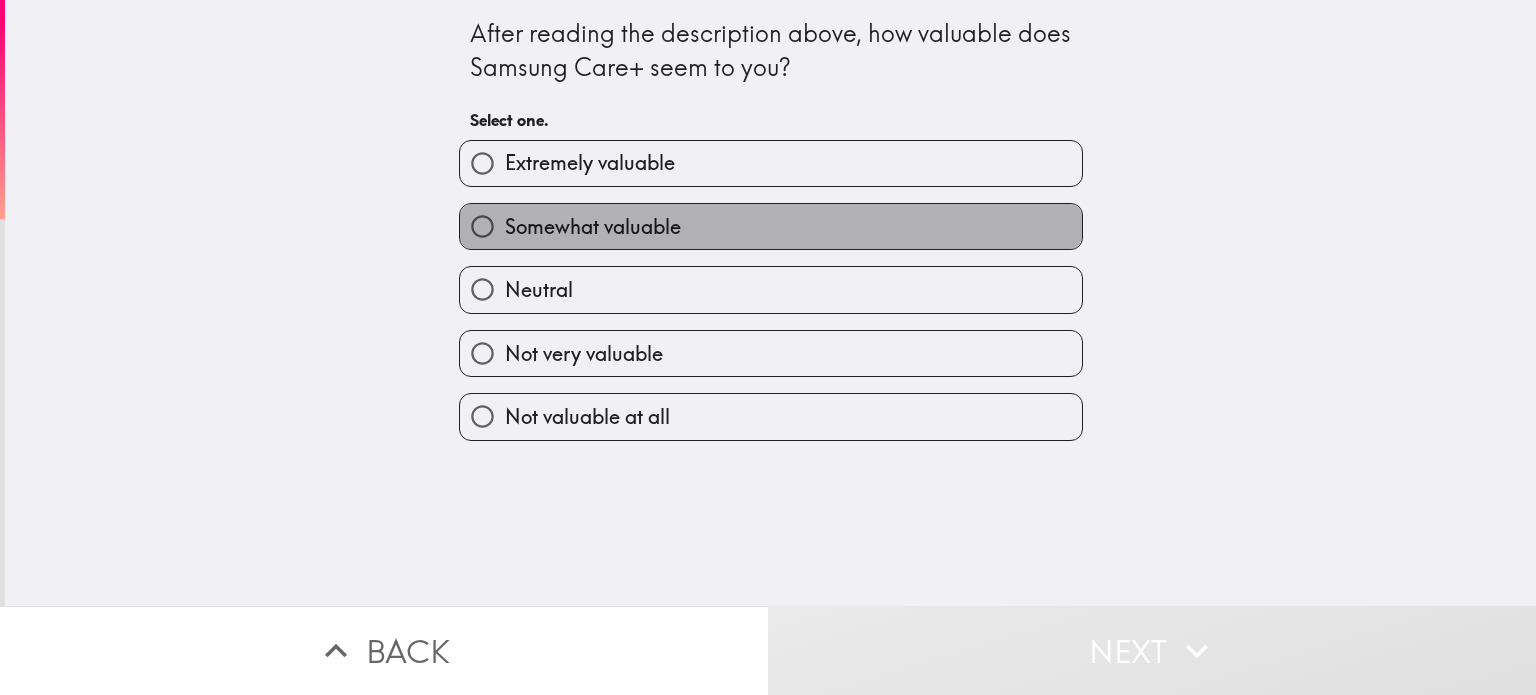 click on "Somewhat valuable" at bounding box center (771, 226) 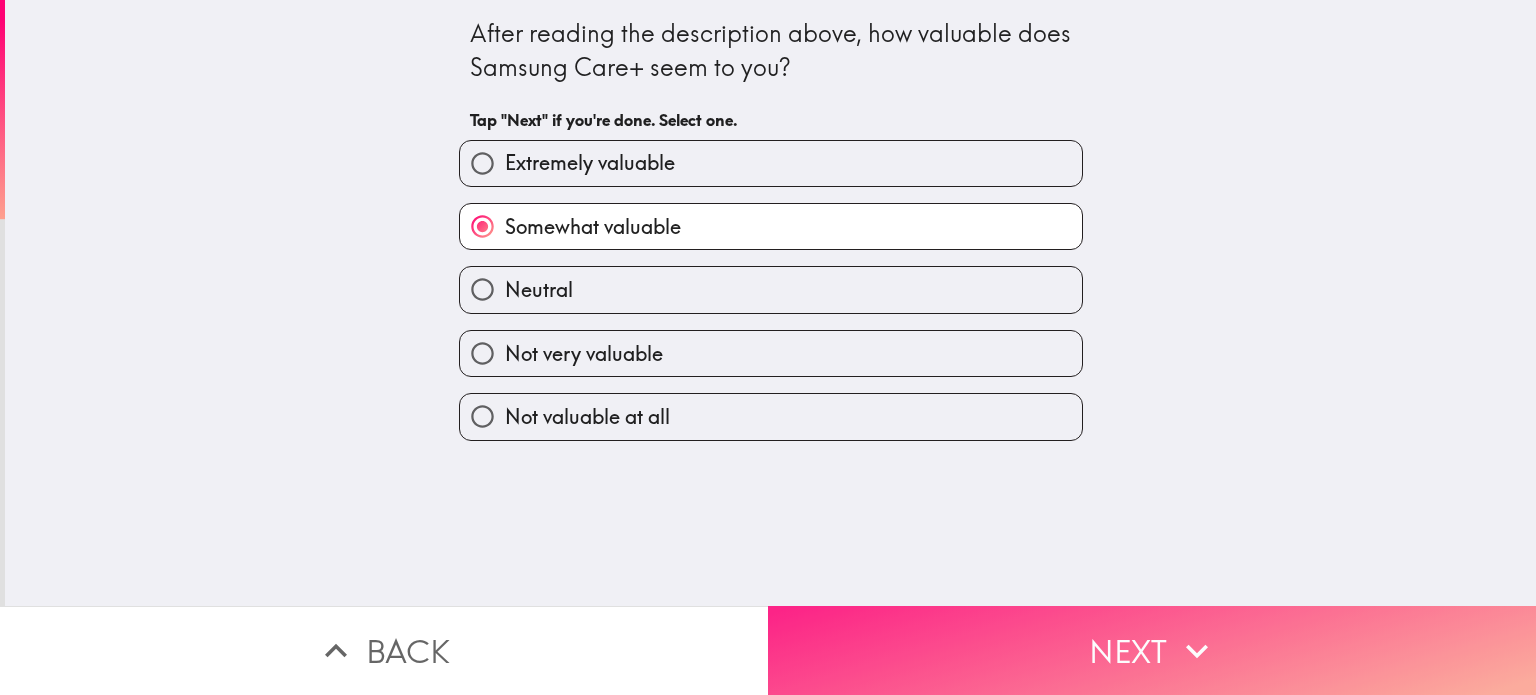 click on "Next" at bounding box center (1152, 650) 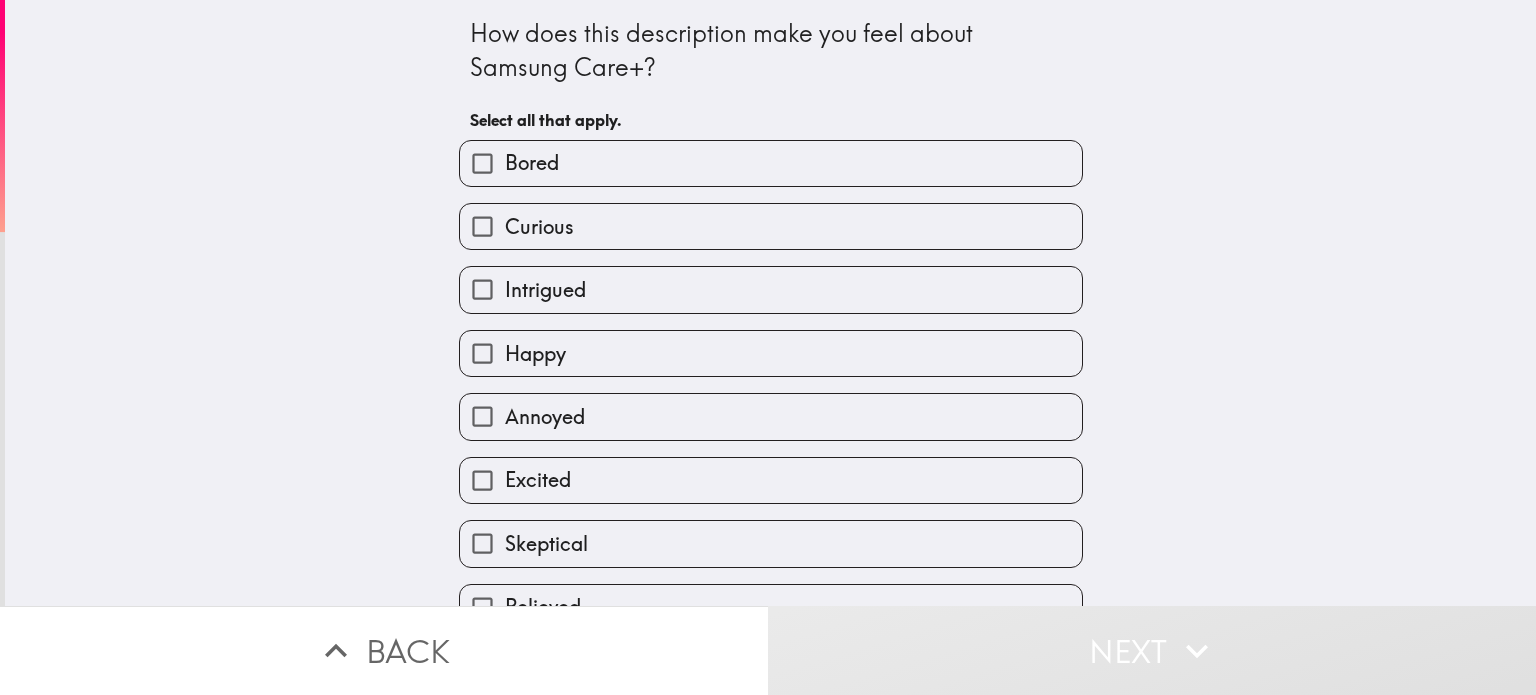 click on "Curious" at bounding box center [771, 226] 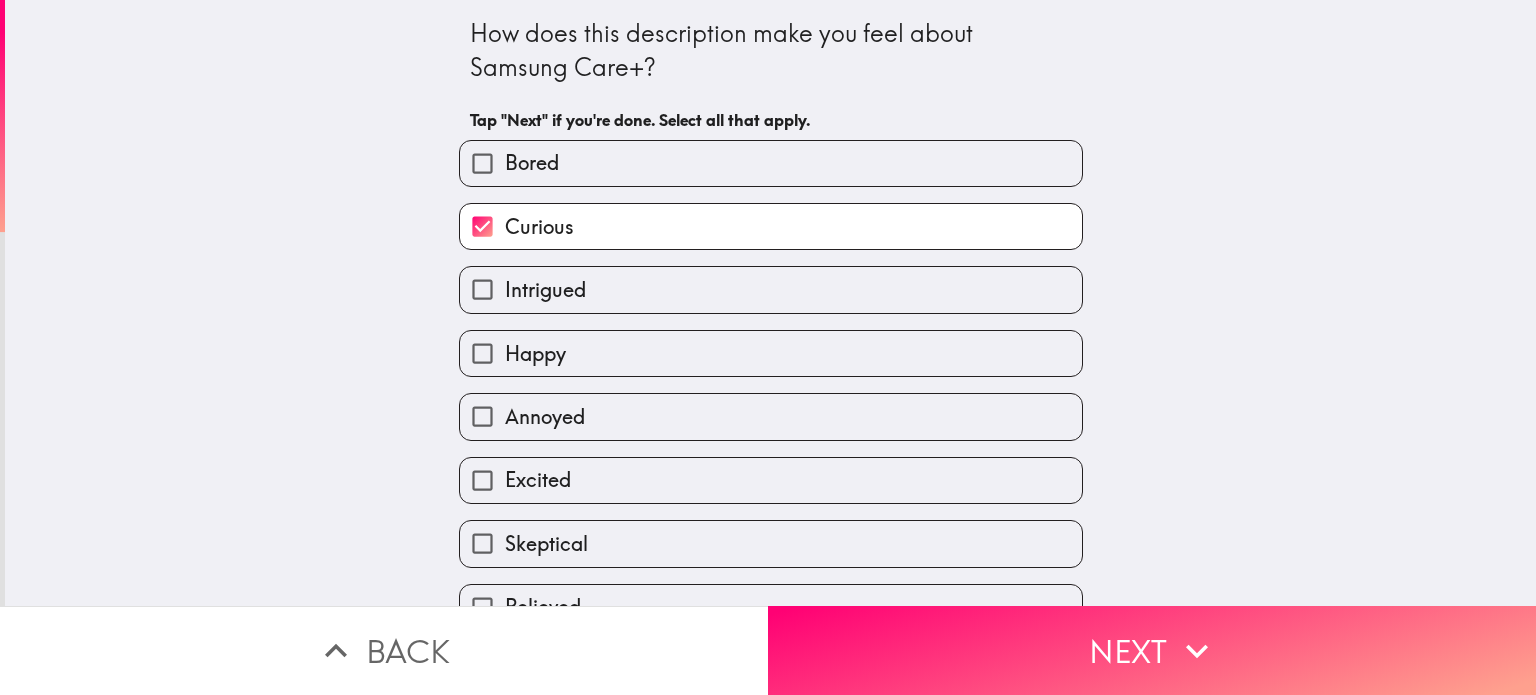 click on "Relieved" at bounding box center (771, 607) 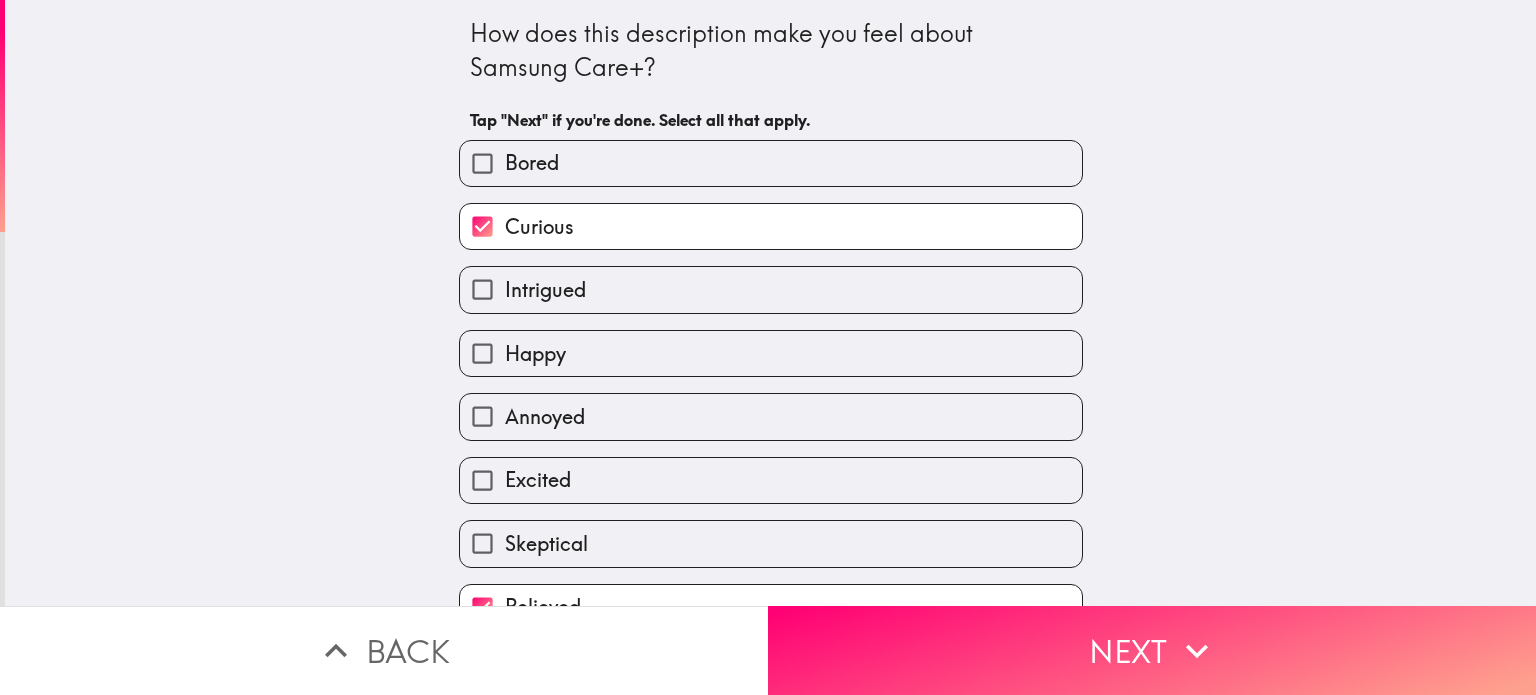 scroll, scrollTop: 36, scrollLeft: 0, axis: vertical 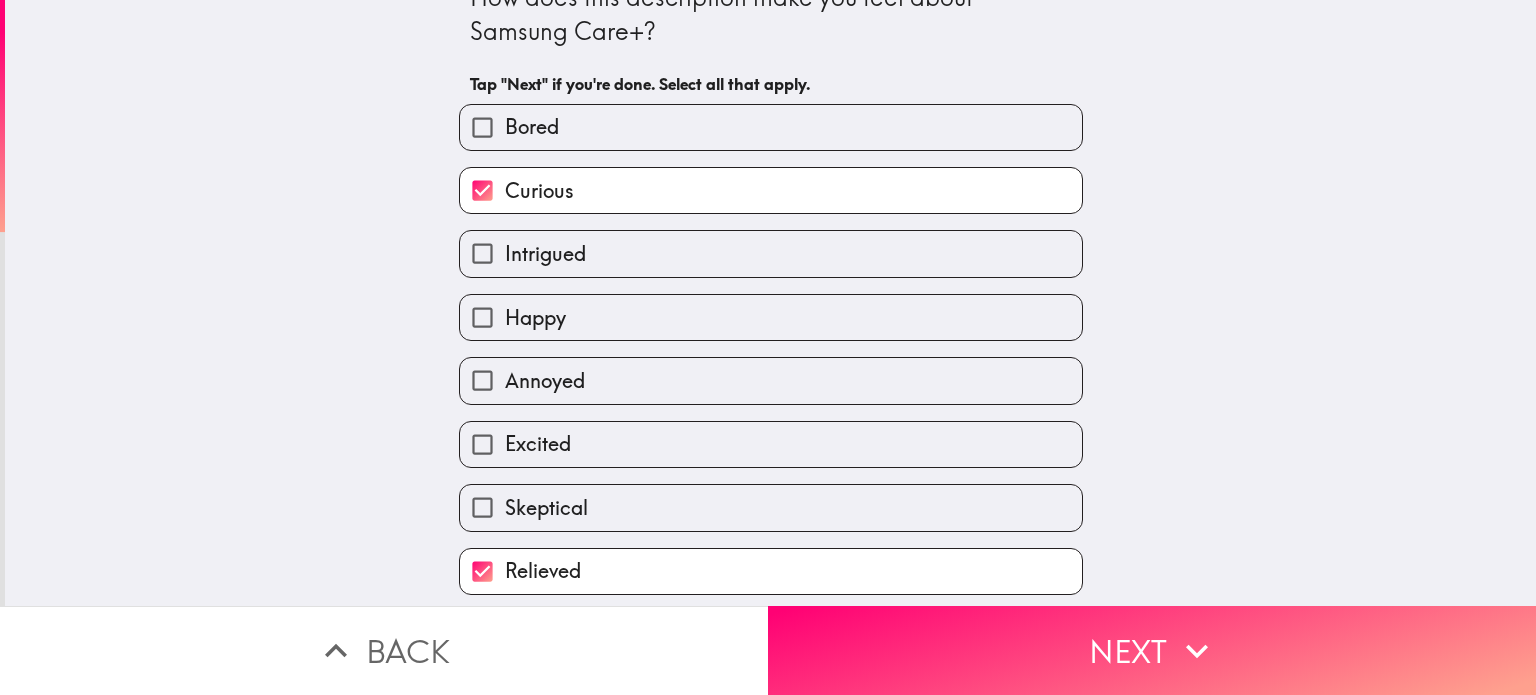 click on "Relieved" at bounding box center (771, 571) 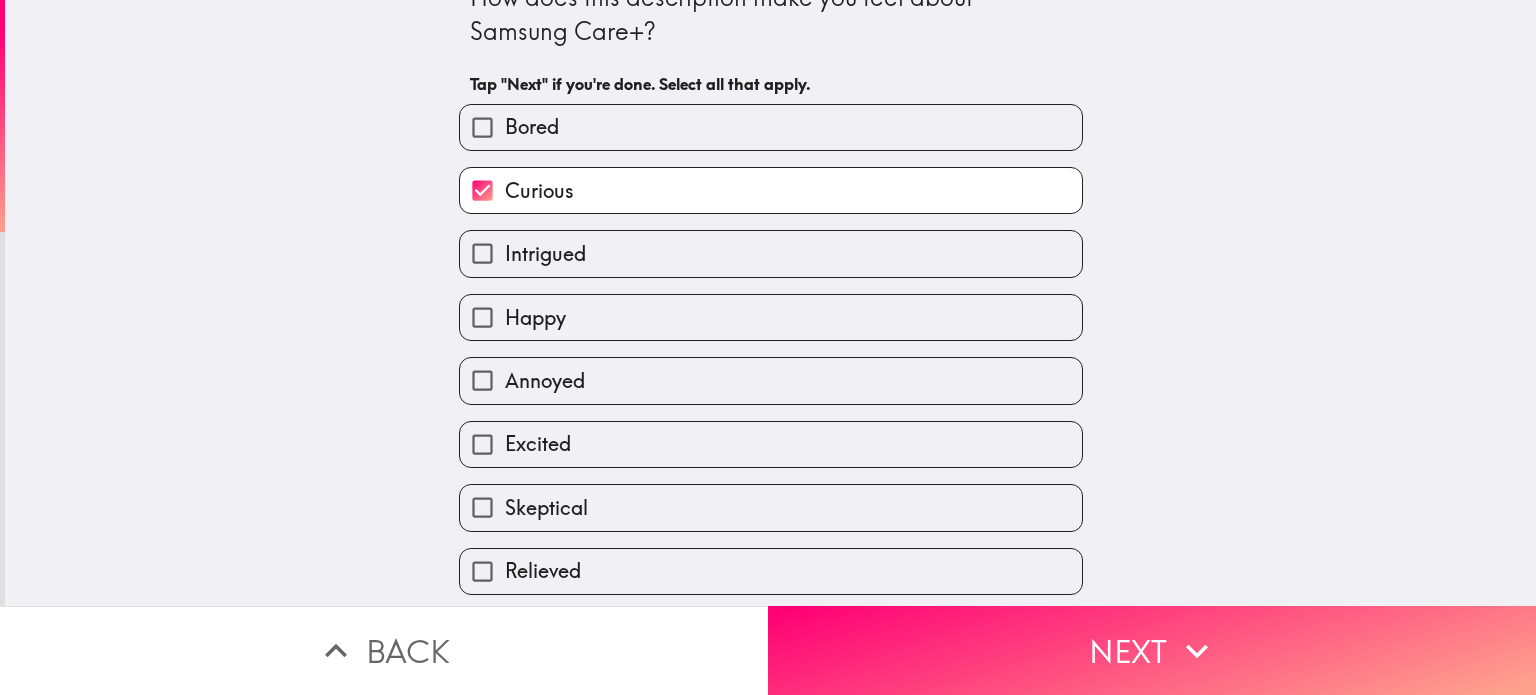 click on "Relieved" at bounding box center [771, 571] 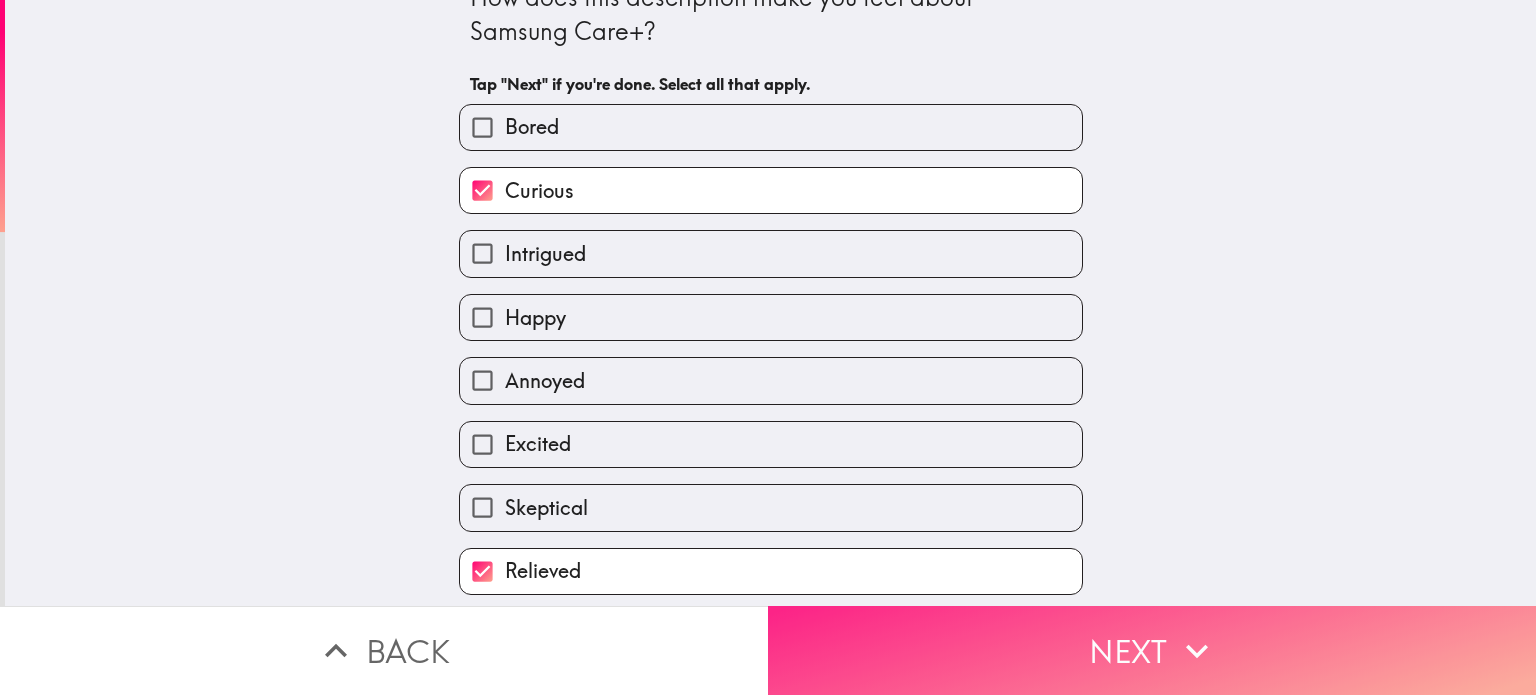 click on "Next" at bounding box center [1152, 650] 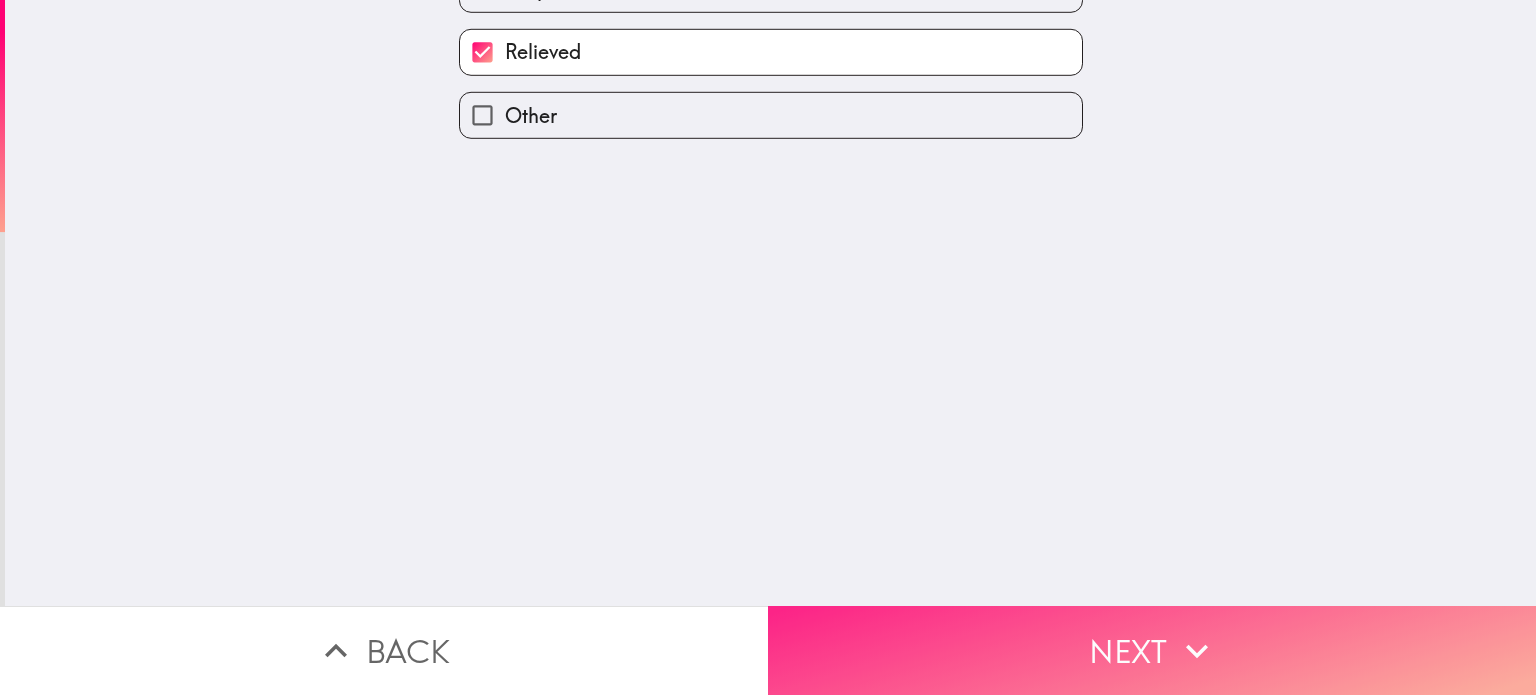 scroll, scrollTop: 0, scrollLeft: 0, axis: both 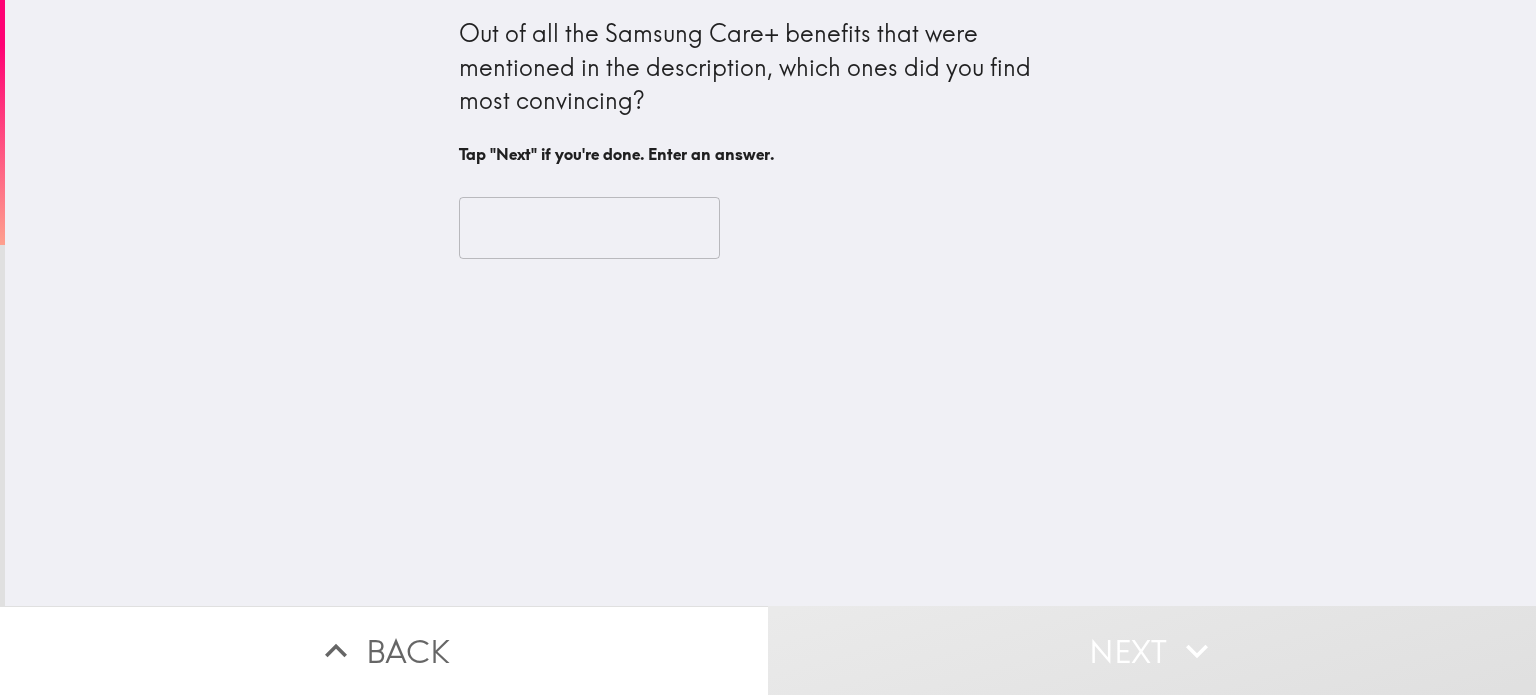 click at bounding box center (589, 228) 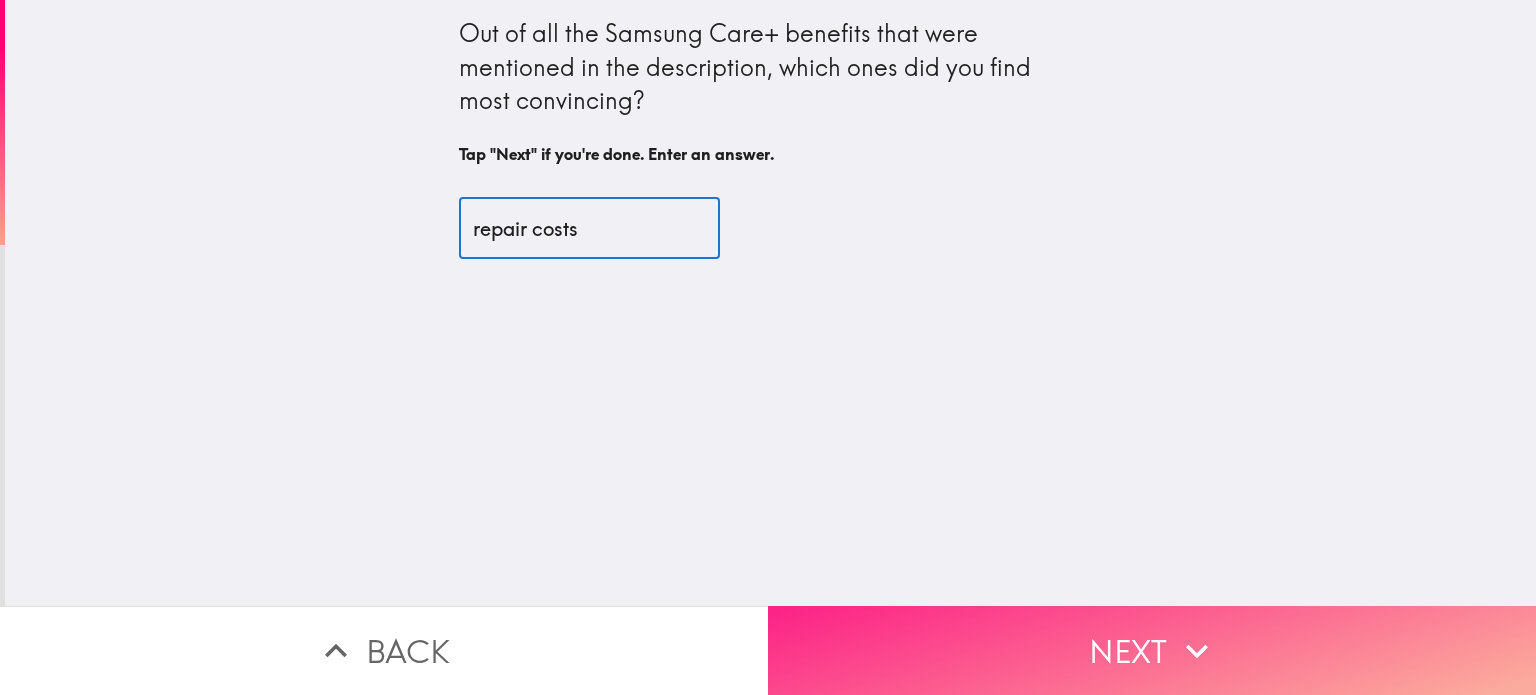 type on "repair costs" 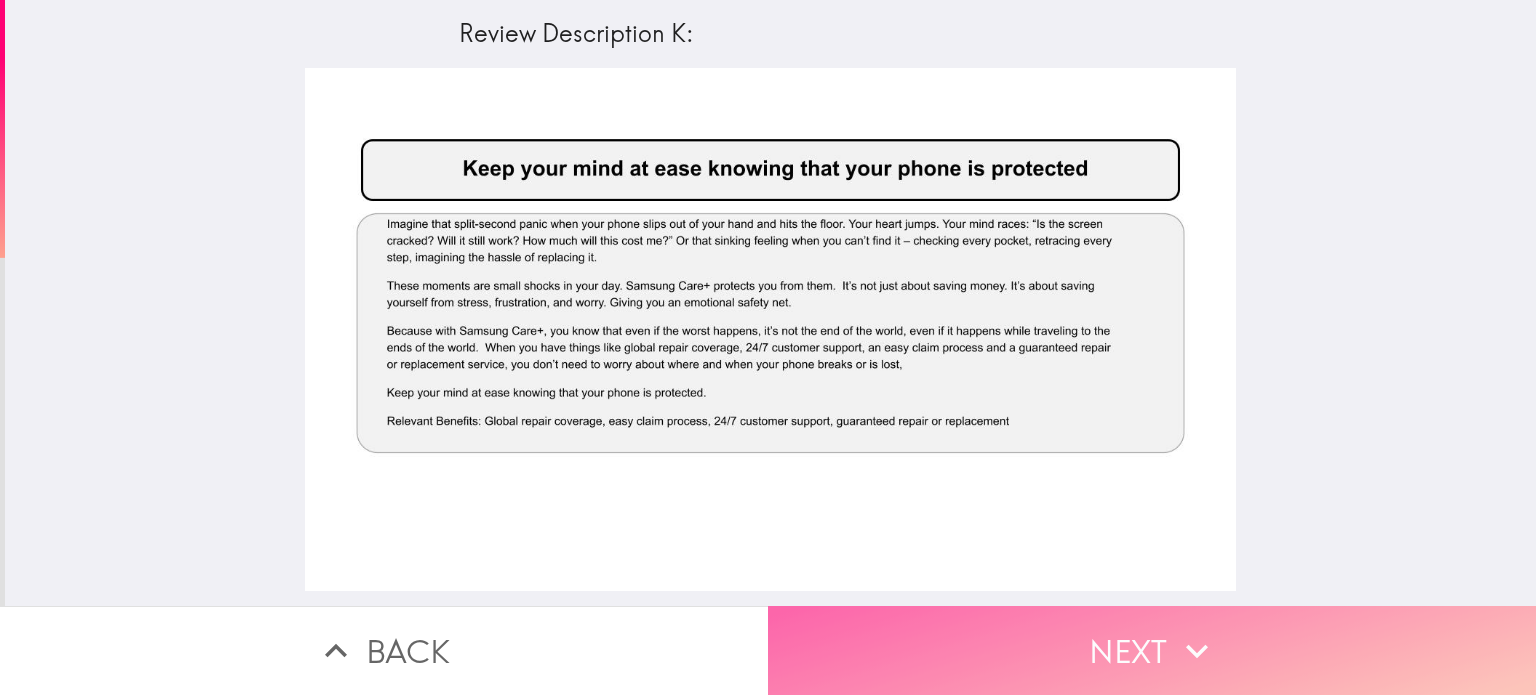 click on "Next" at bounding box center (1152, 650) 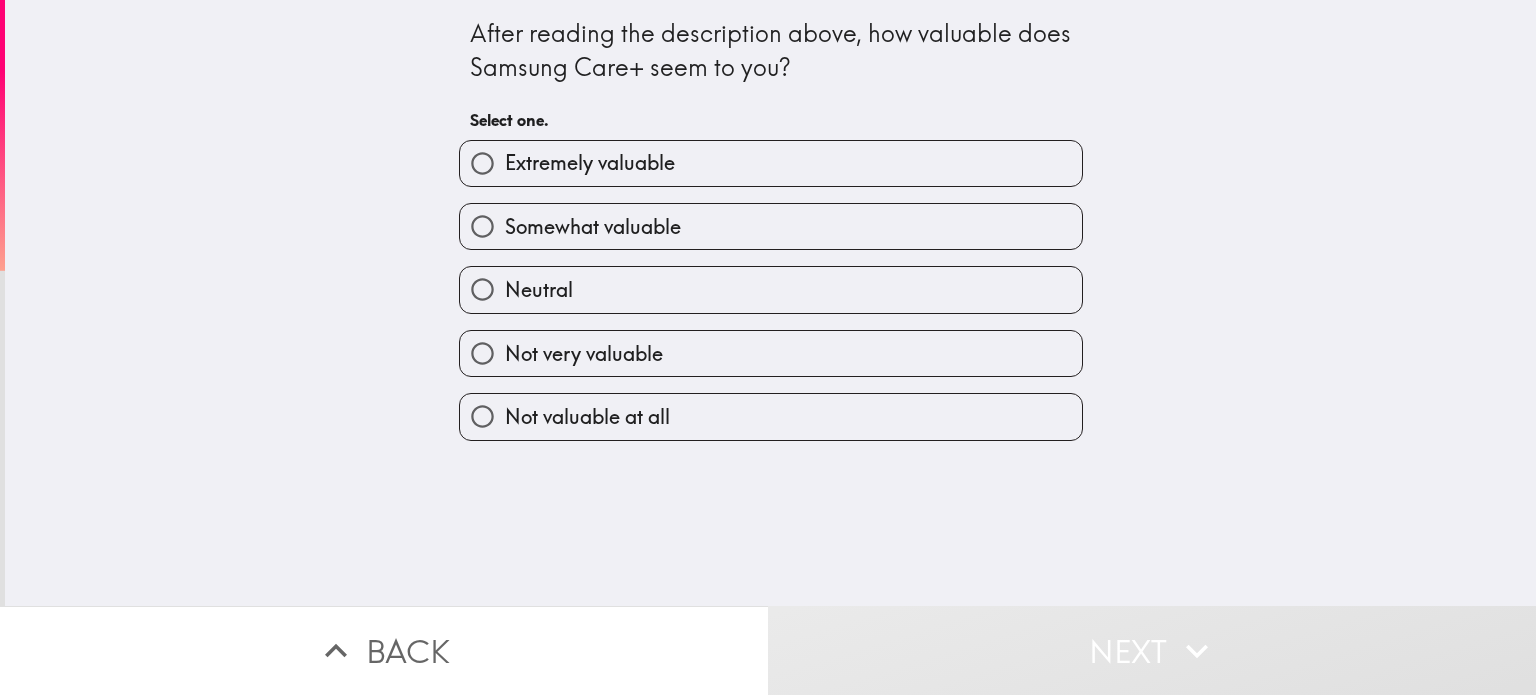 click on "Extremely valuable" at bounding box center [771, 163] 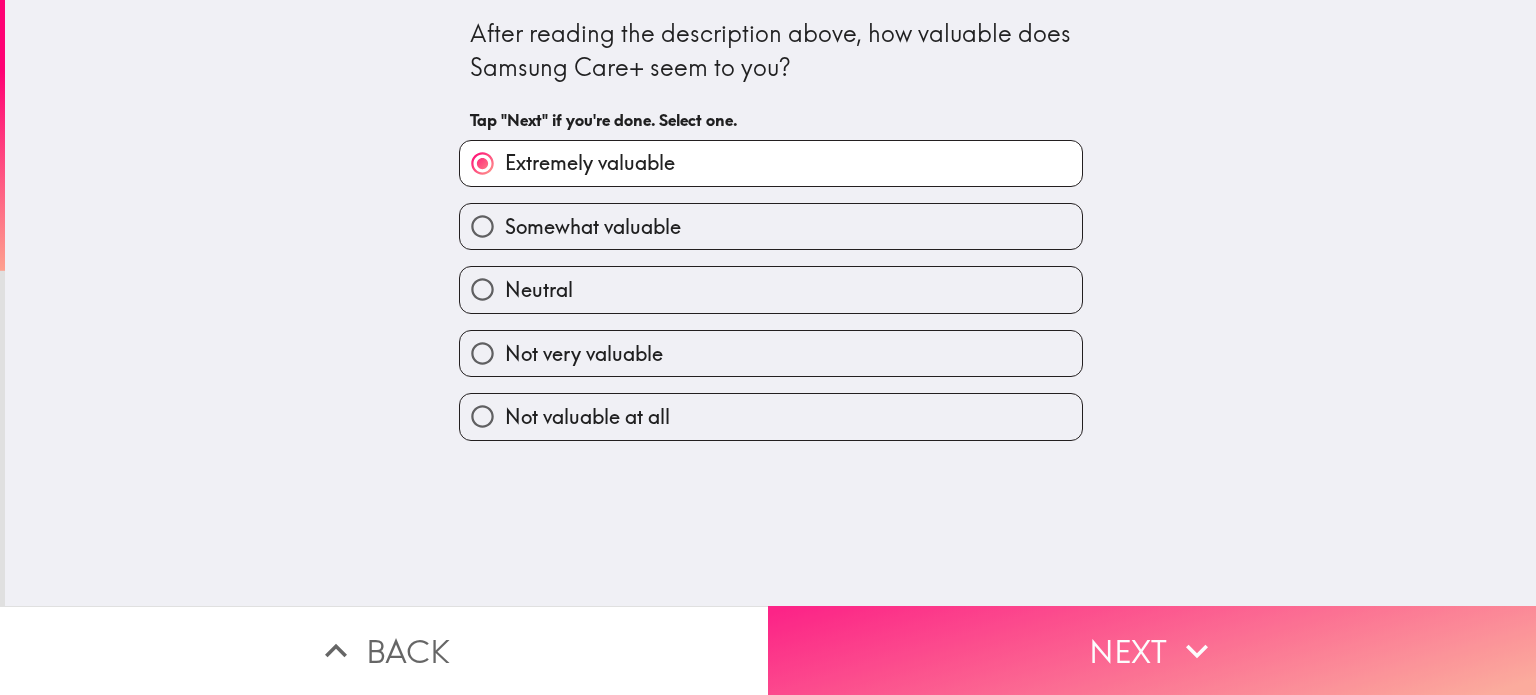 click on "Next" at bounding box center [1152, 650] 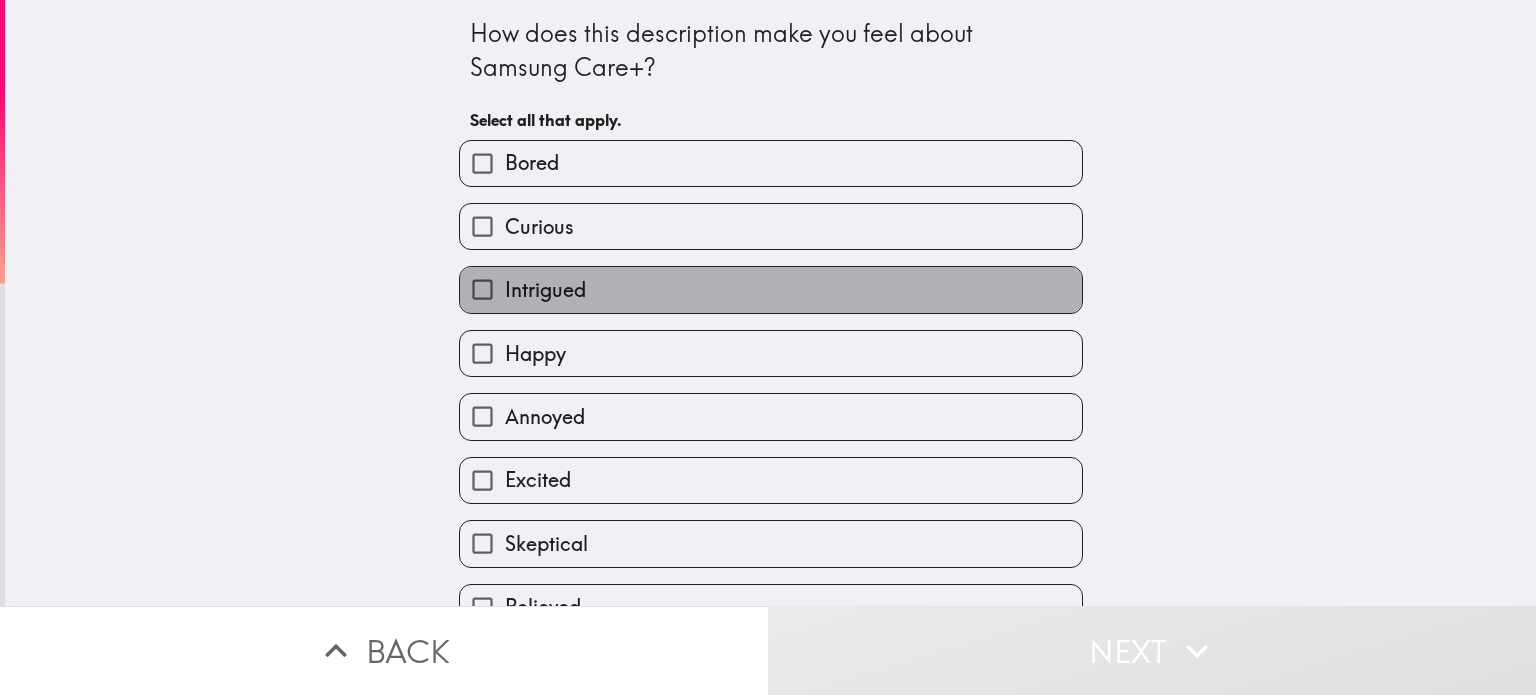 click on "Intrigued" at bounding box center [771, 289] 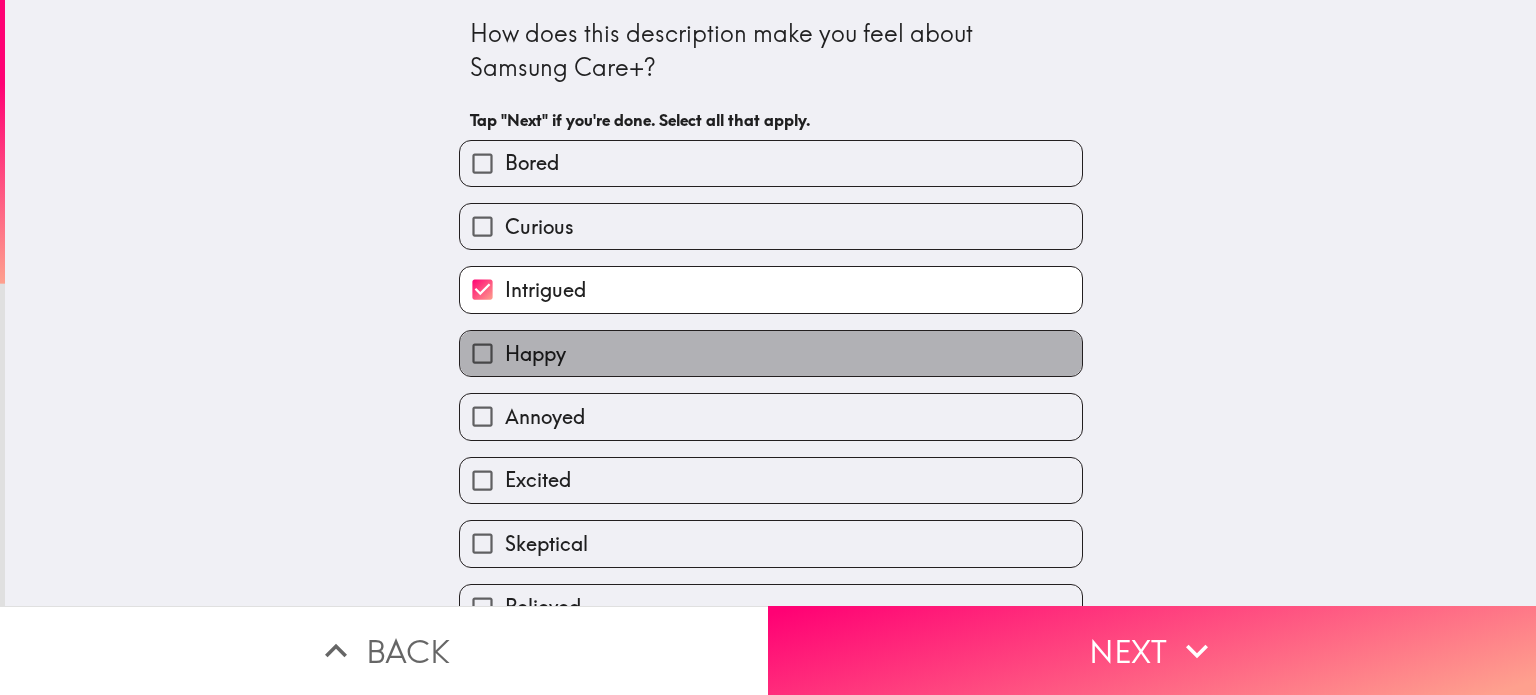 click on "Happy" at bounding box center (771, 353) 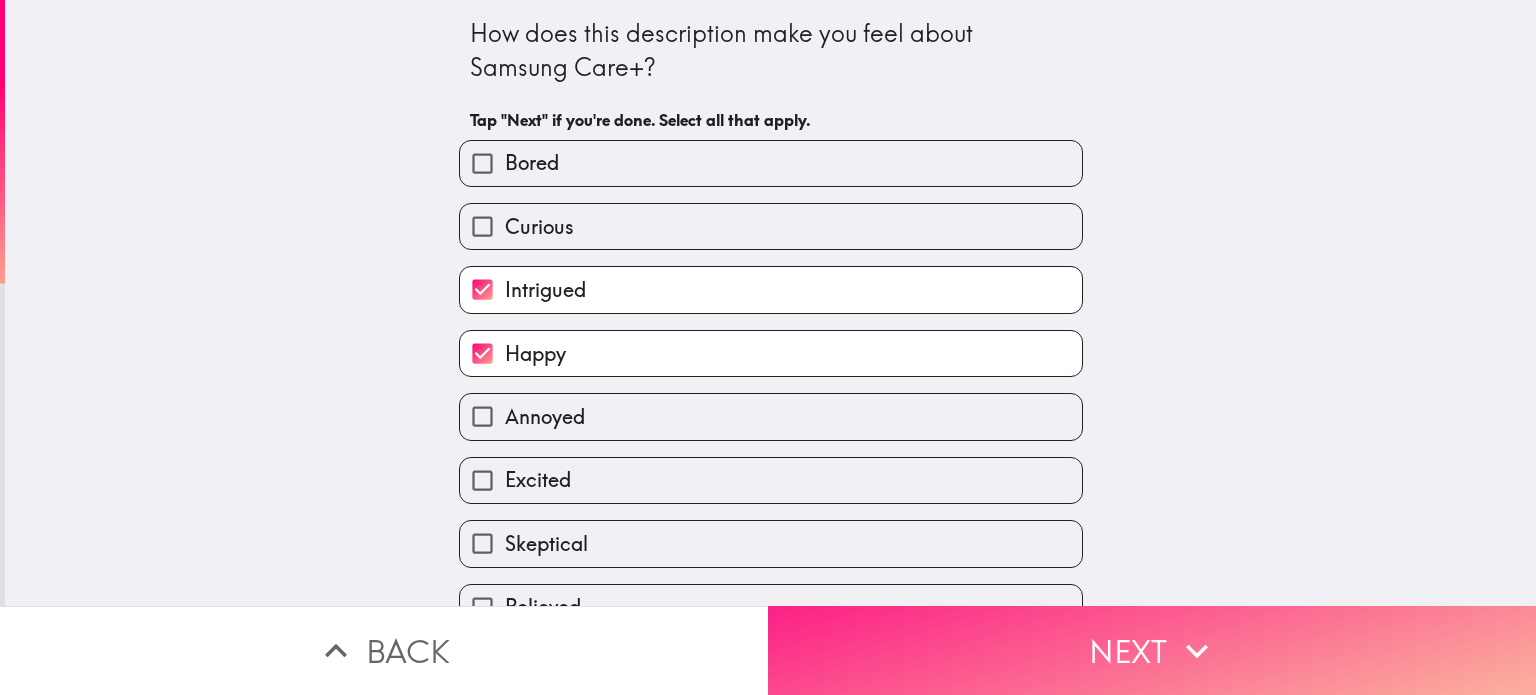 click on "Next" at bounding box center (1152, 650) 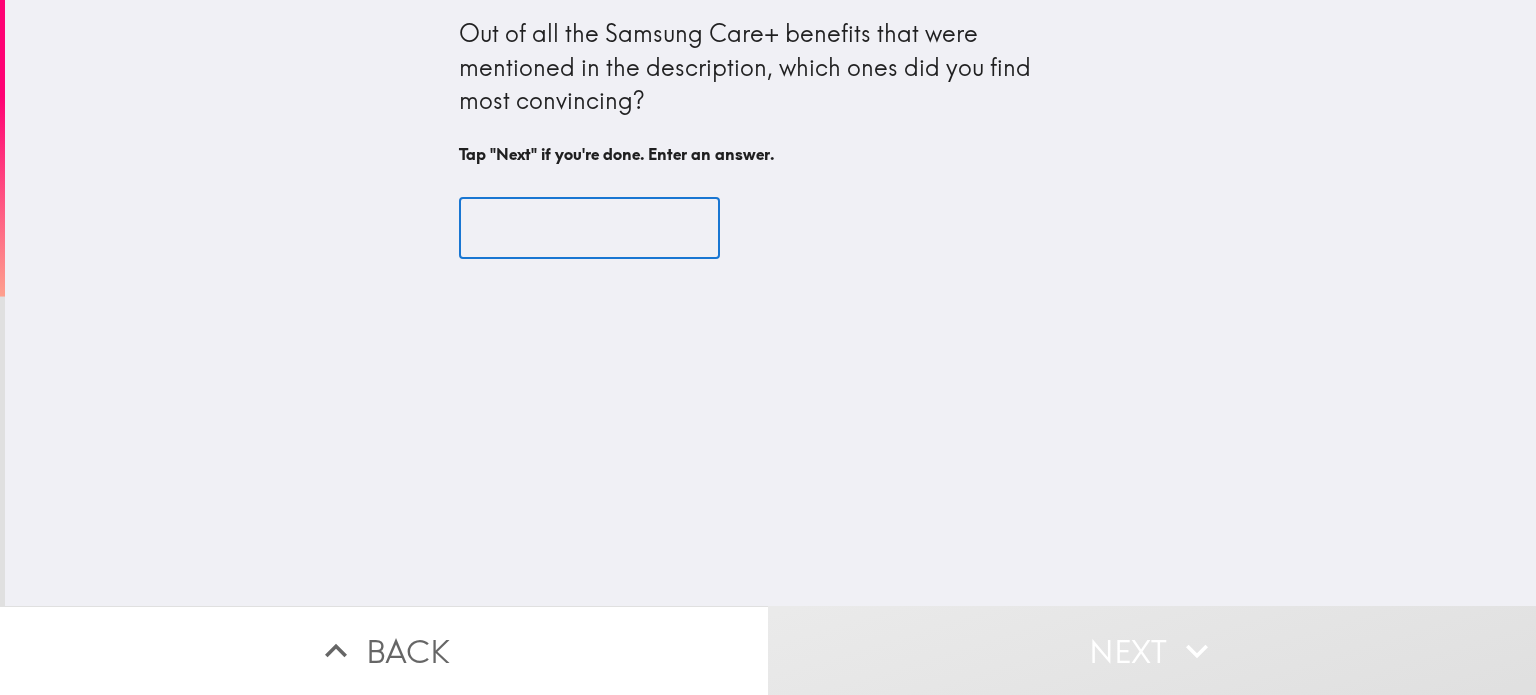 click at bounding box center [589, 228] 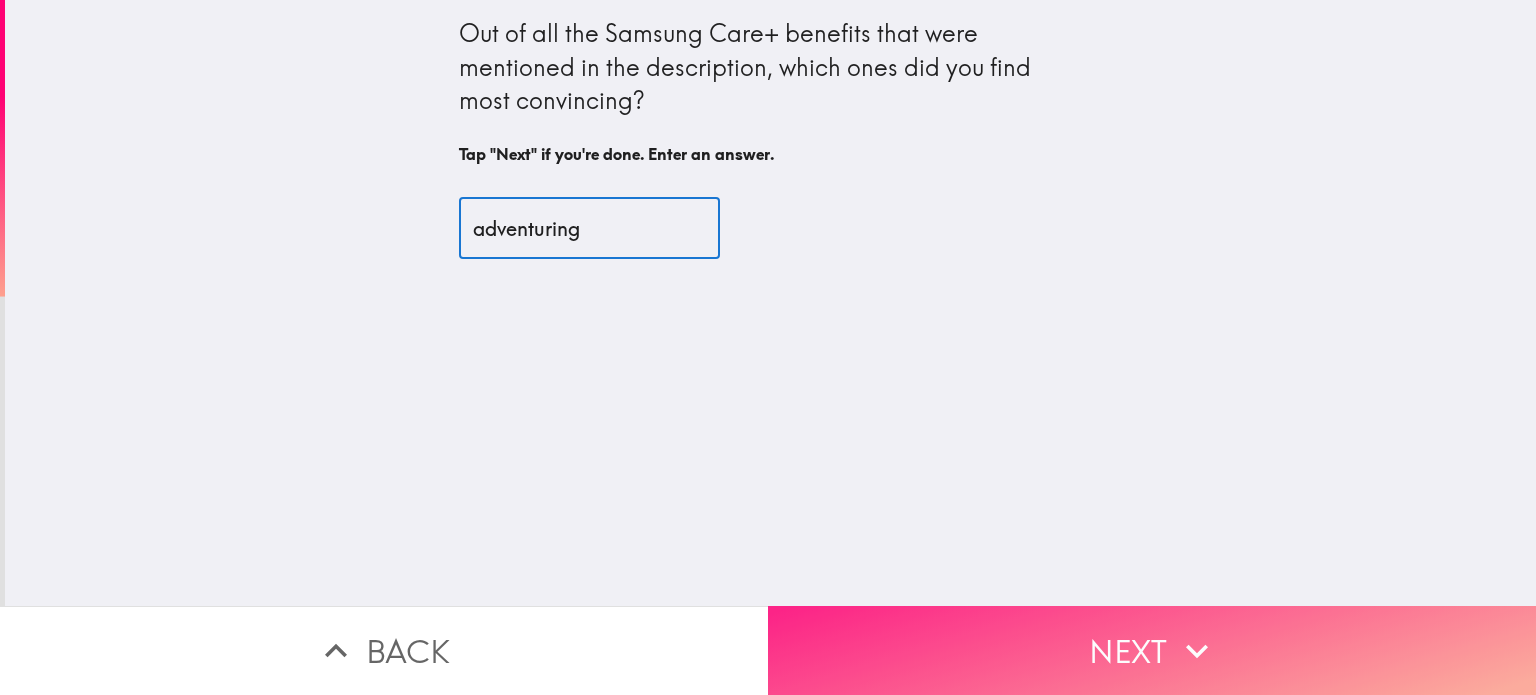 type on "adventuring" 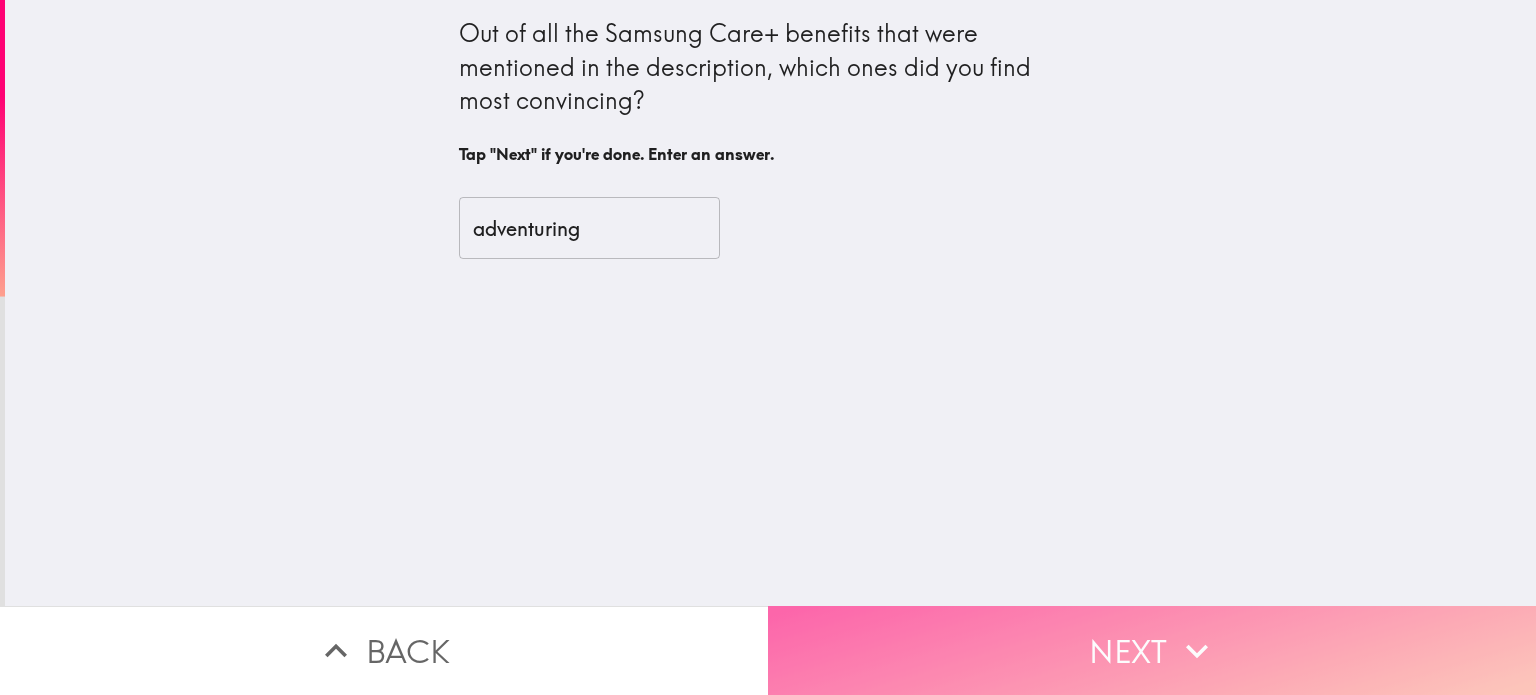 click on "Next" at bounding box center [1152, 650] 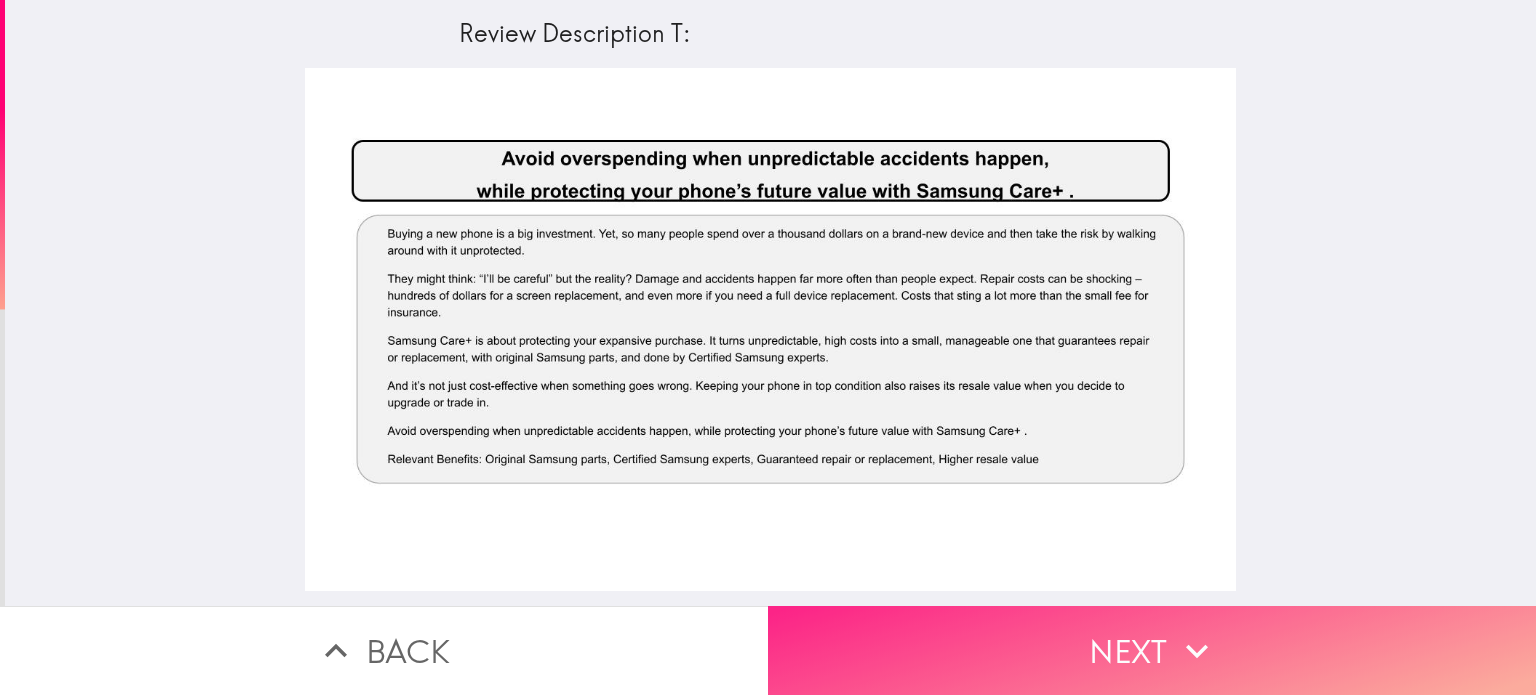 click on "Next" at bounding box center [1152, 650] 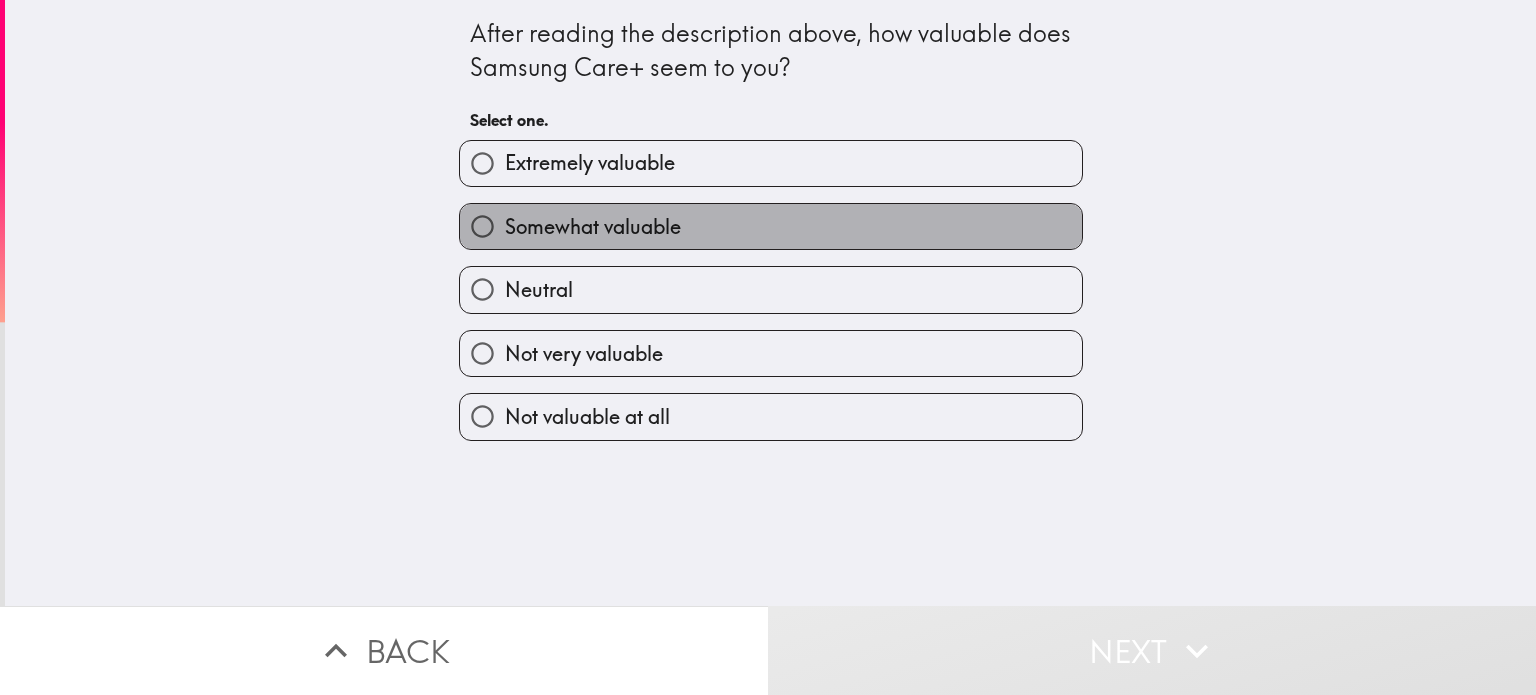 click on "Somewhat valuable" at bounding box center [593, 227] 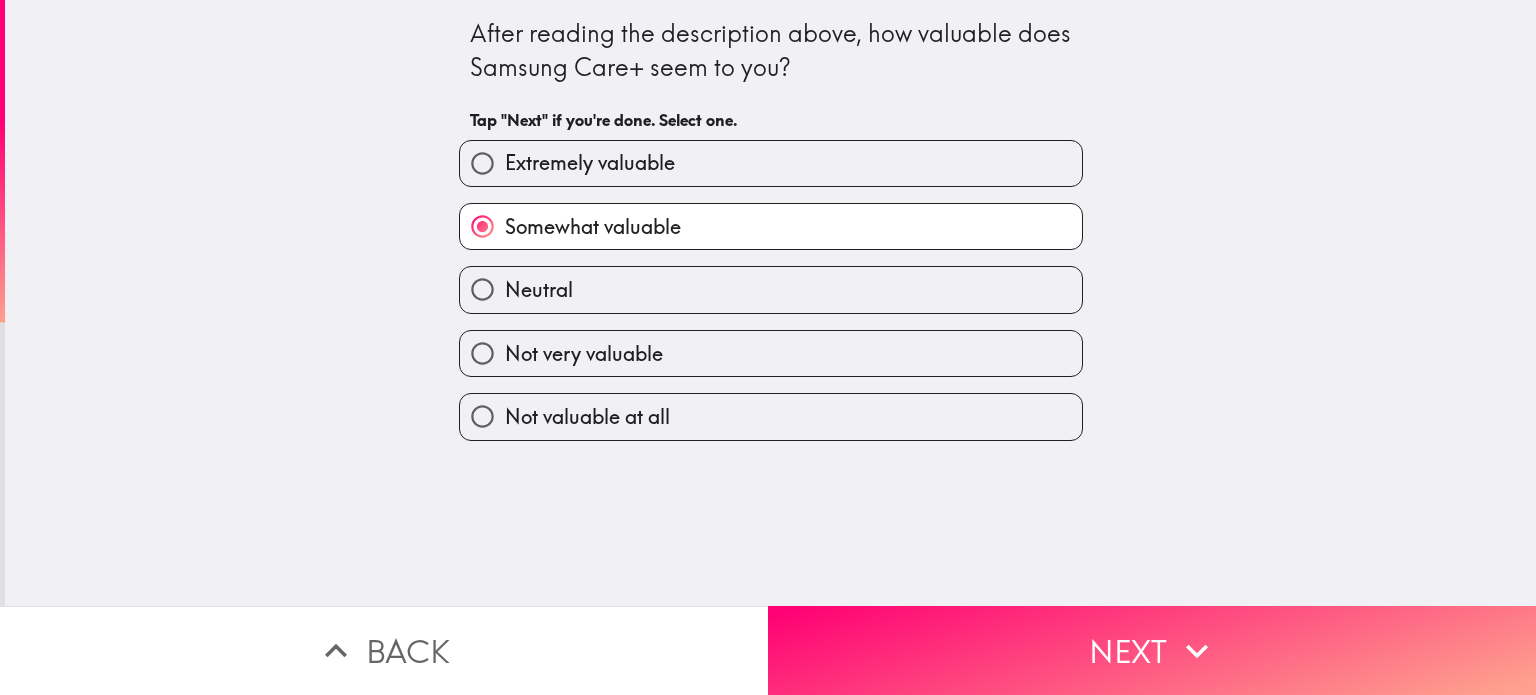 click on "Extremely valuable" at bounding box center (771, 163) 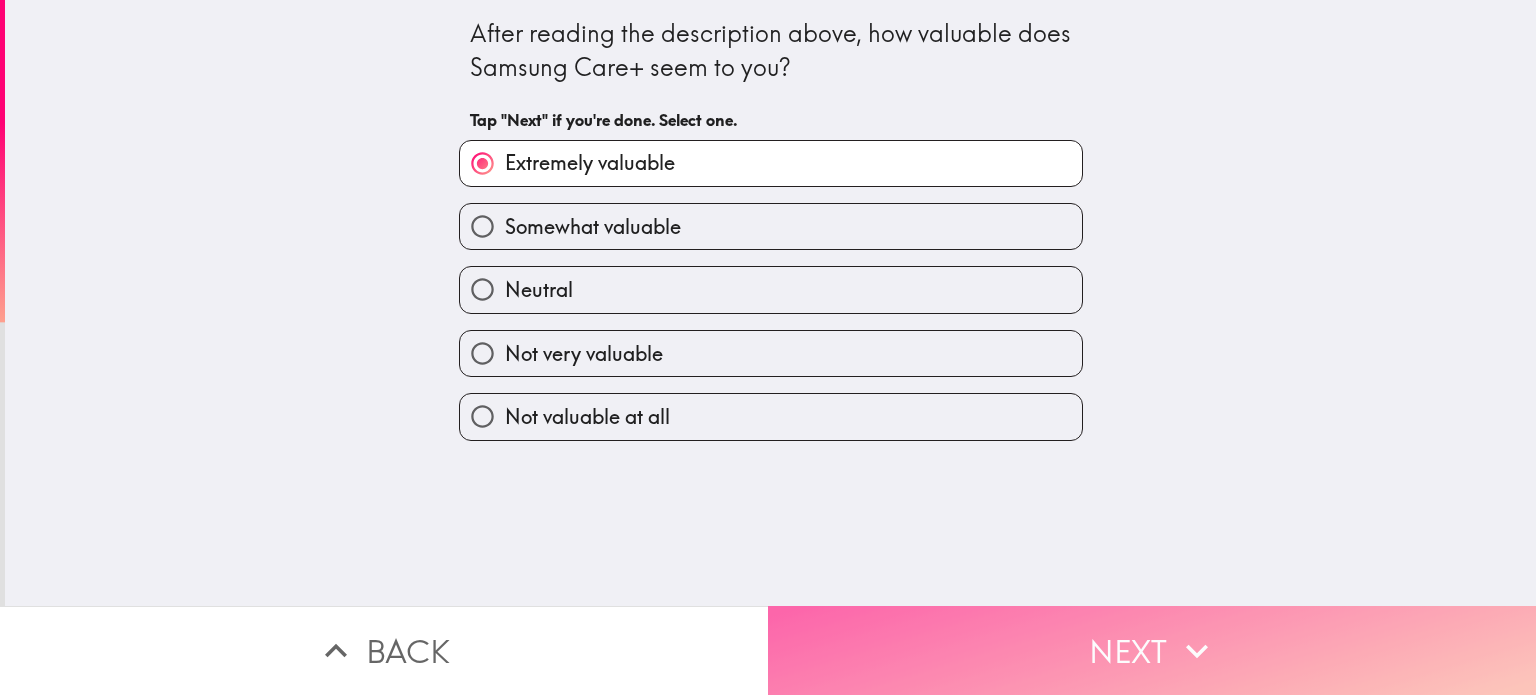 click on "Next" at bounding box center (1152, 650) 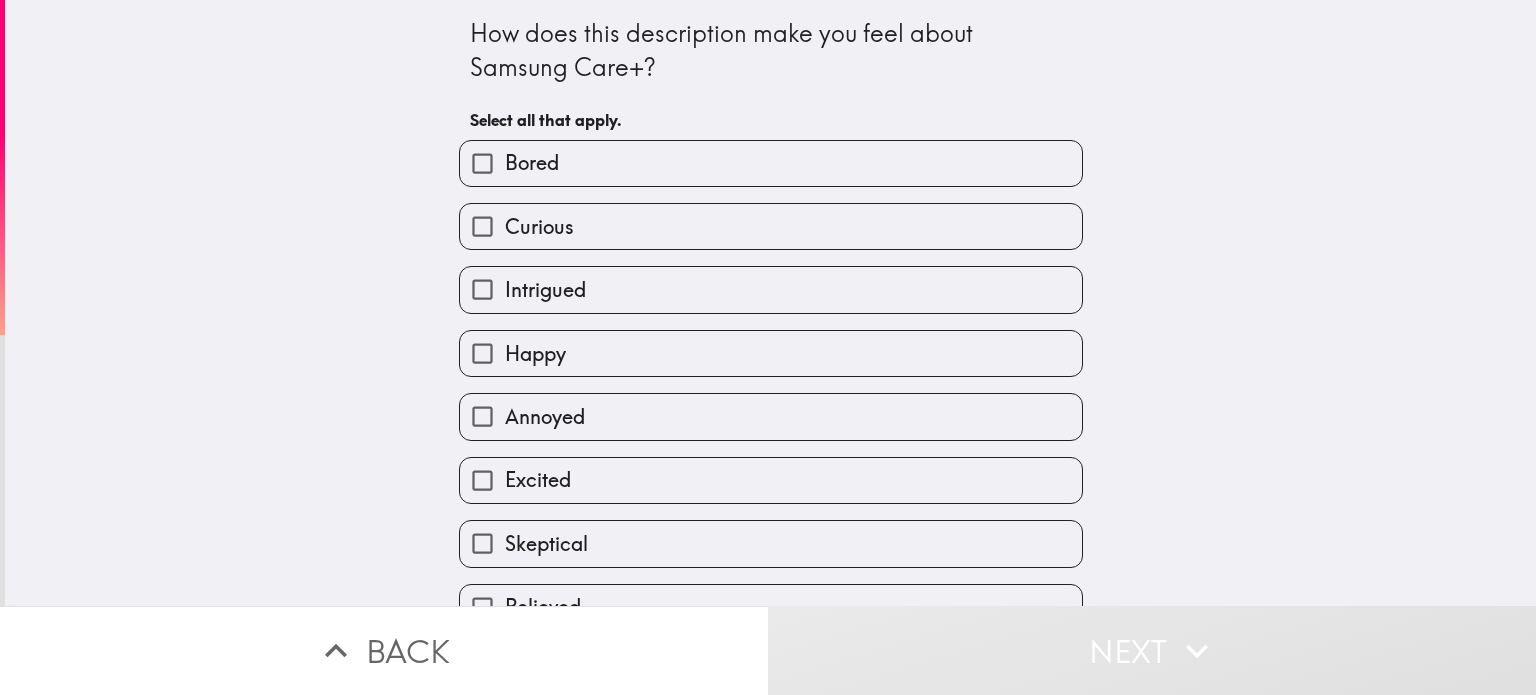 click on "Curious" at bounding box center (771, 226) 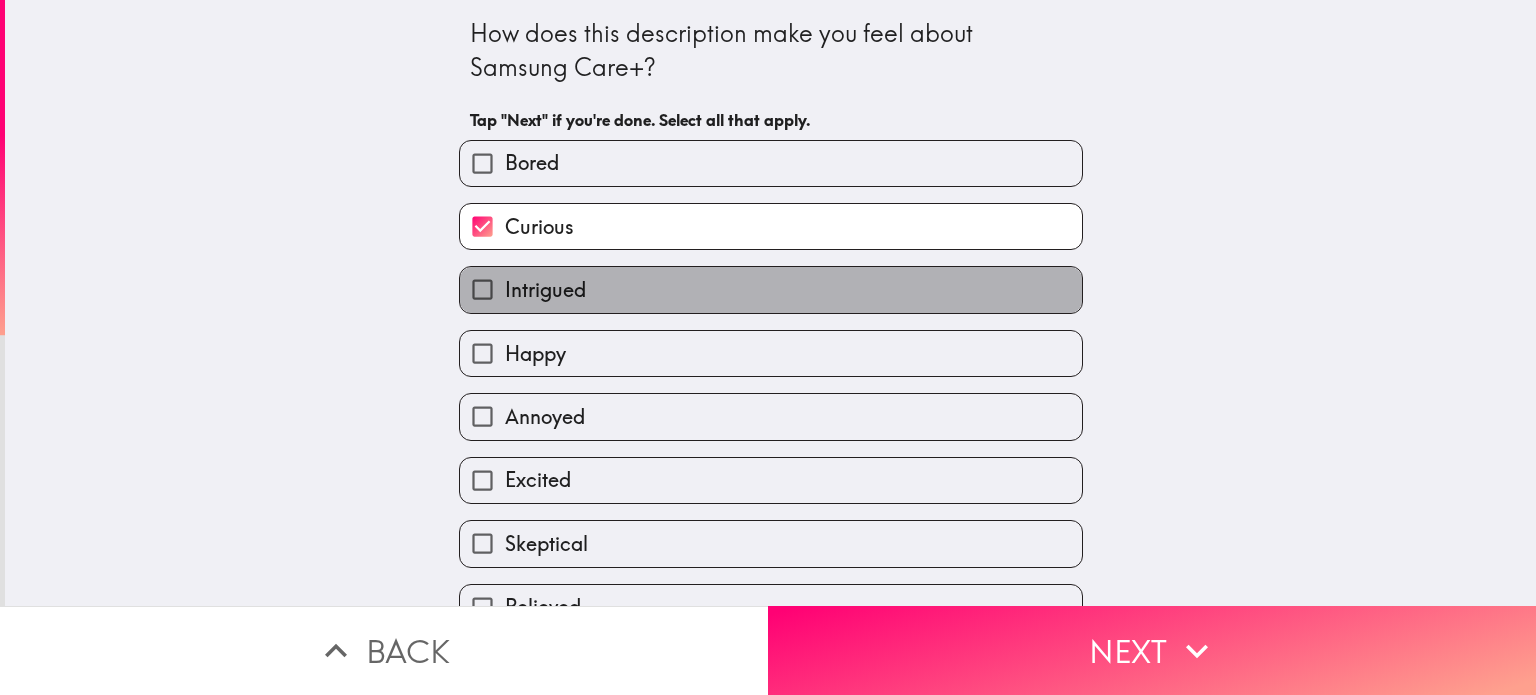 click on "Intrigued" at bounding box center (771, 289) 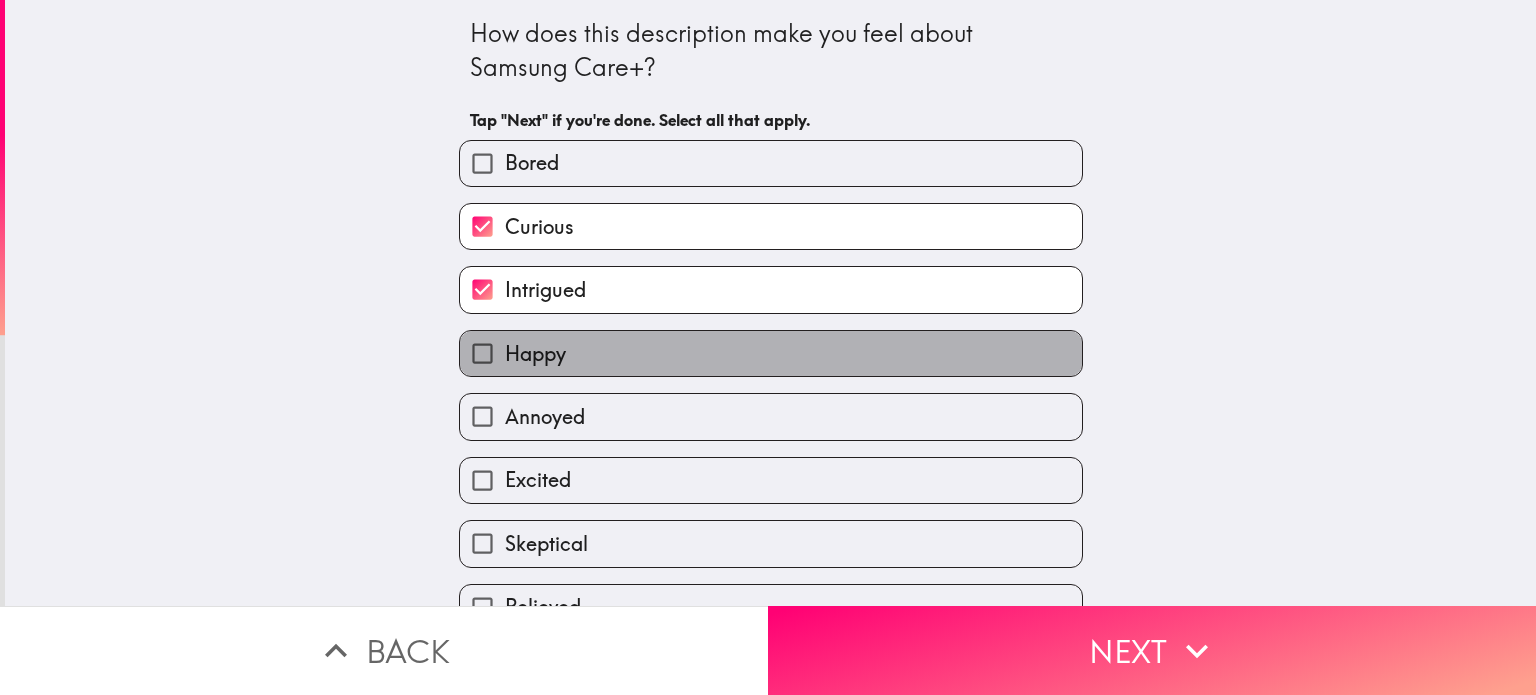 click on "Happy" at bounding box center [771, 353] 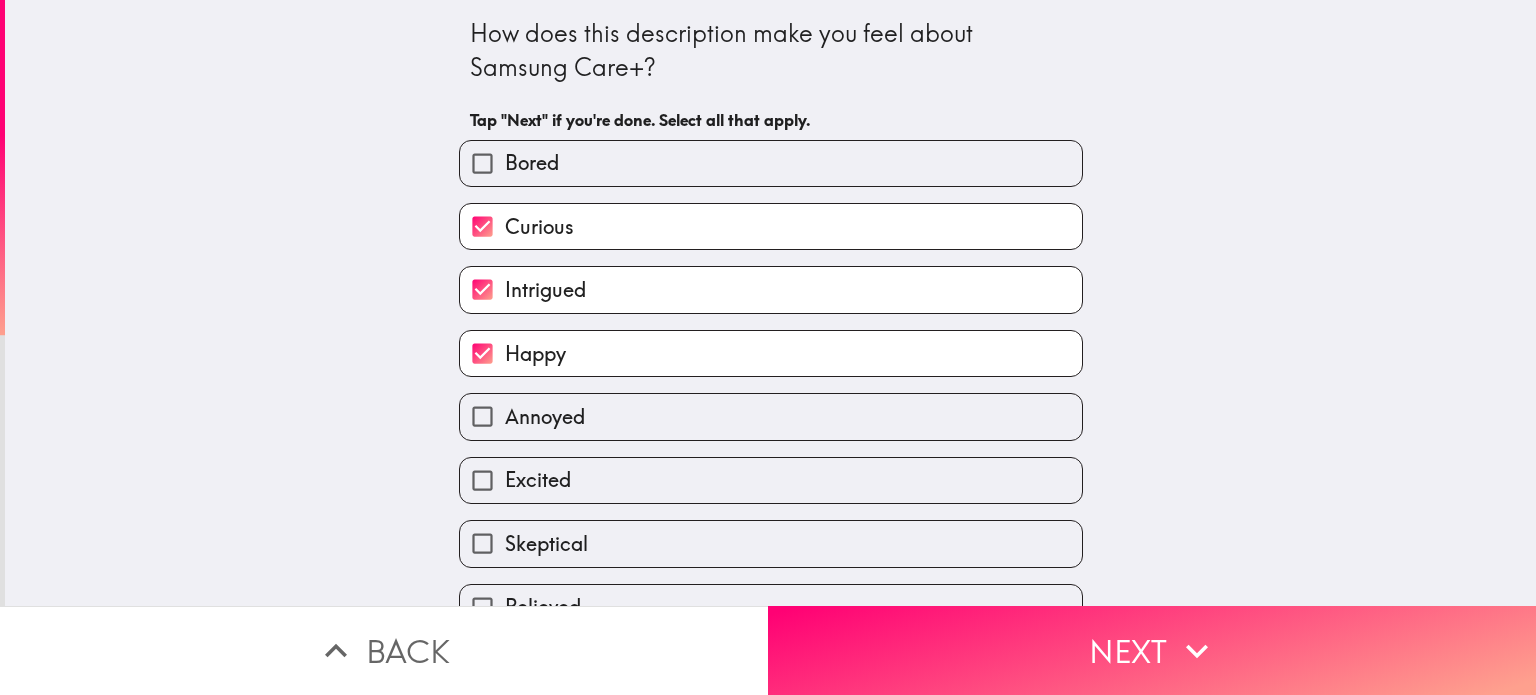 click on "Excited" at bounding box center (771, 480) 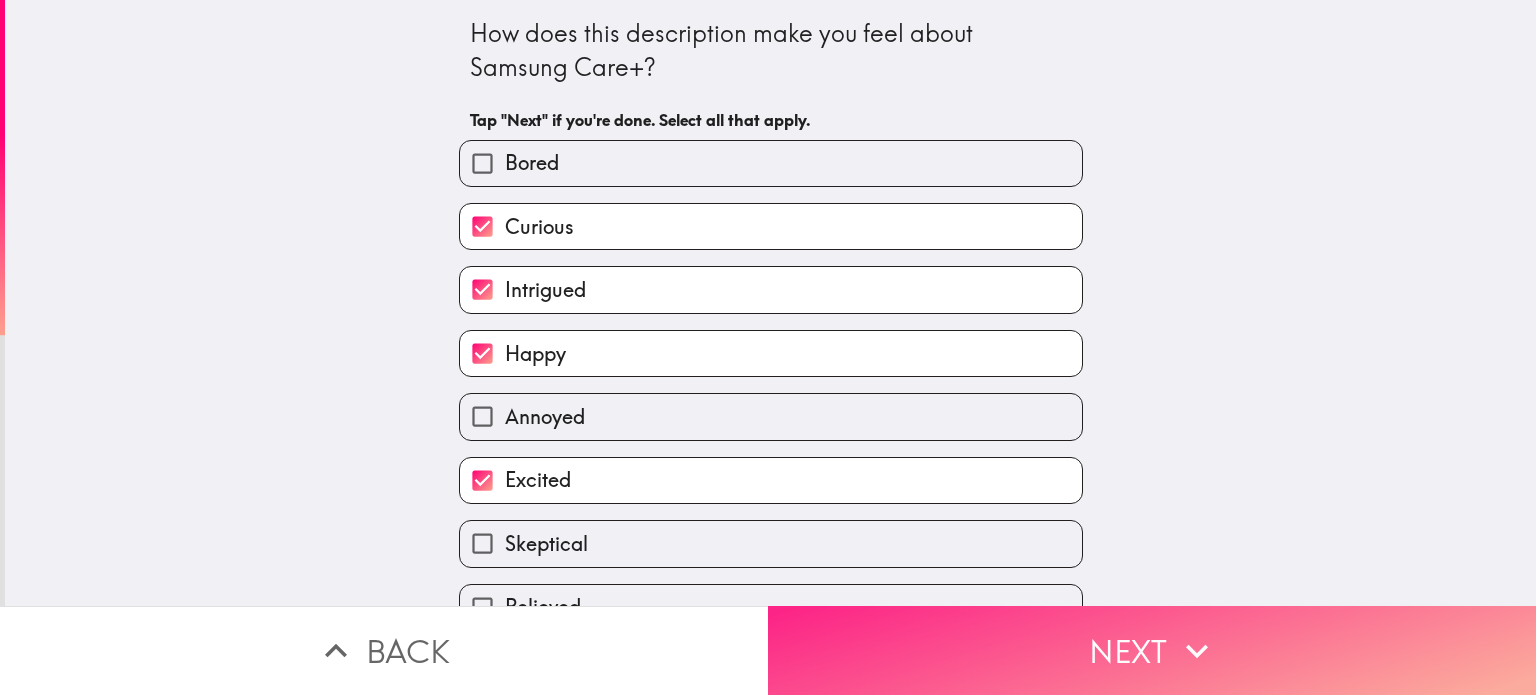 click on "Next" at bounding box center (1152, 650) 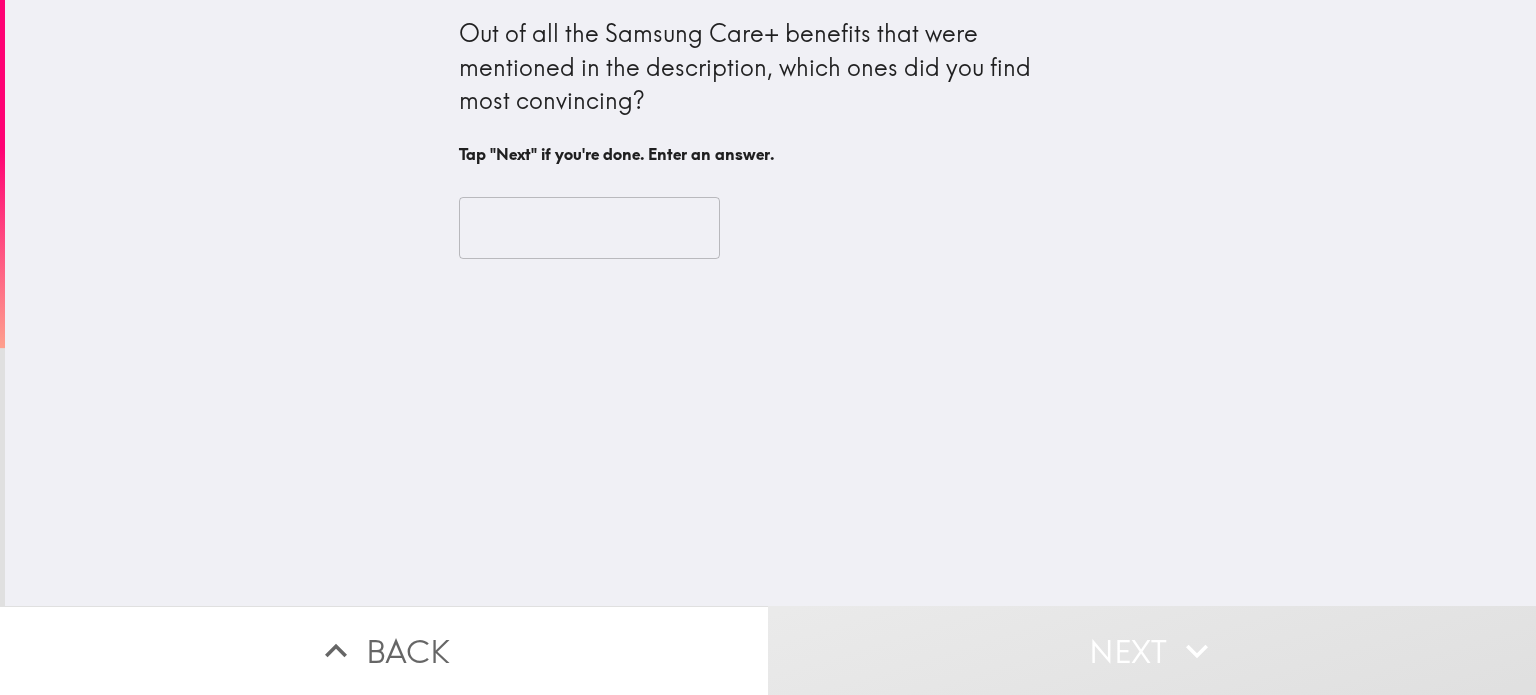 click at bounding box center [589, 228] 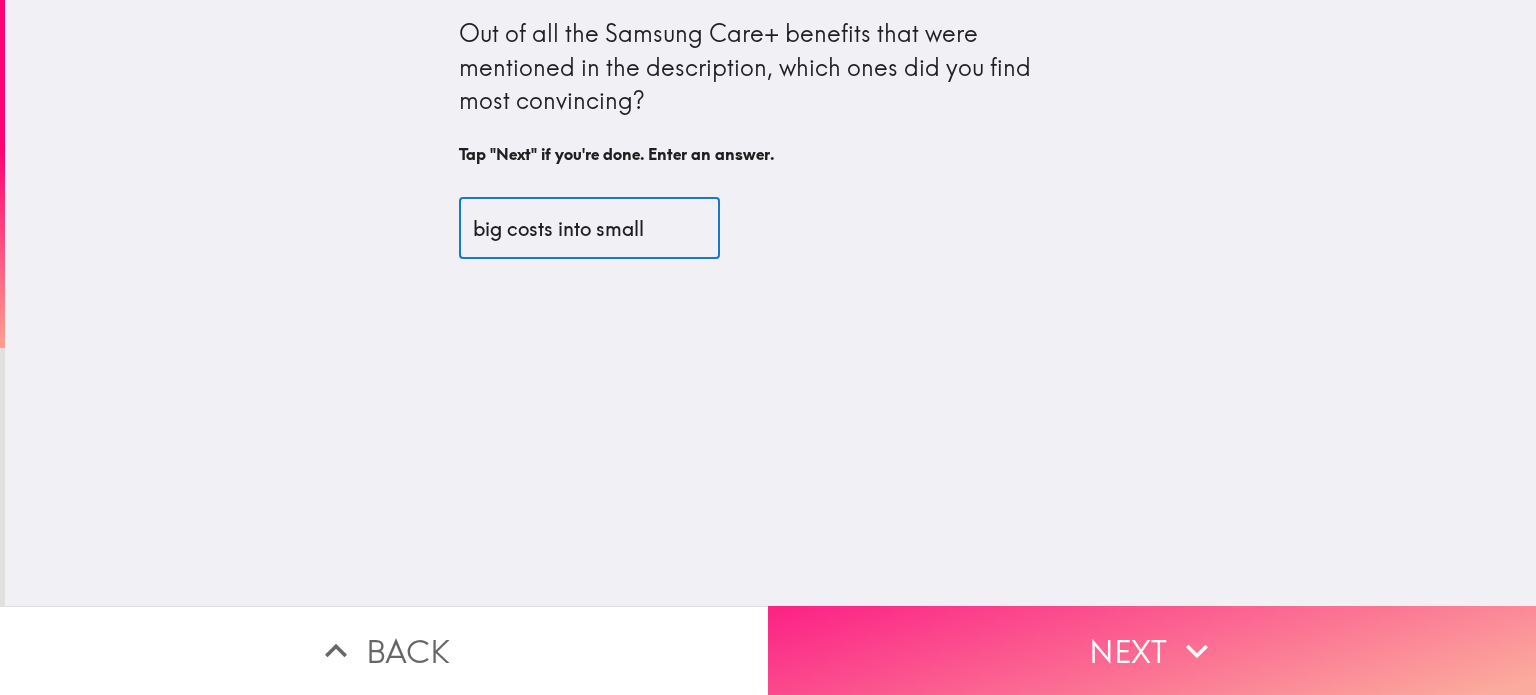 type on "big costs into small" 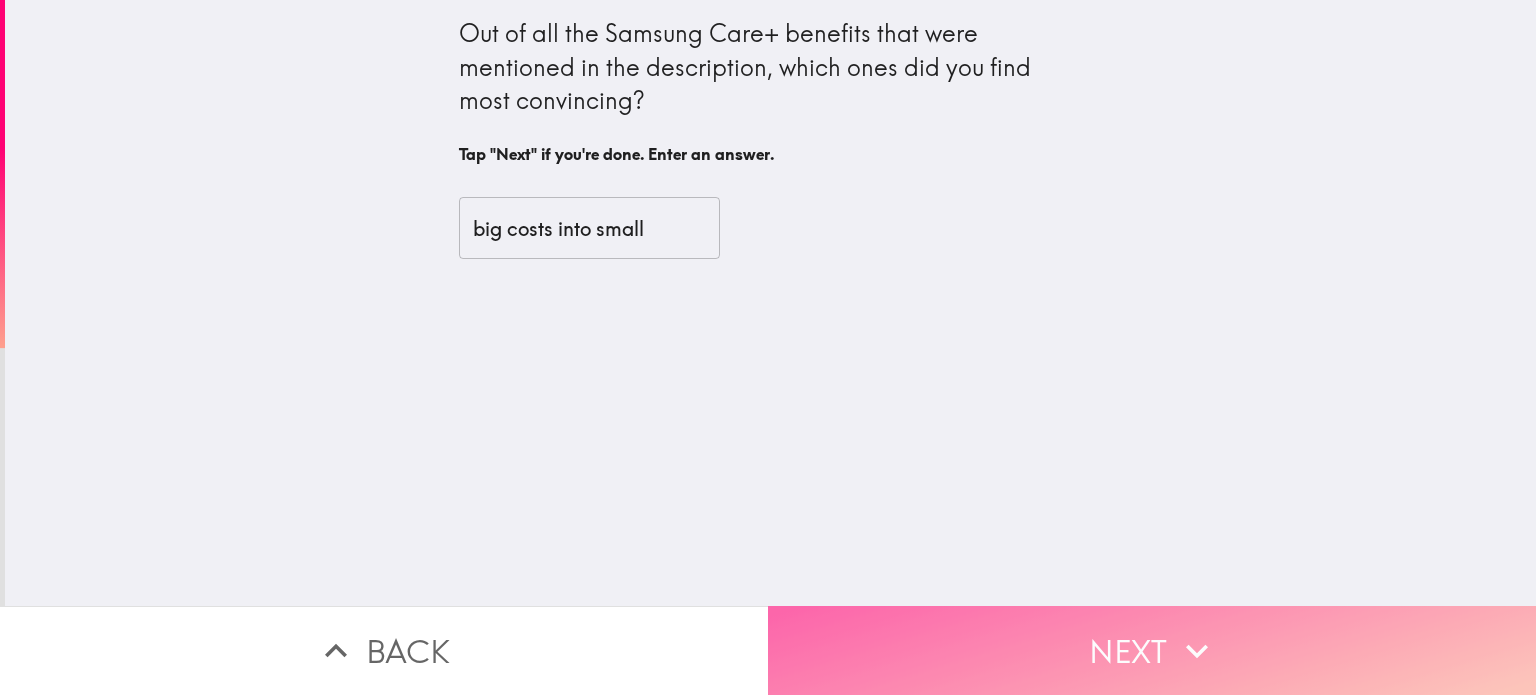 click on "Next" at bounding box center (1152, 650) 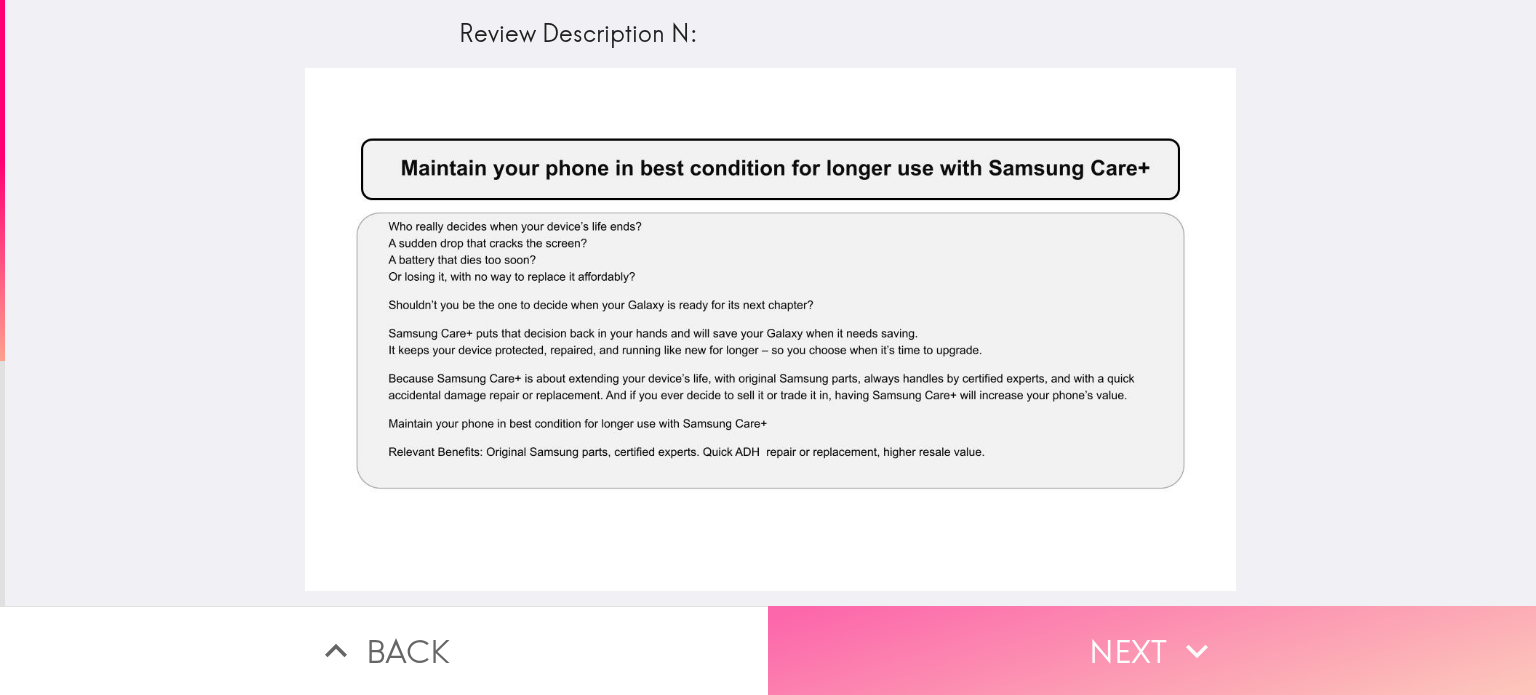 click on "Next" at bounding box center [1152, 650] 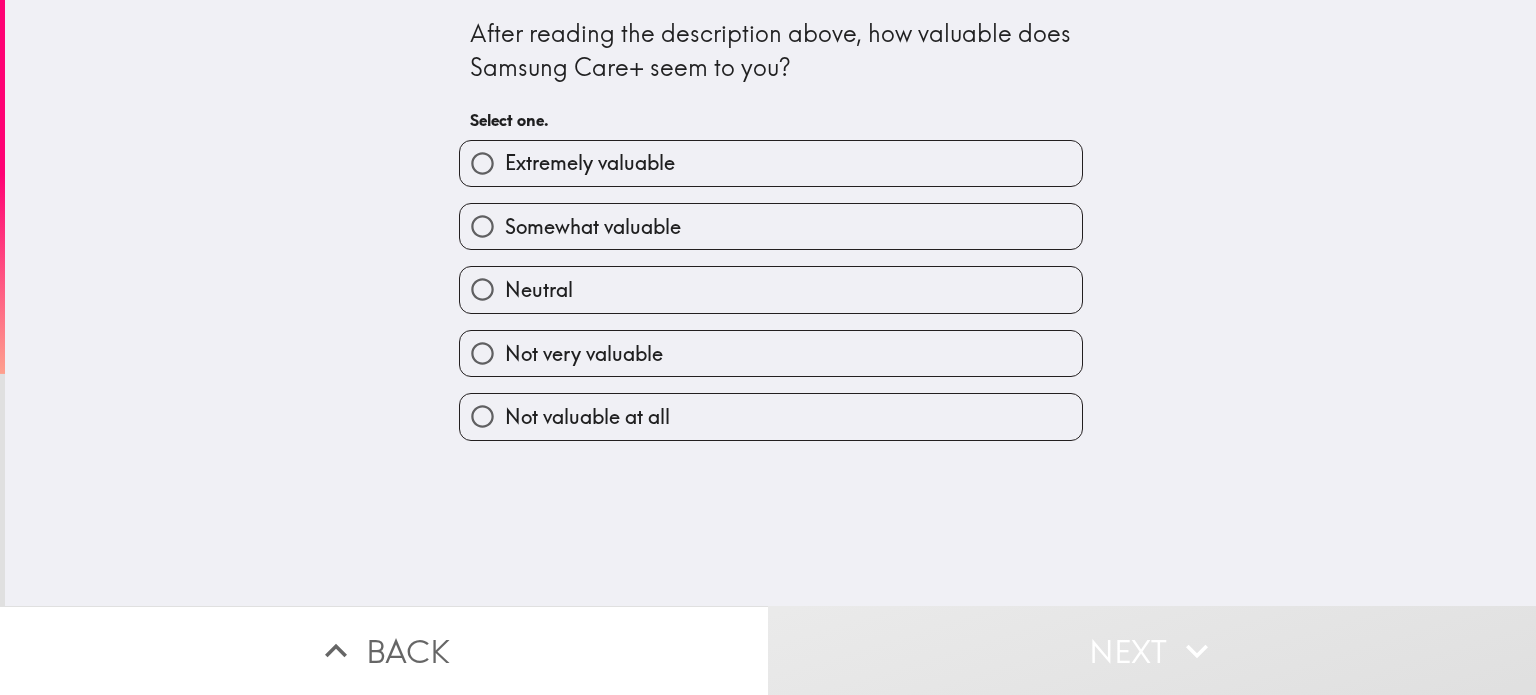 click on "Extremely valuable" at bounding box center [590, 163] 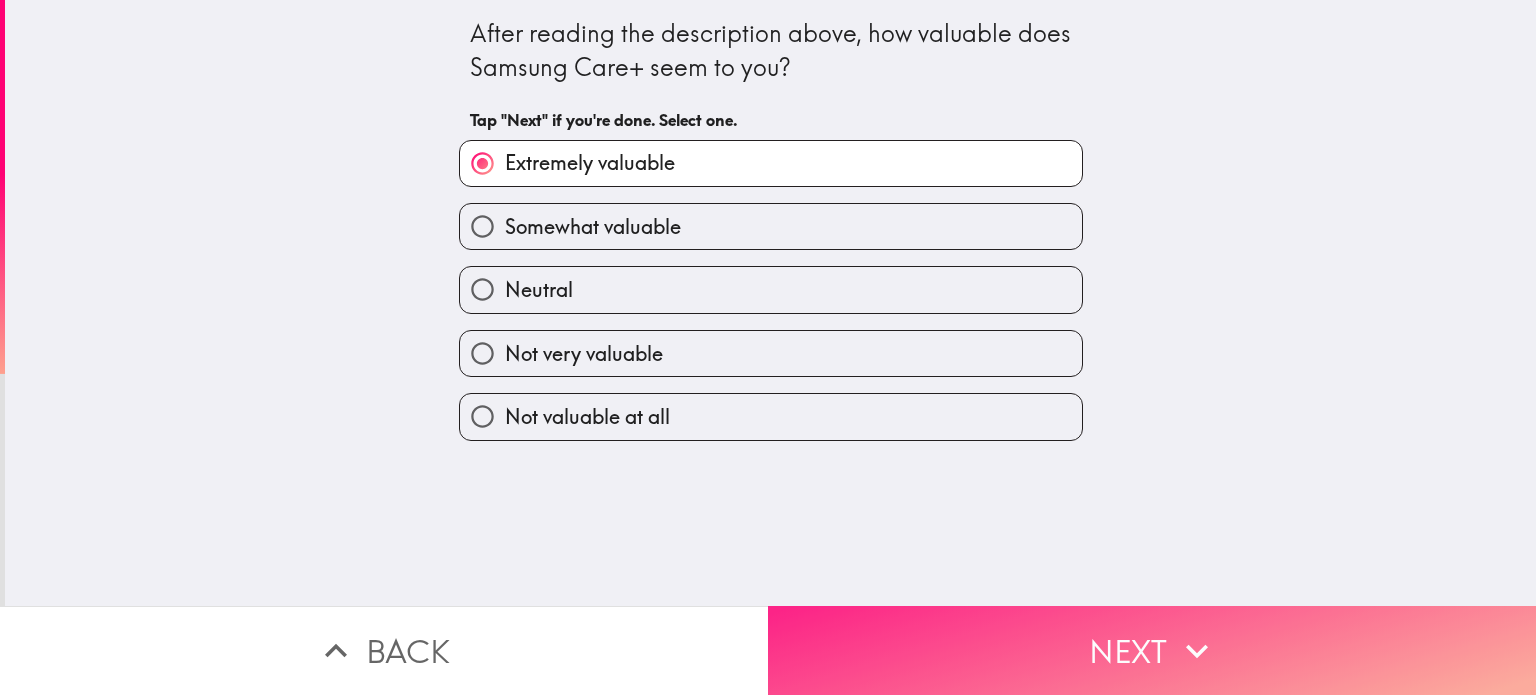 click on "Next" at bounding box center (1152, 650) 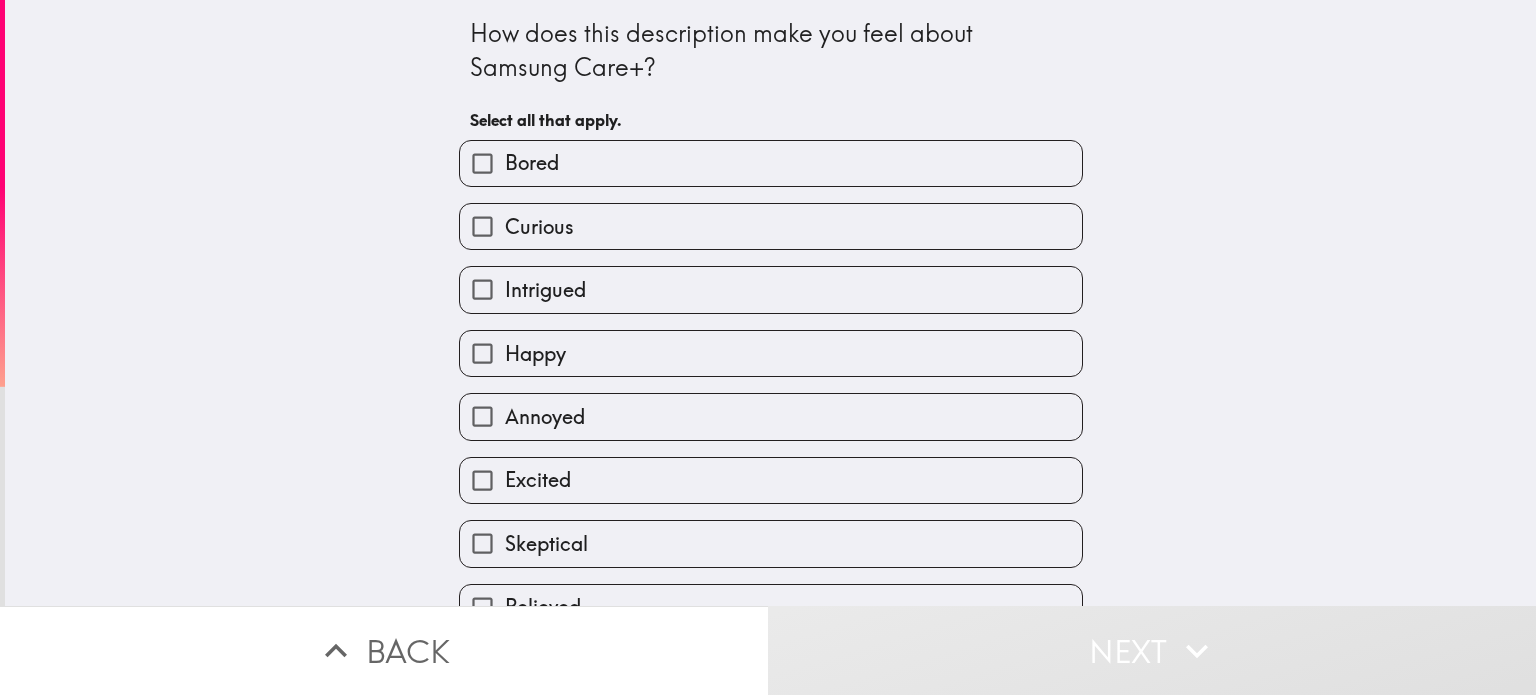 scroll, scrollTop: 100, scrollLeft: 0, axis: vertical 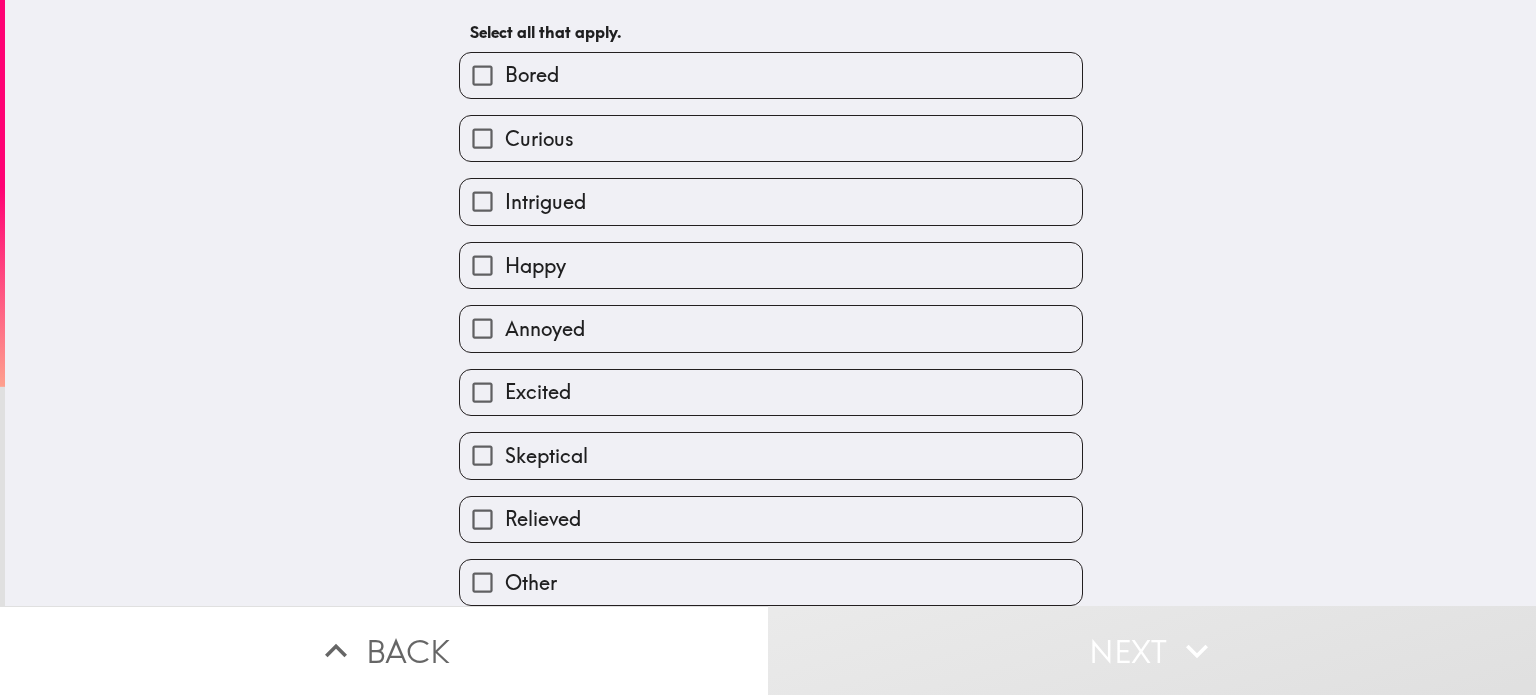 click on "Relieved" at bounding box center (771, 519) 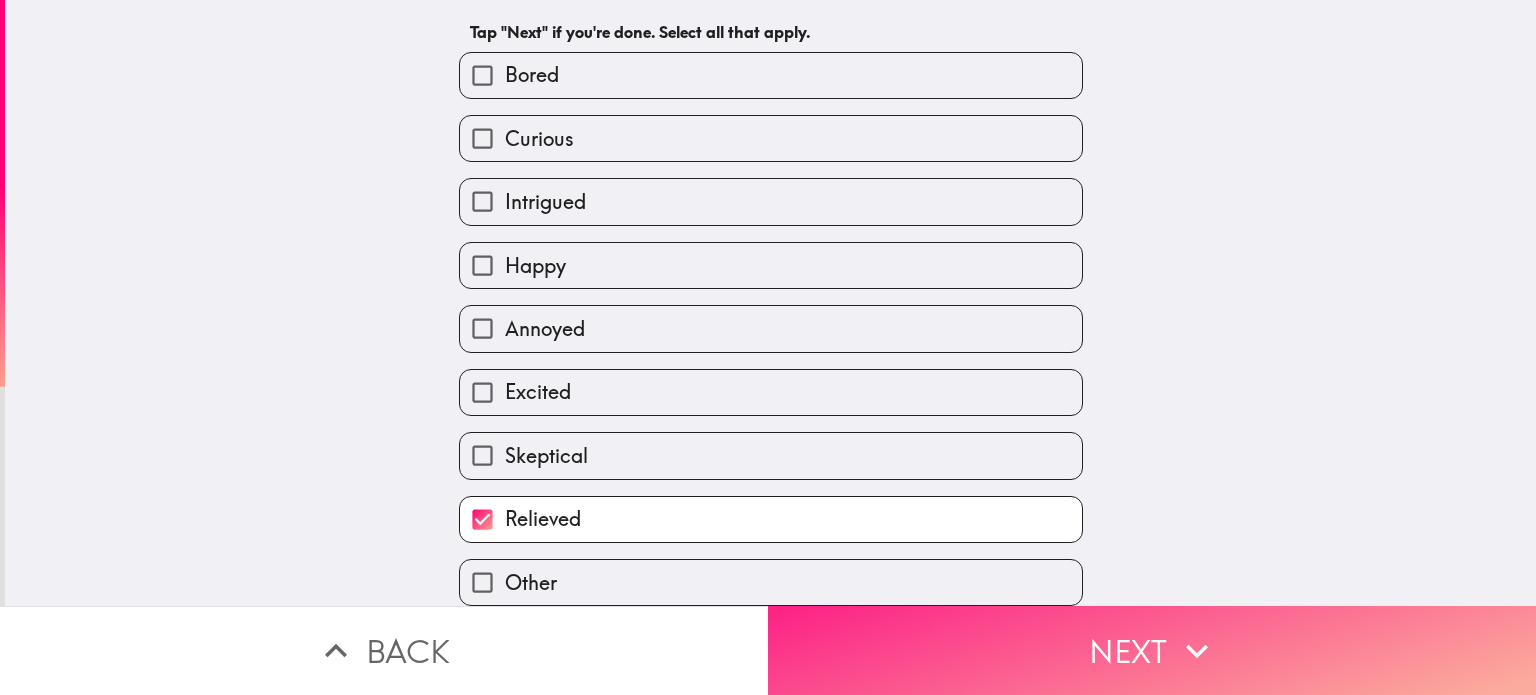 click on "Next" at bounding box center (1152, 650) 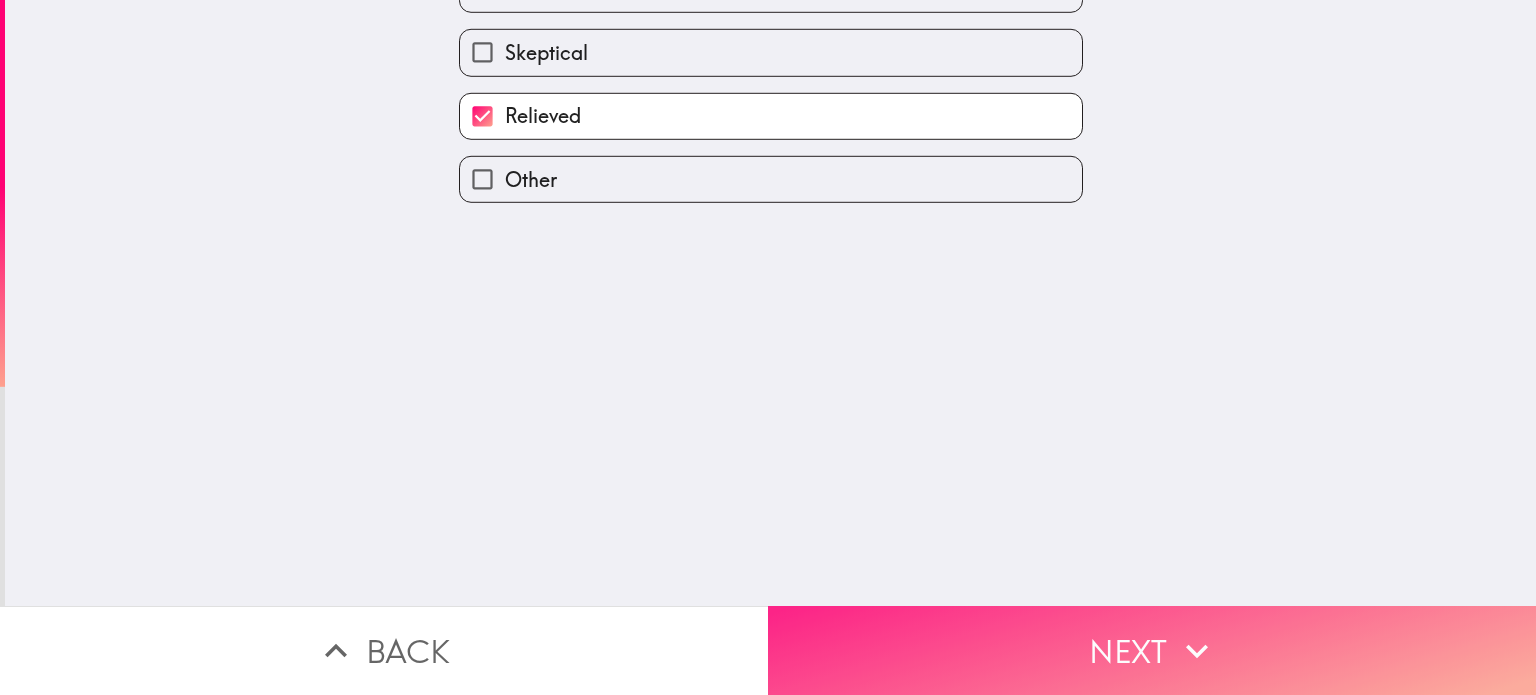 scroll, scrollTop: 0, scrollLeft: 0, axis: both 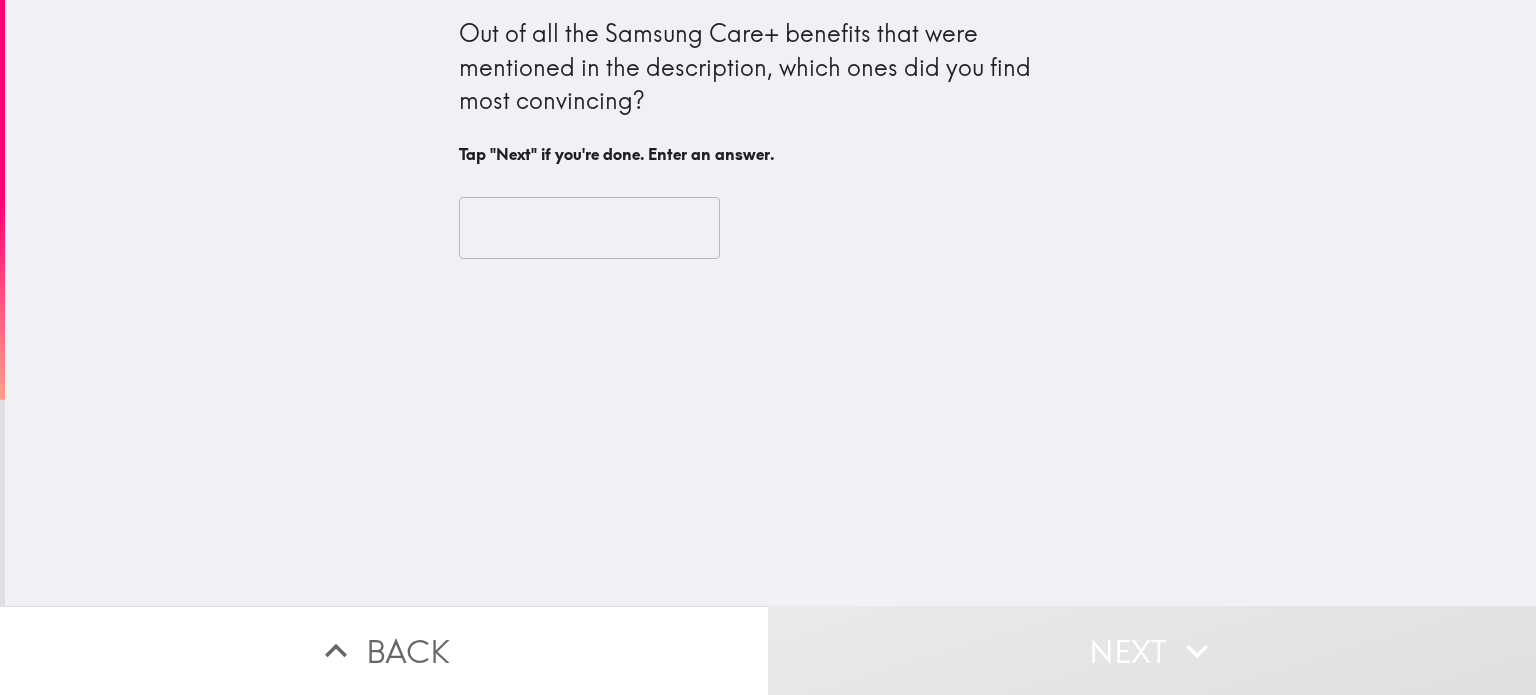 click at bounding box center (589, 228) 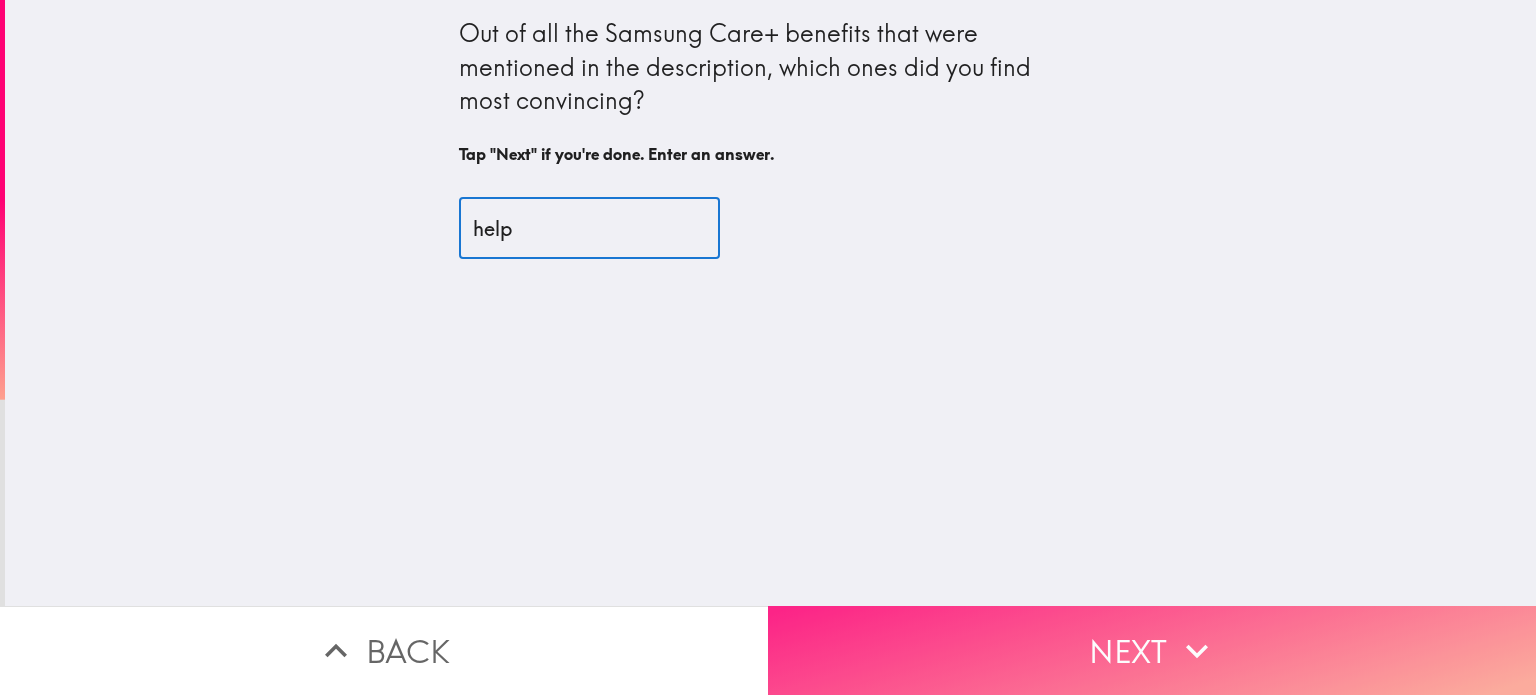 type on "help" 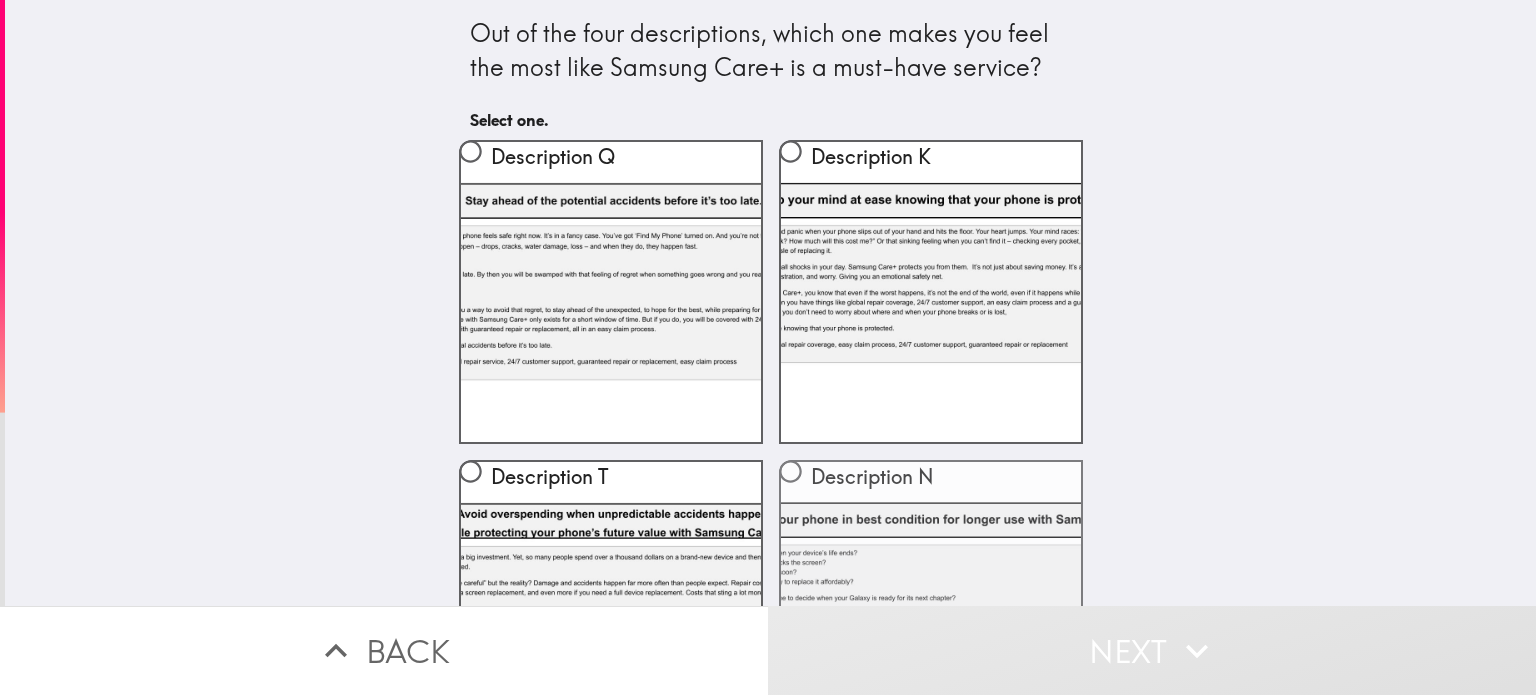 scroll, scrollTop: 172, scrollLeft: 0, axis: vertical 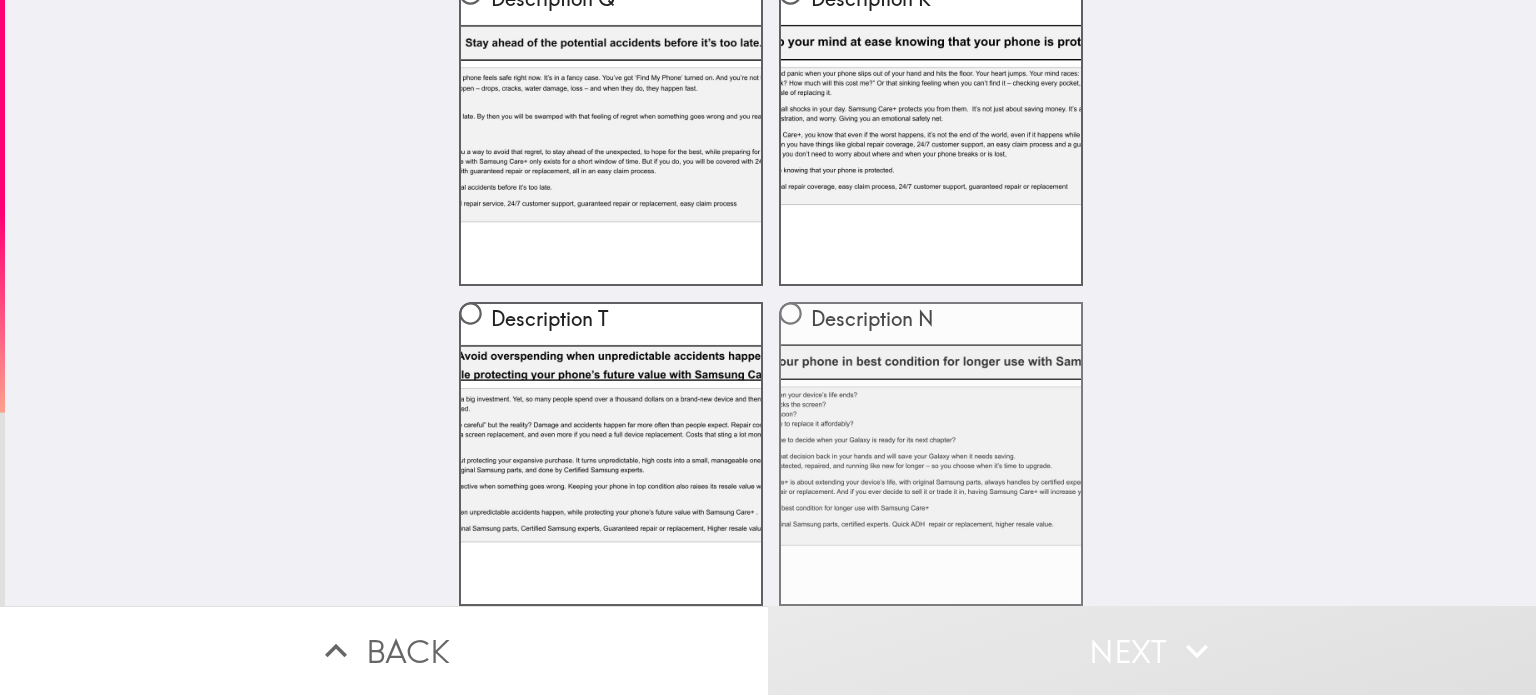 click on "Description N" at bounding box center [931, 454] 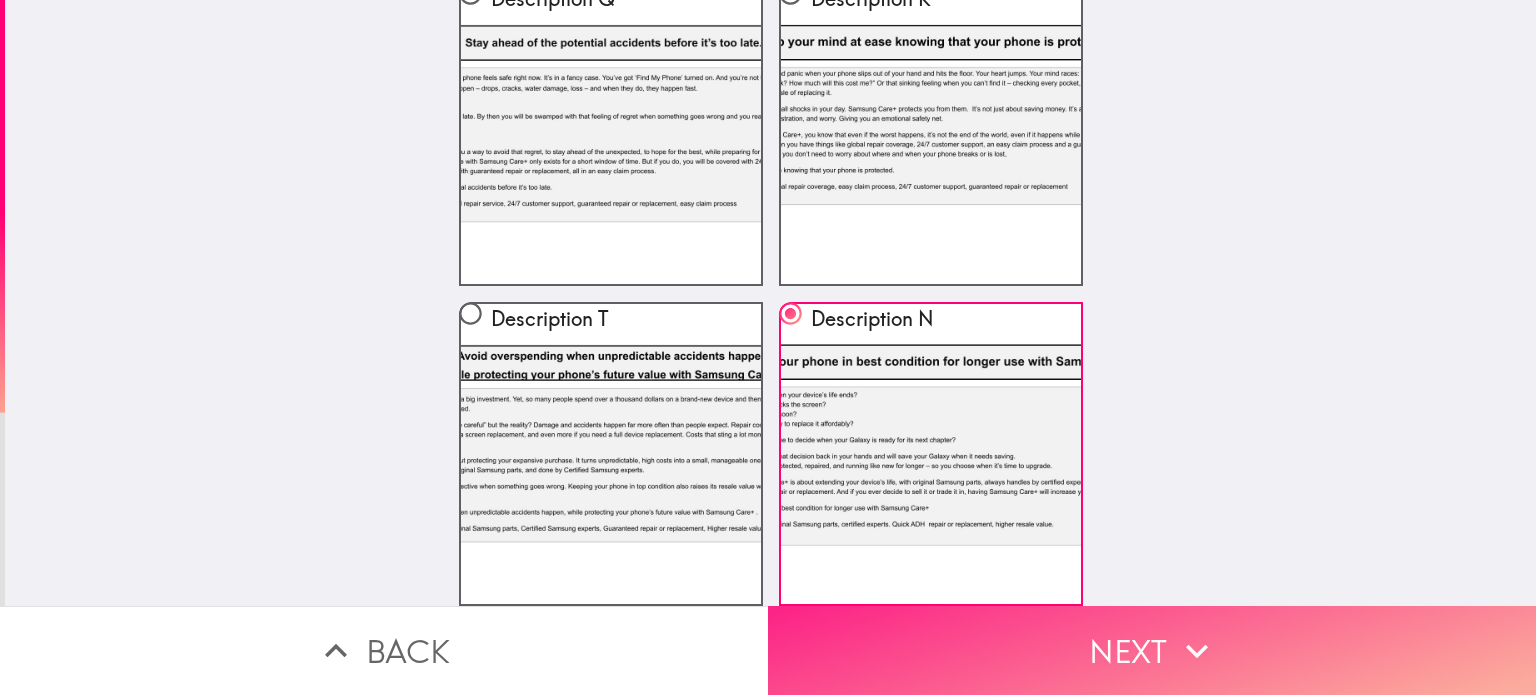 click on "Next" at bounding box center [1152, 650] 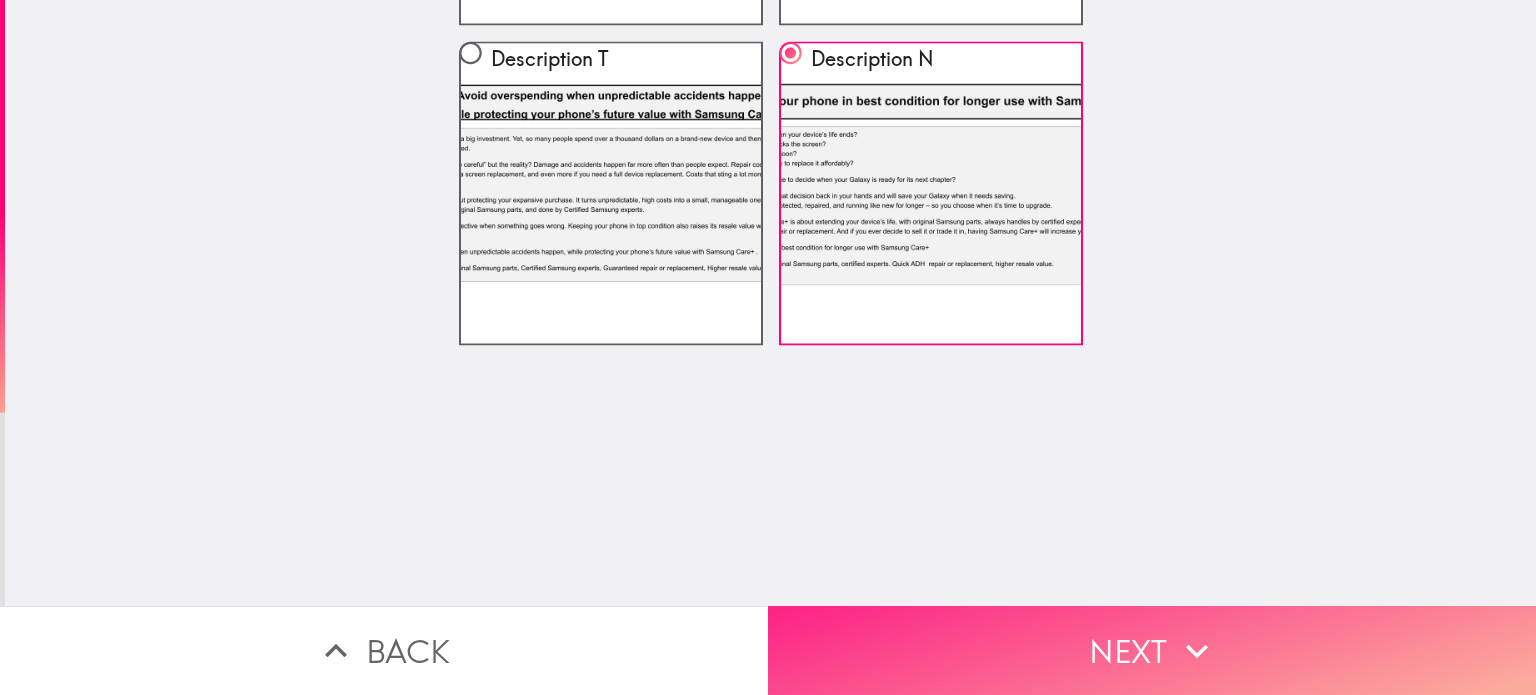 scroll, scrollTop: 0, scrollLeft: 0, axis: both 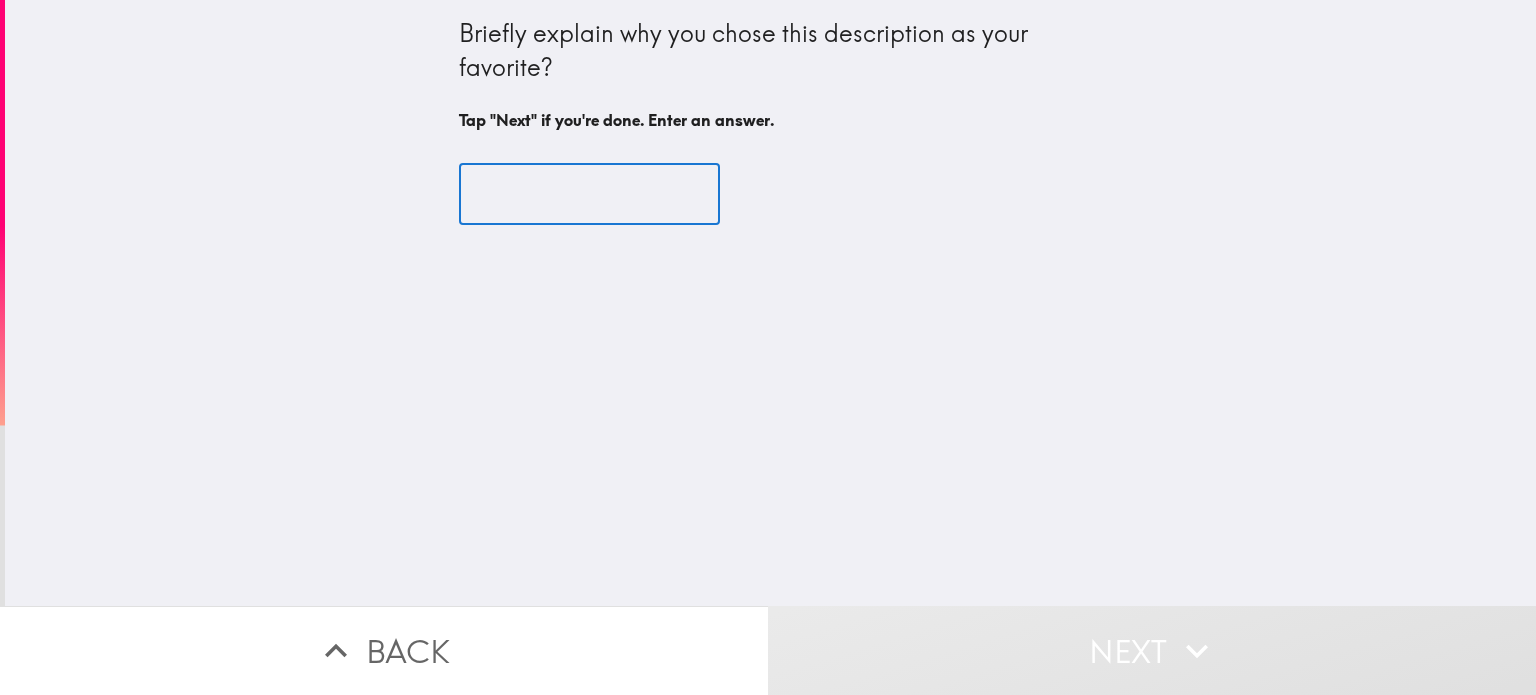 click at bounding box center [589, 195] 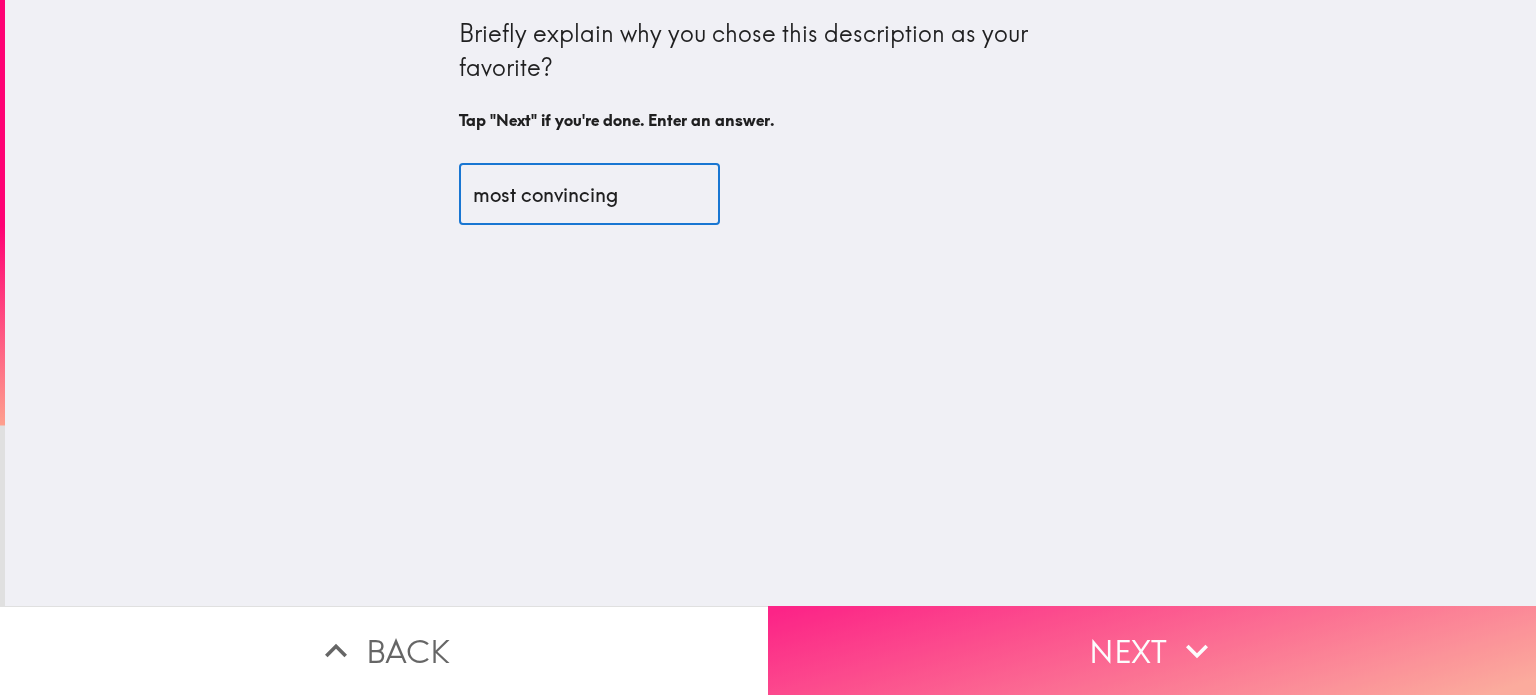 type on "most convincing" 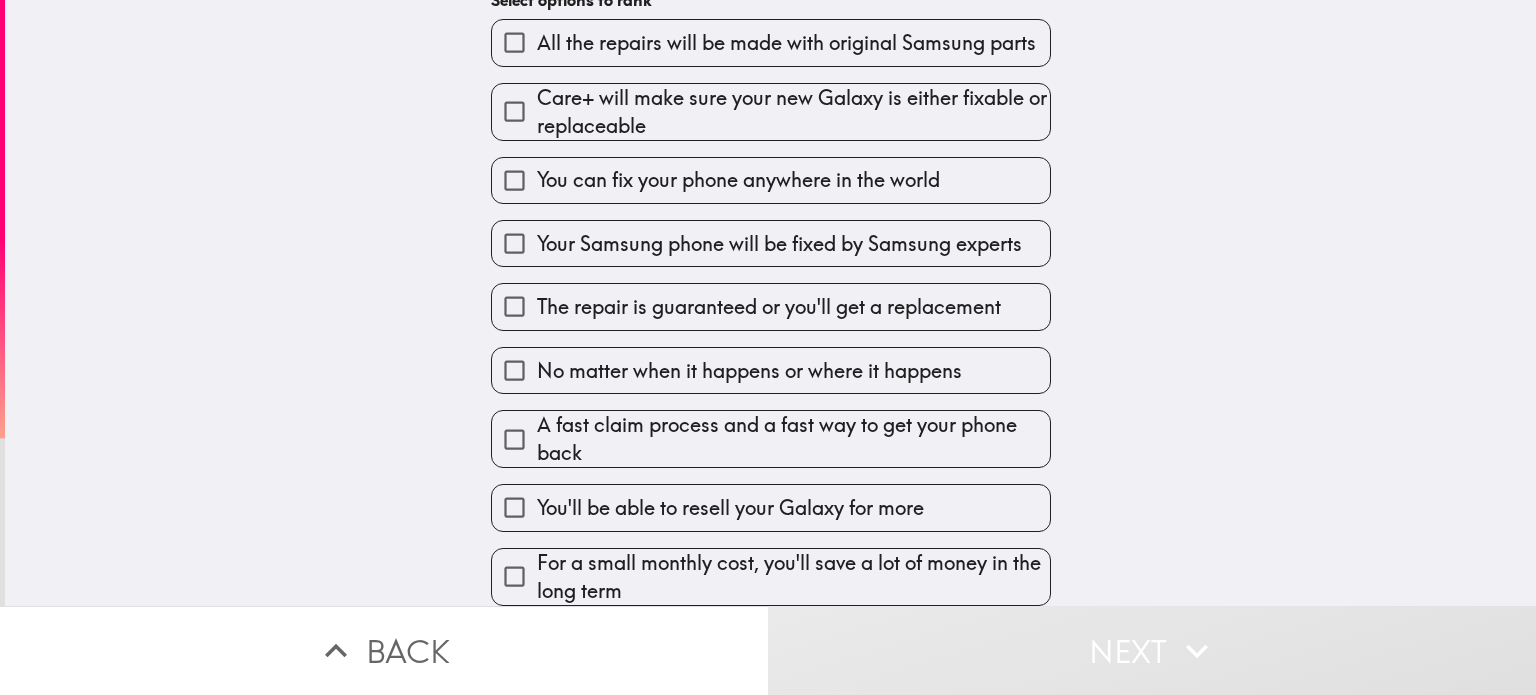 scroll, scrollTop: 236, scrollLeft: 0, axis: vertical 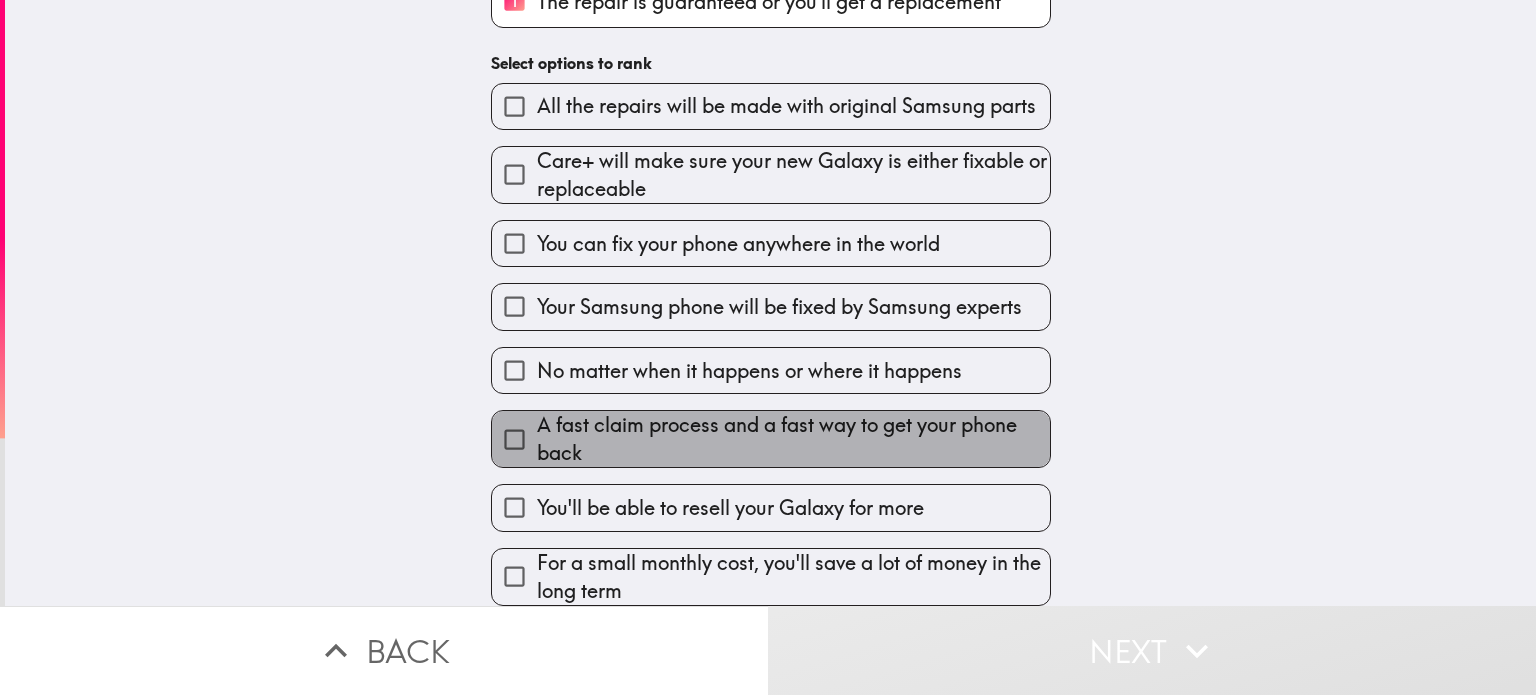 click on "A fast claim process and a fast way to get your phone back" at bounding box center [793, 439] 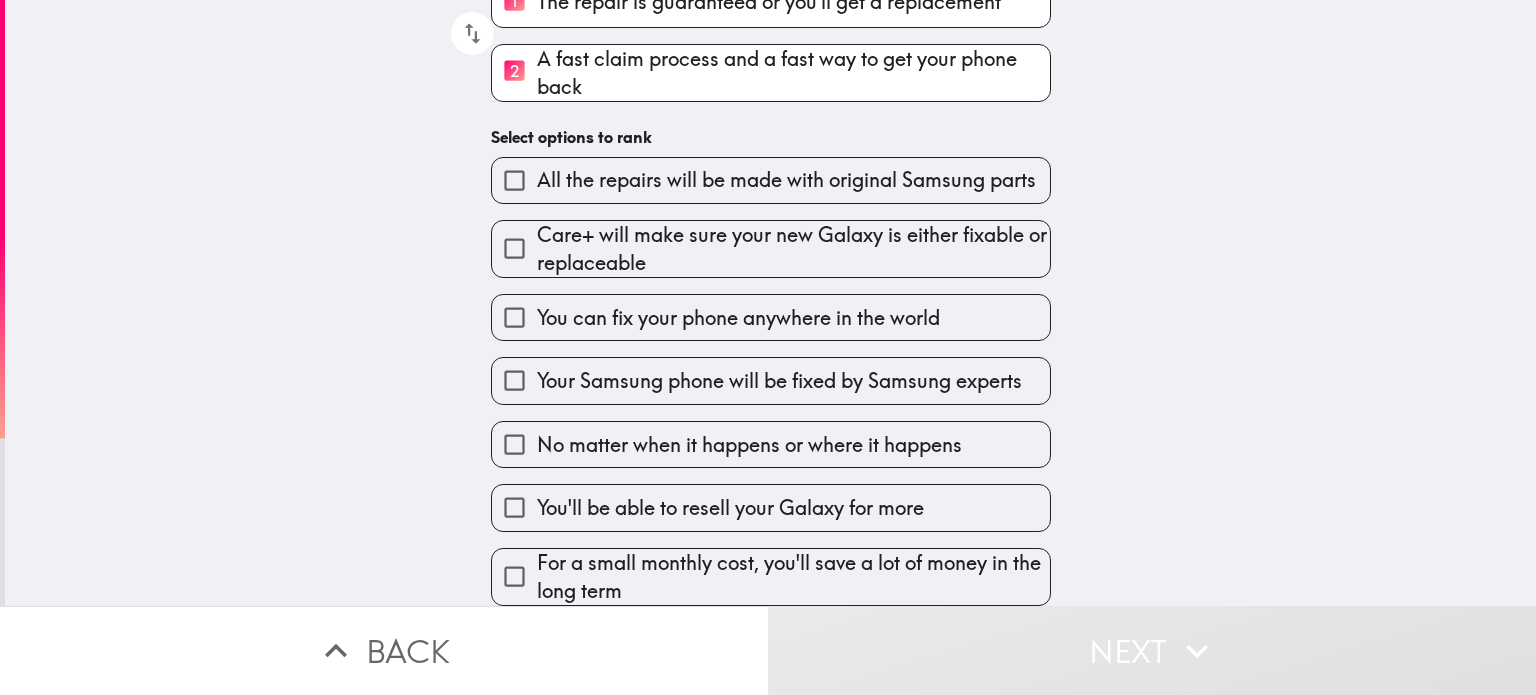 click on "For a small monthly cost, you'll save a lot of money in the long term" at bounding box center (793, 577) 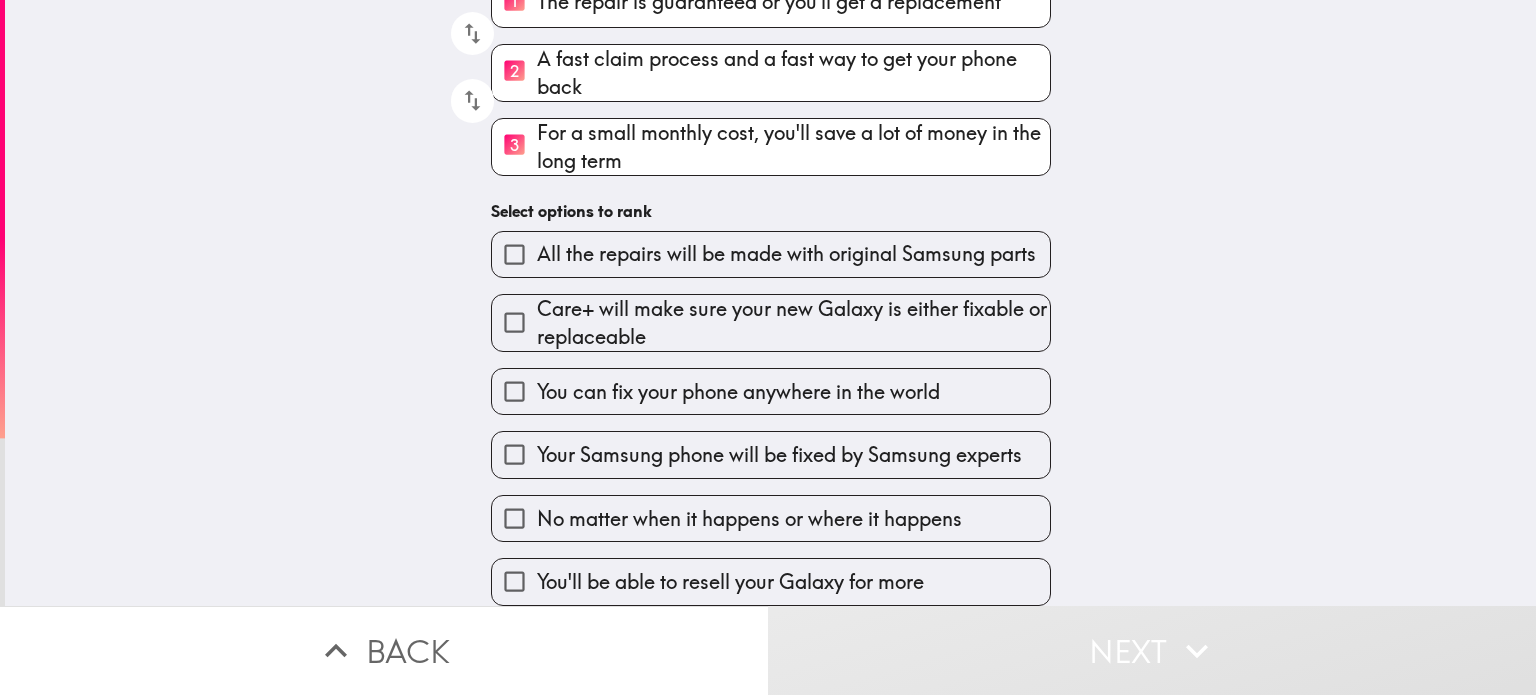click on "No matter when it happens or where it happens" at bounding box center [749, 519] 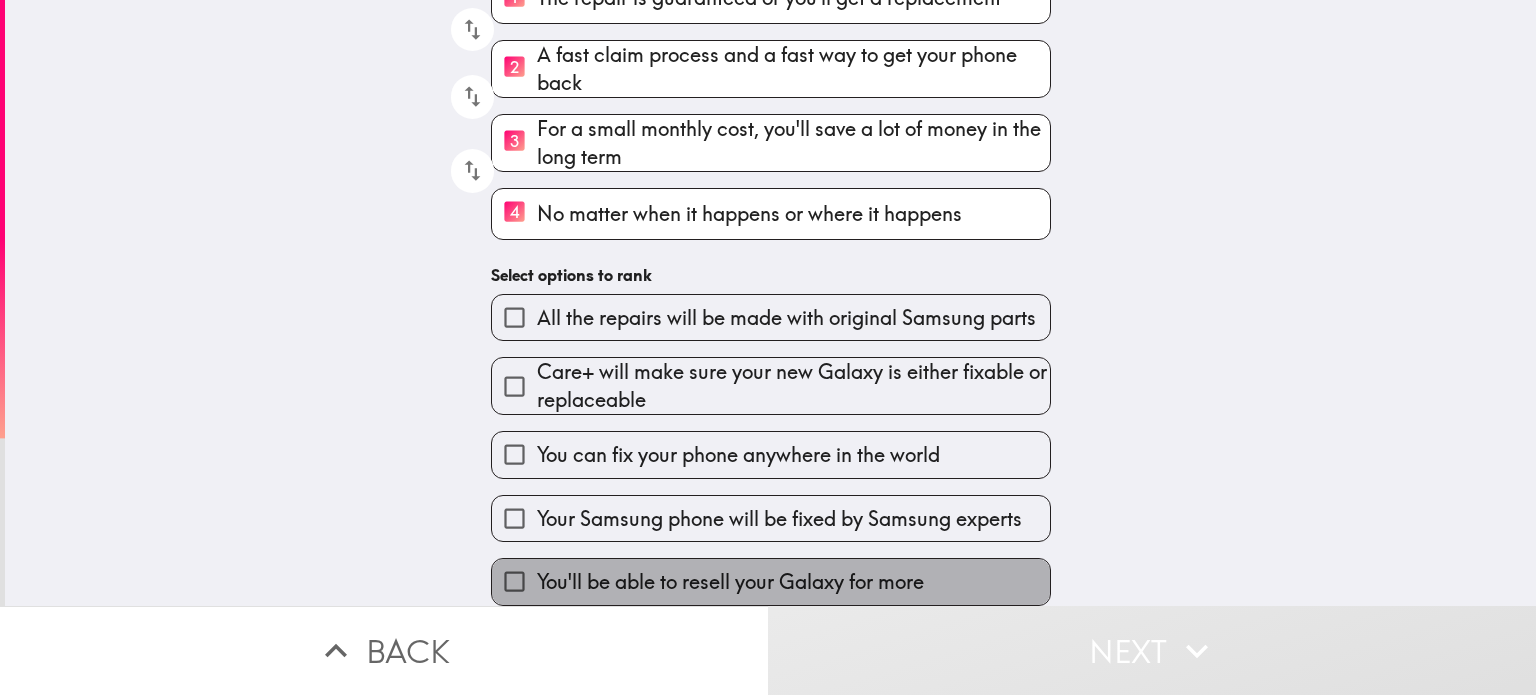 click on "You'll be able to resell your Galaxy for more" at bounding box center (730, 582) 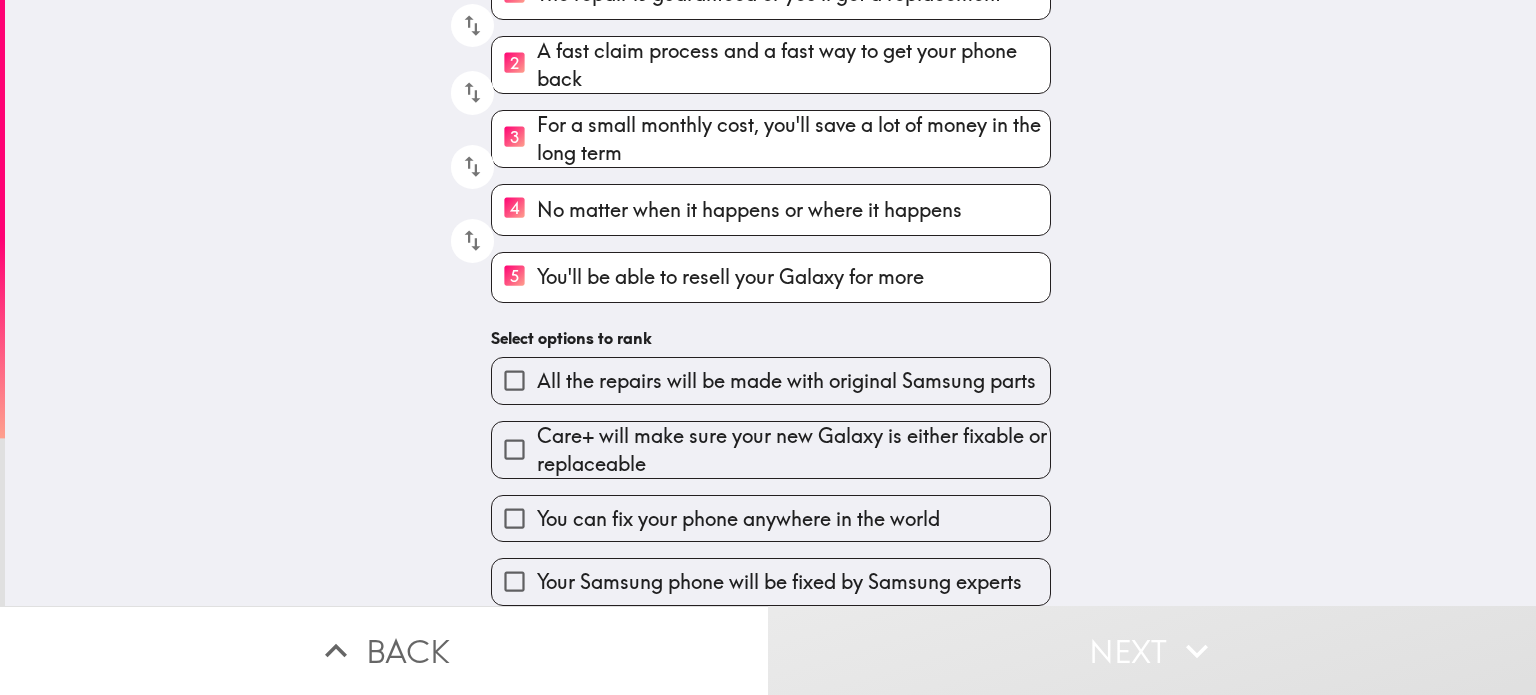 click on "Your Samsung phone will be fixed by Samsung experts" at bounding box center [779, 582] 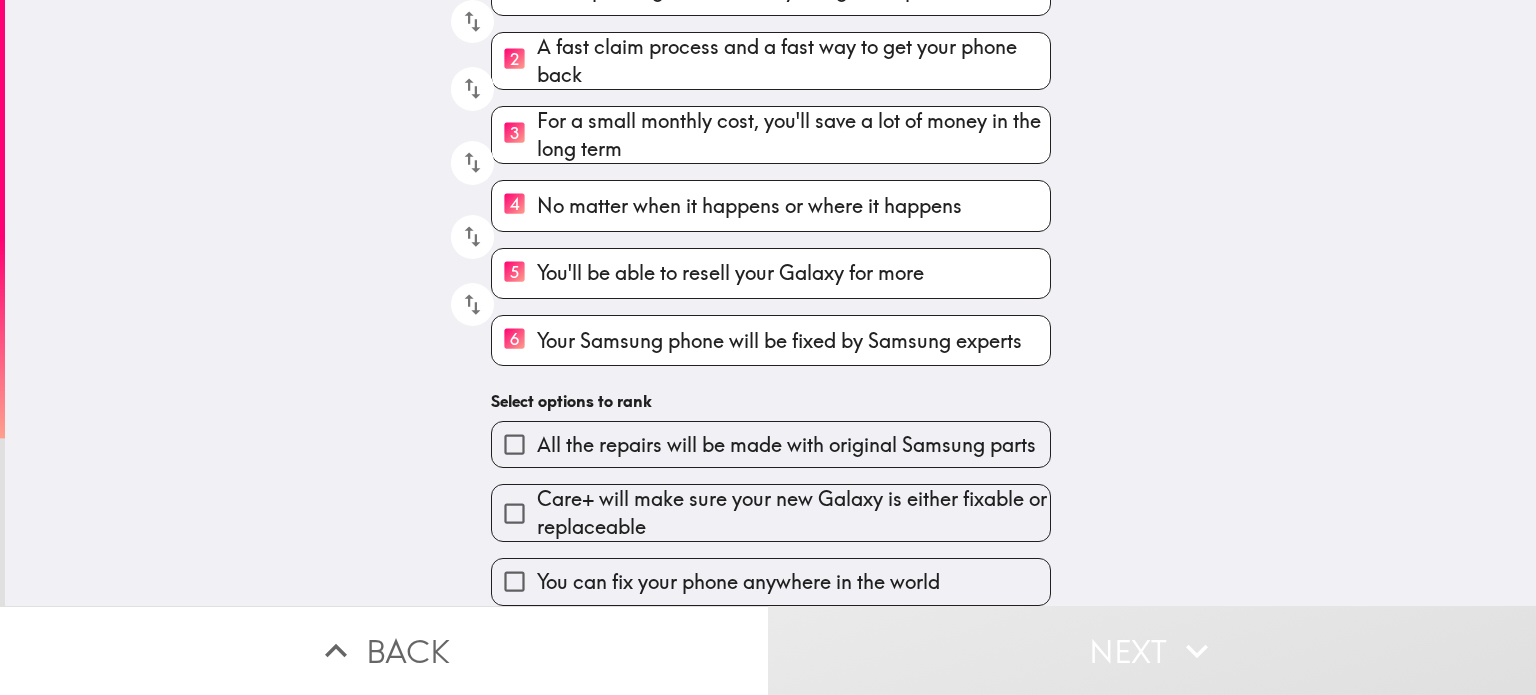scroll, scrollTop: 248, scrollLeft: 0, axis: vertical 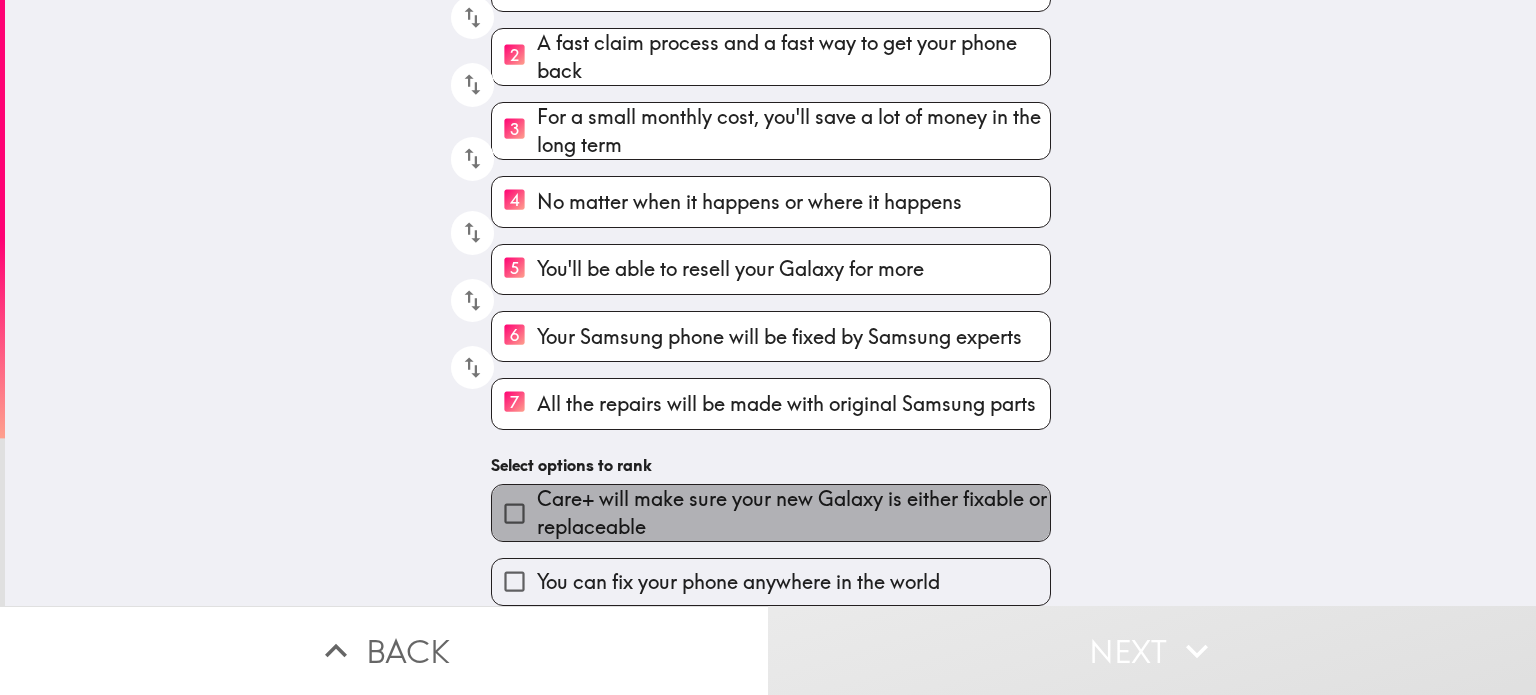 click on "Care+ will make sure your new Galaxy is either fixable or replaceable" at bounding box center [793, 513] 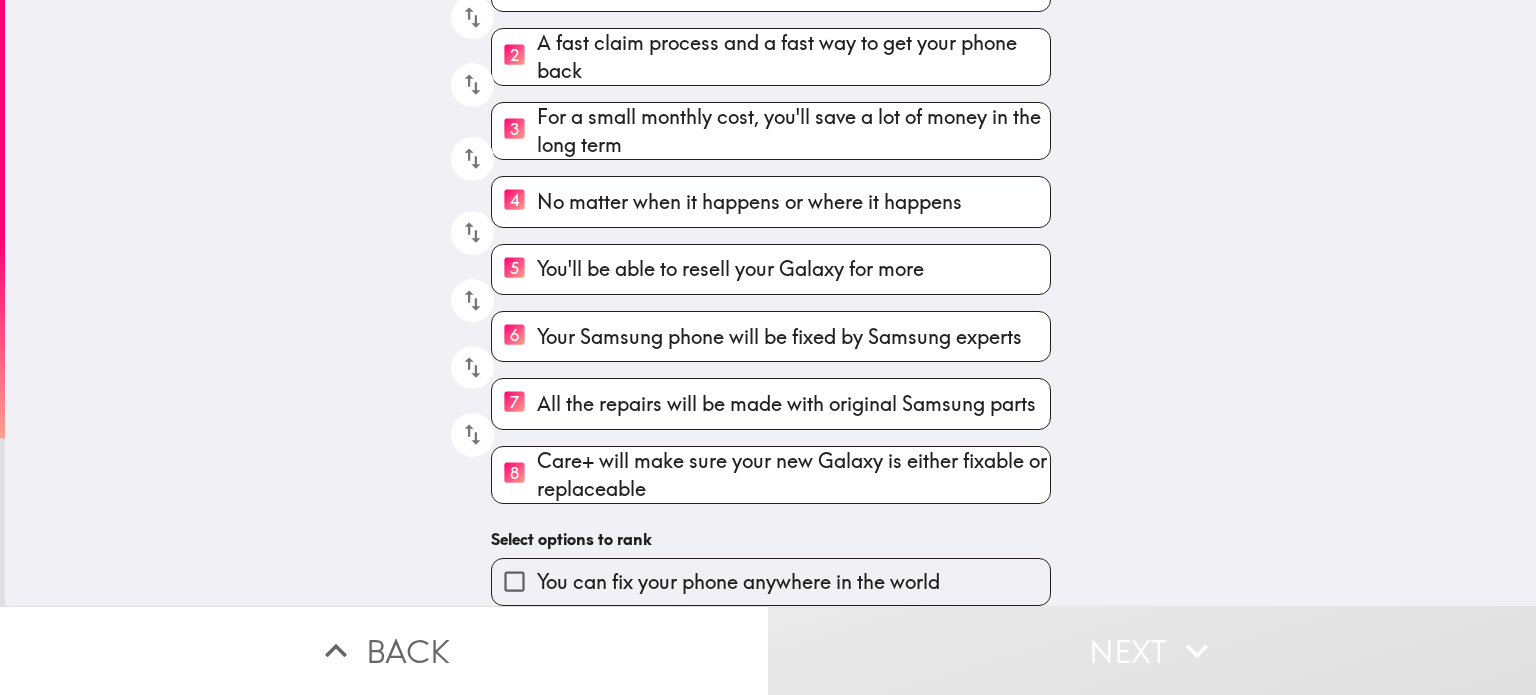 click on "You can fix your phone anywhere in the world" at bounding box center [738, 582] 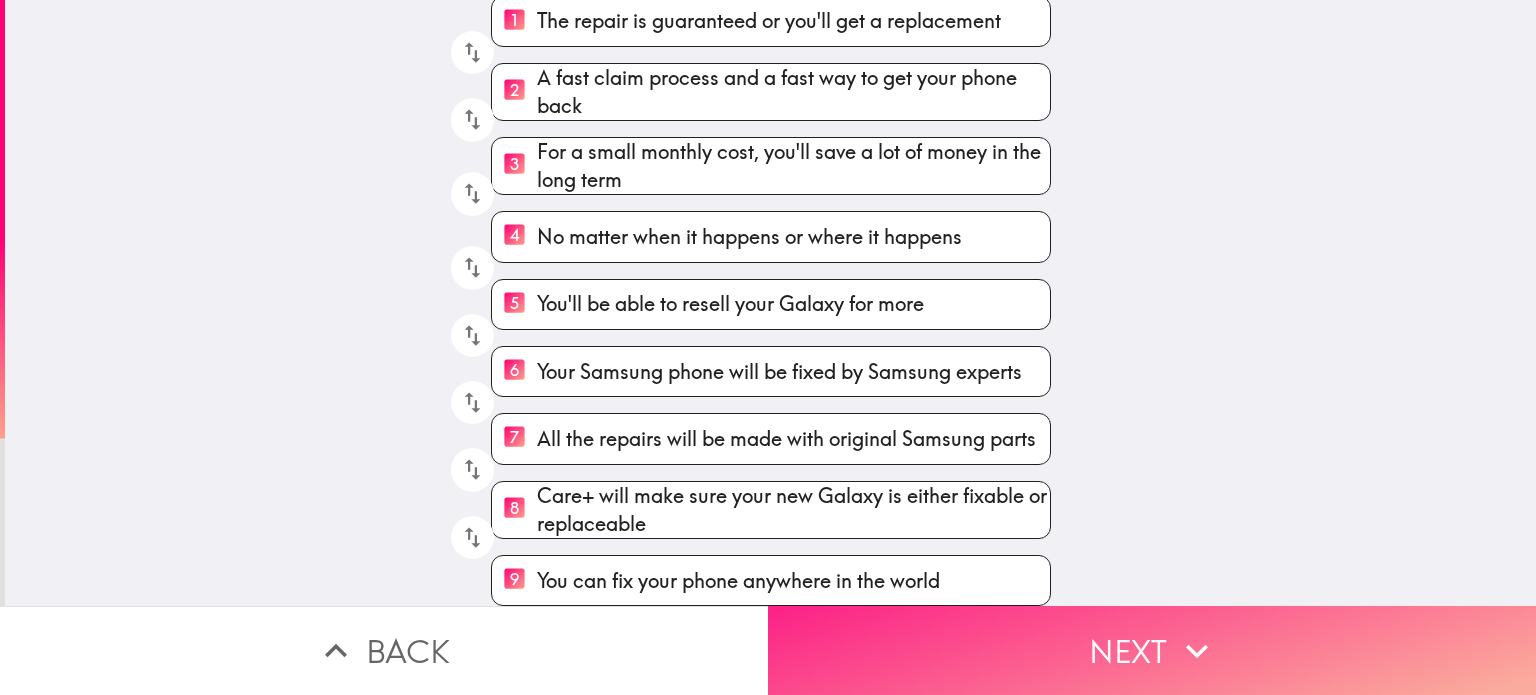 scroll, scrollTop: 222, scrollLeft: 0, axis: vertical 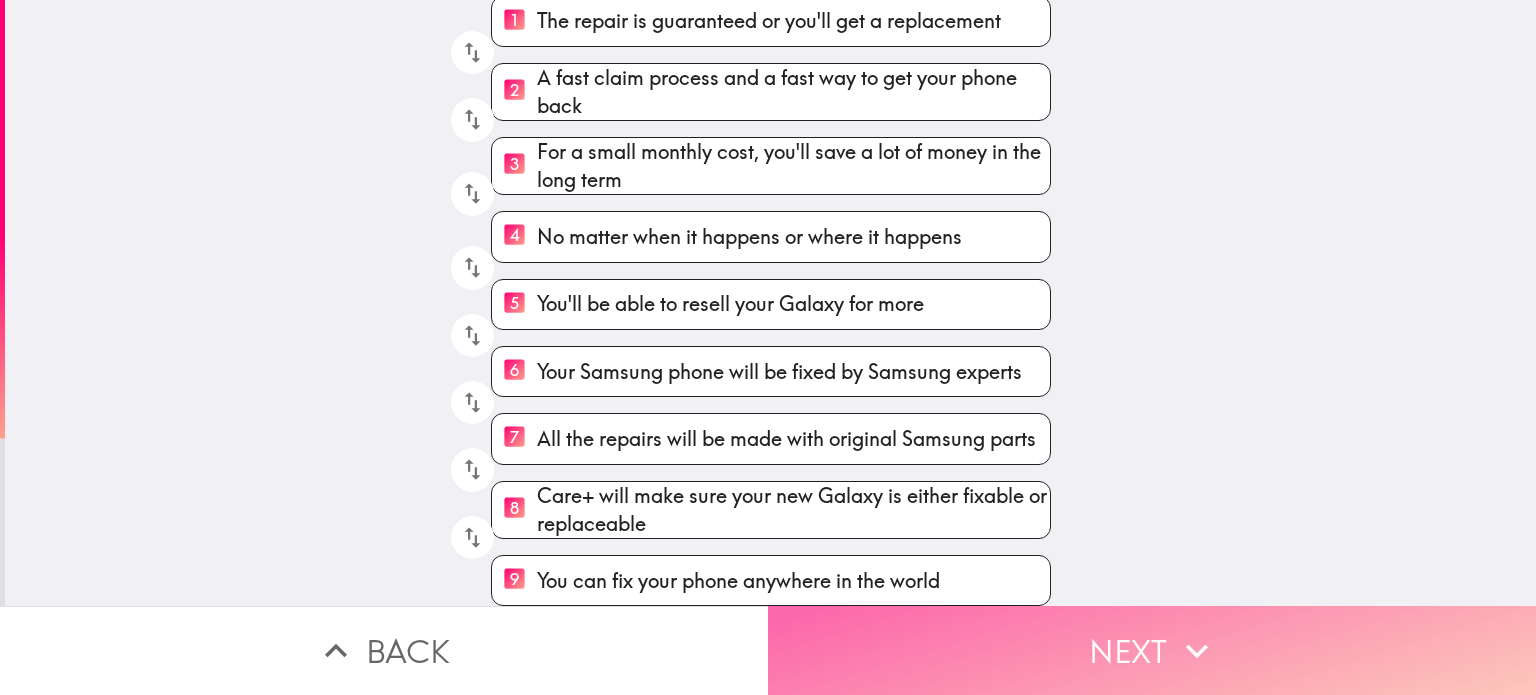 click on "Next" at bounding box center [1152, 650] 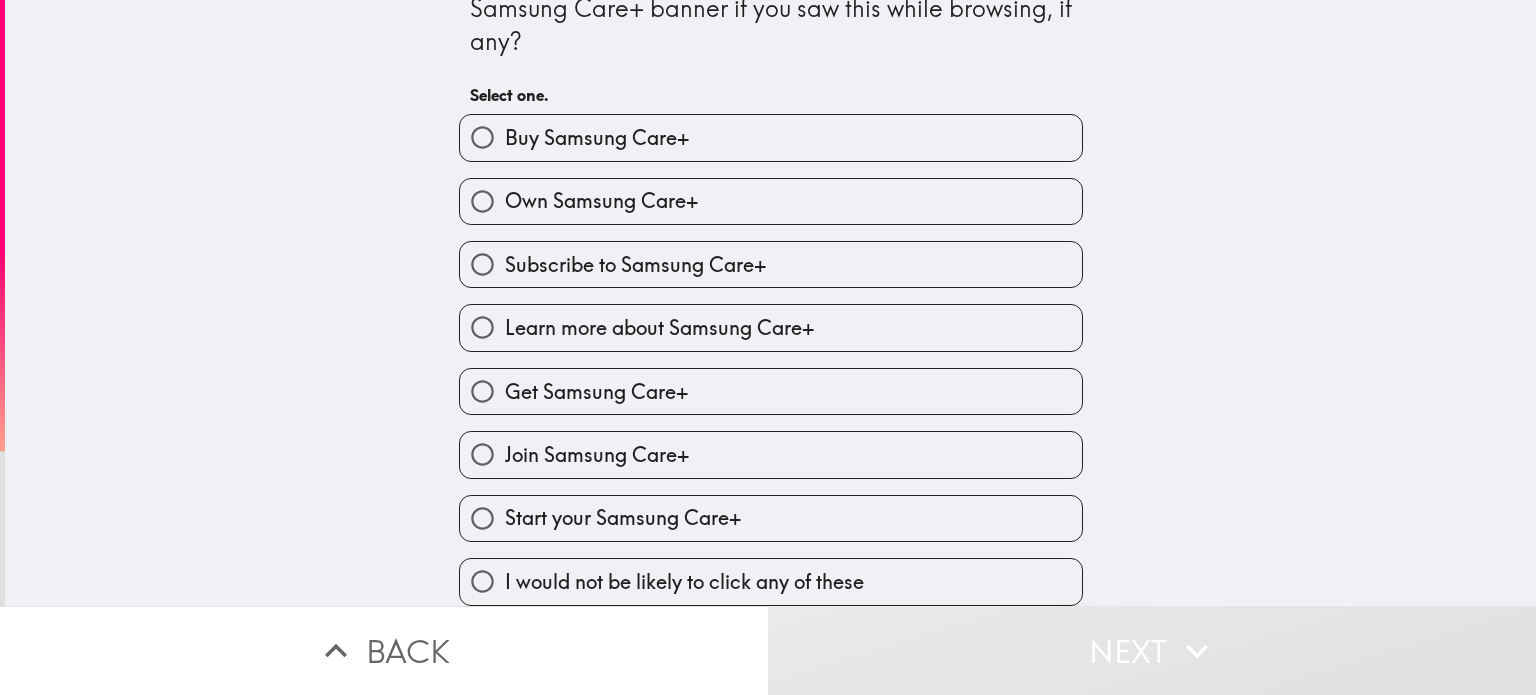 scroll, scrollTop: 70, scrollLeft: 0, axis: vertical 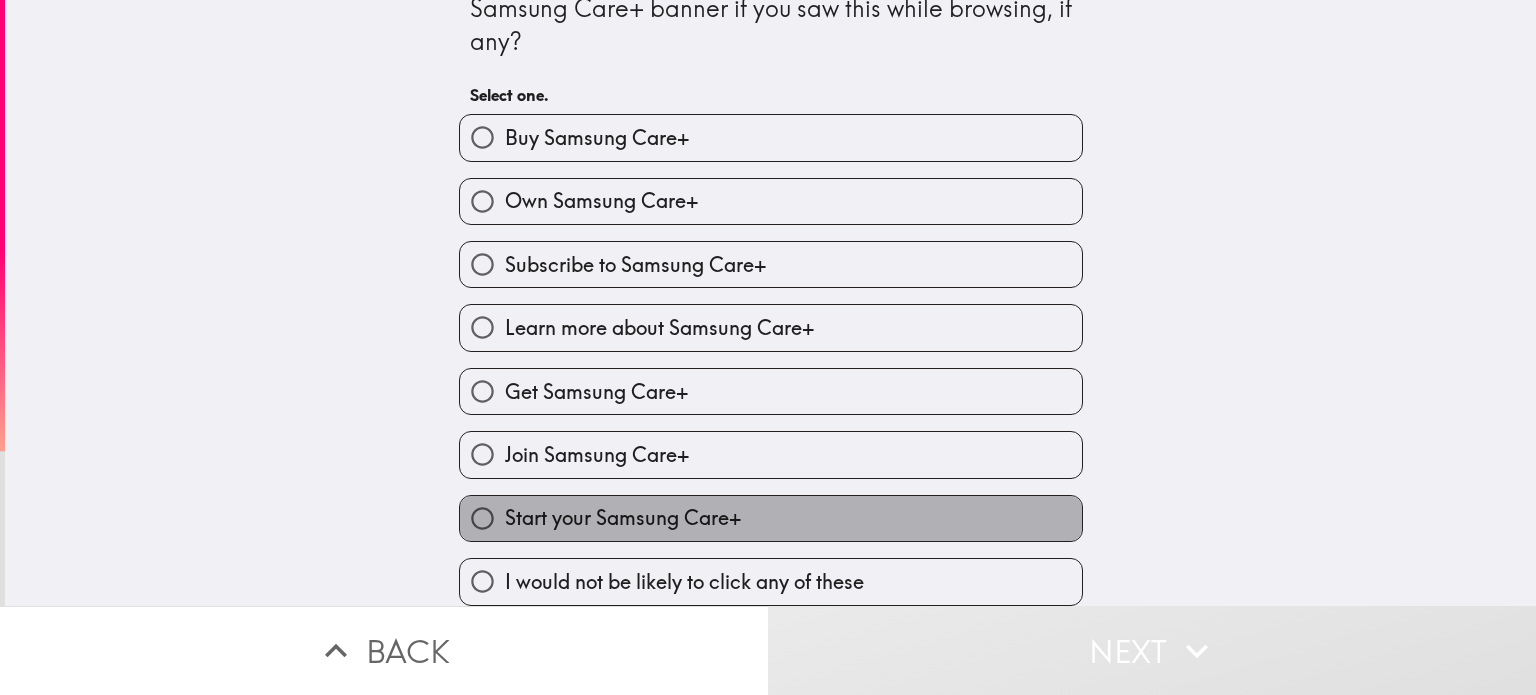 click on "Start your Samsung Care+" at bounding box center (623, 518) 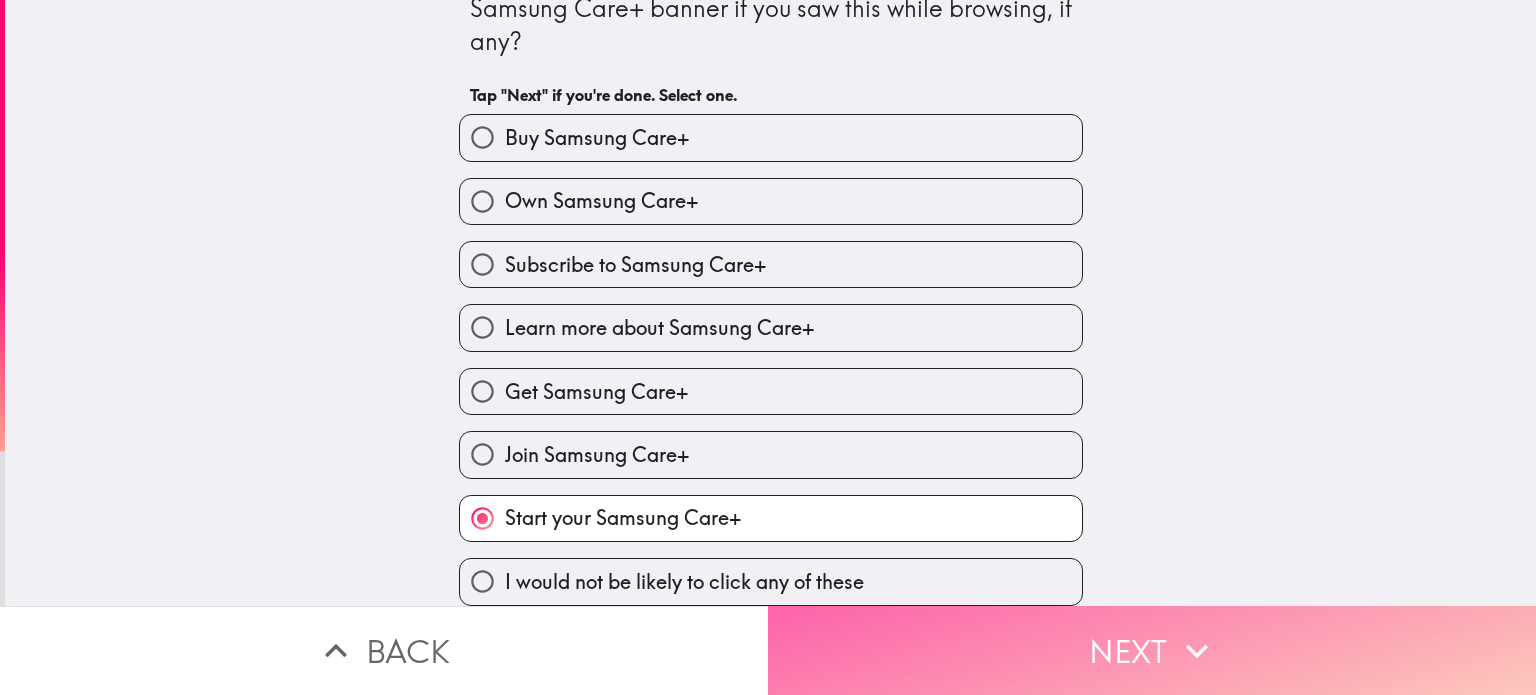 click on "Next" at bounding box center [1152, 650] 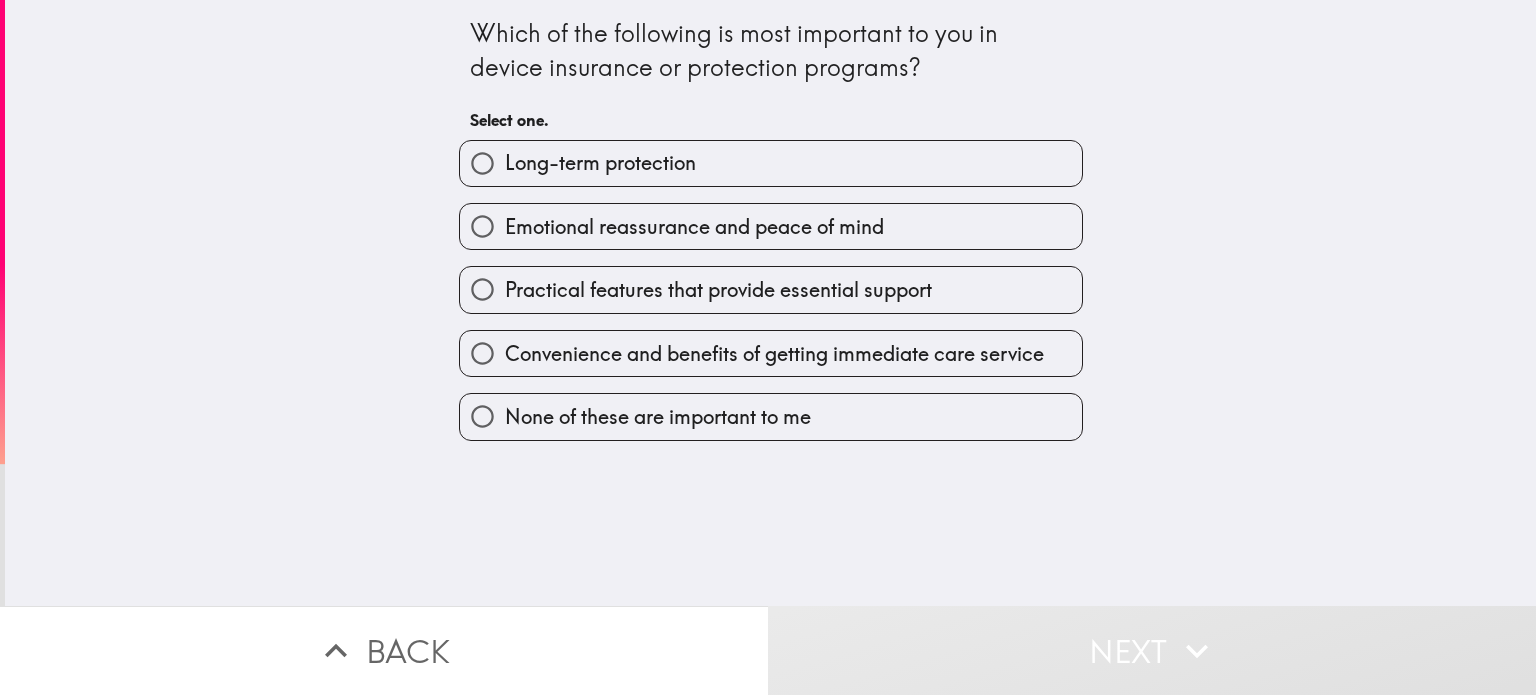 click on "Emotional reassurance and peace of mind" at bounding box center [694, 227] 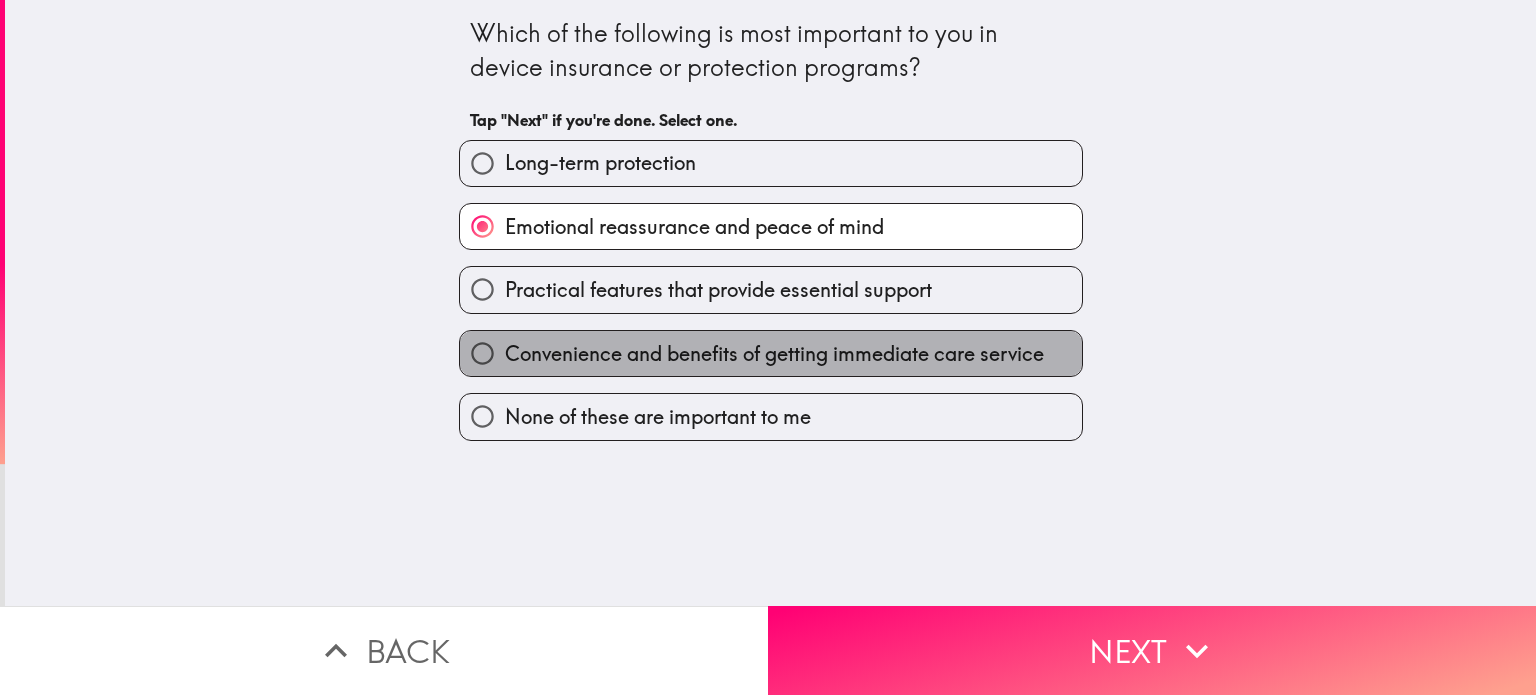 click on "Convenience and benefits of getting immediate care service" at bounding box center [774, 354] 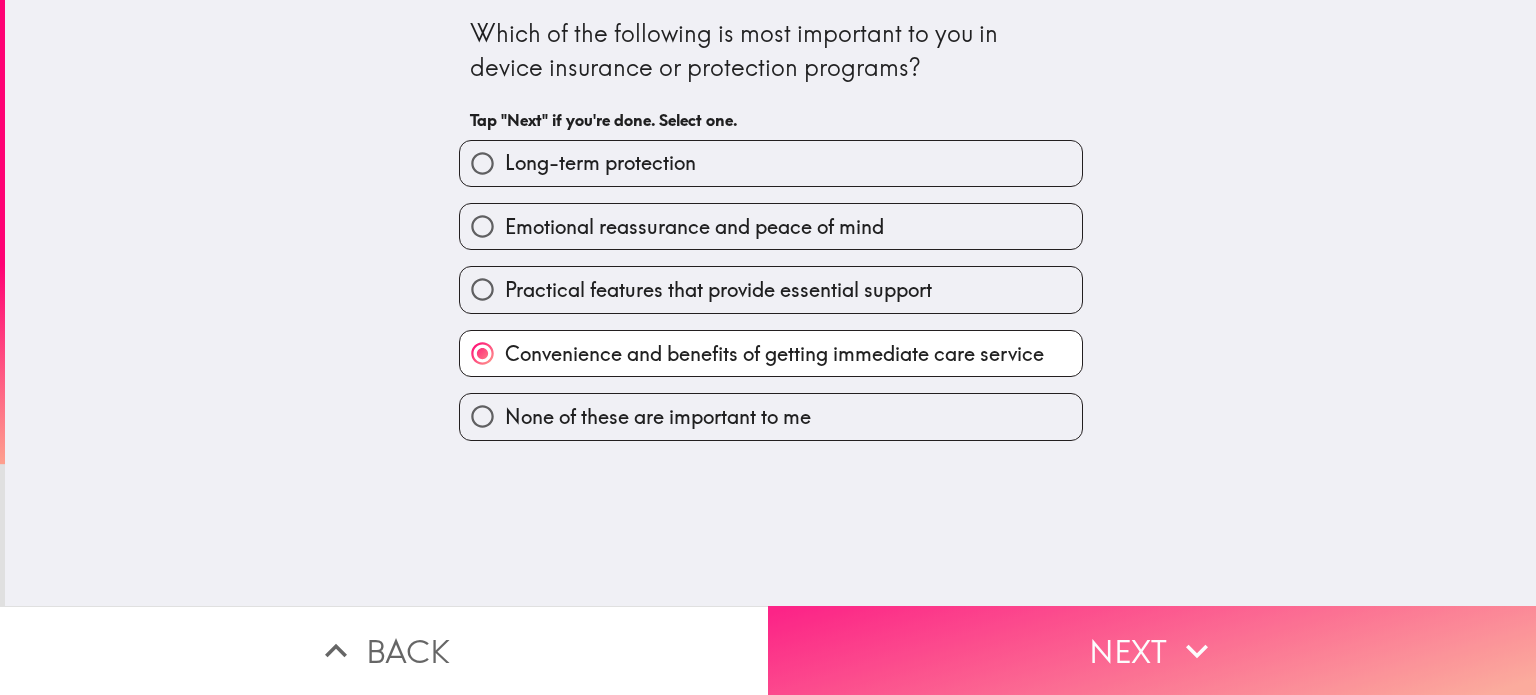 click on "Next" at bounding box center (1152, 650) 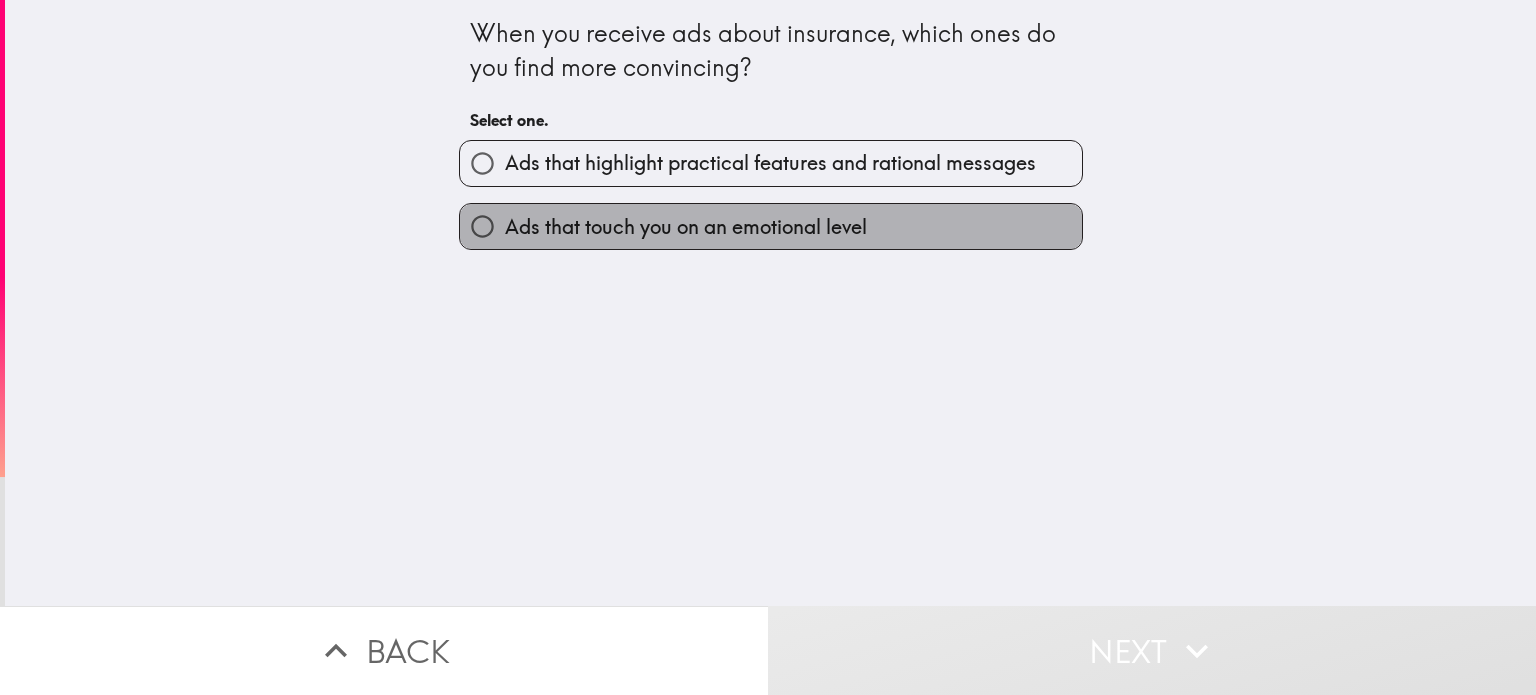 click on "Ads that touch you on an emotional level" at bounding box center [686, 227] 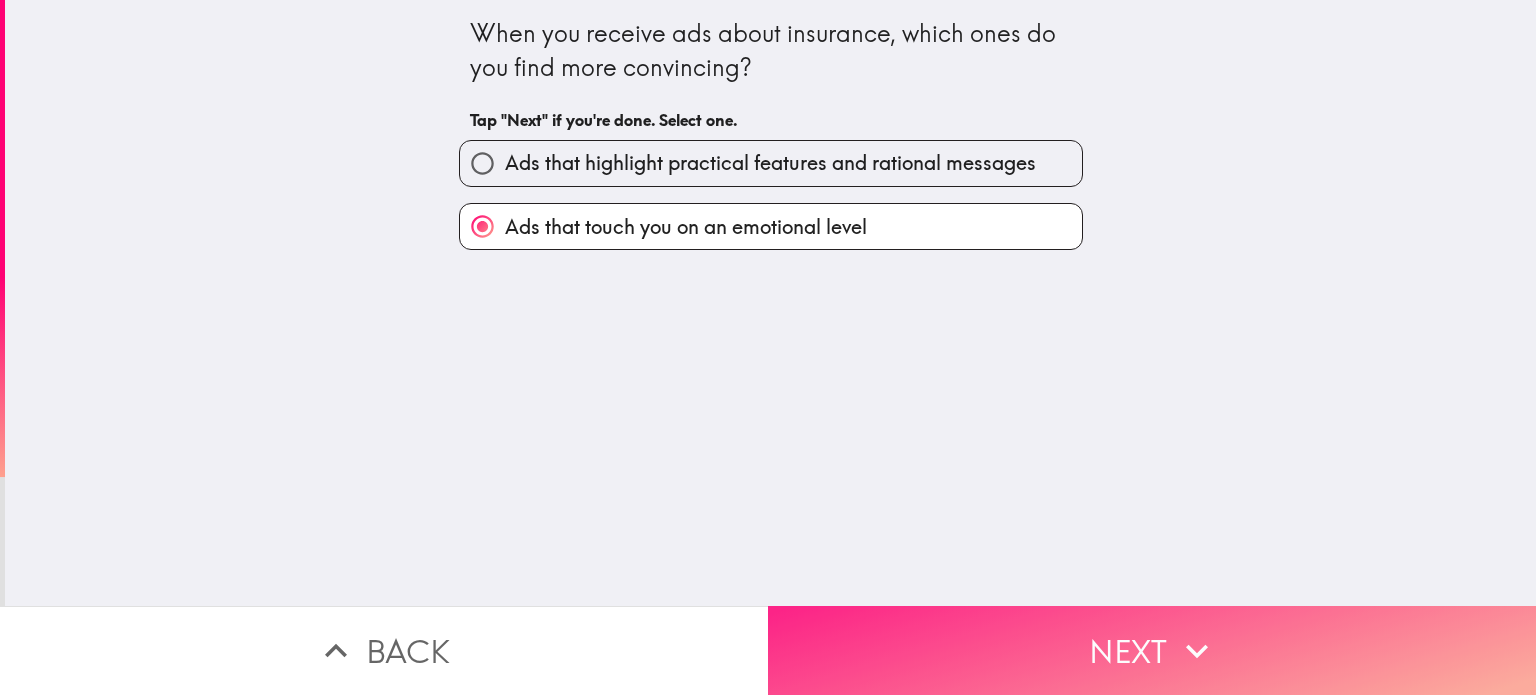 click on "Next" at bounding box center (1152, 650) 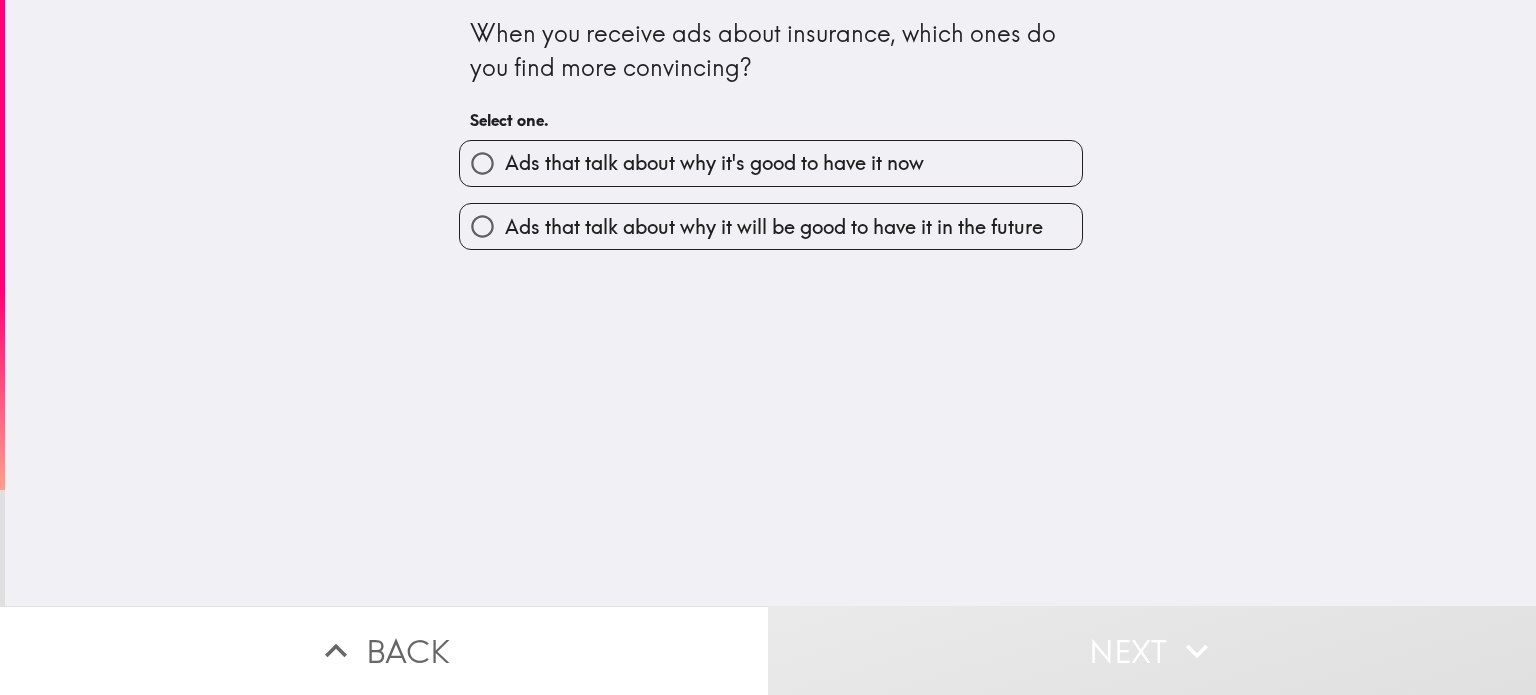 click on "Ads that talk about why it will be good to have it in the future" at bounding box center (774, 227) 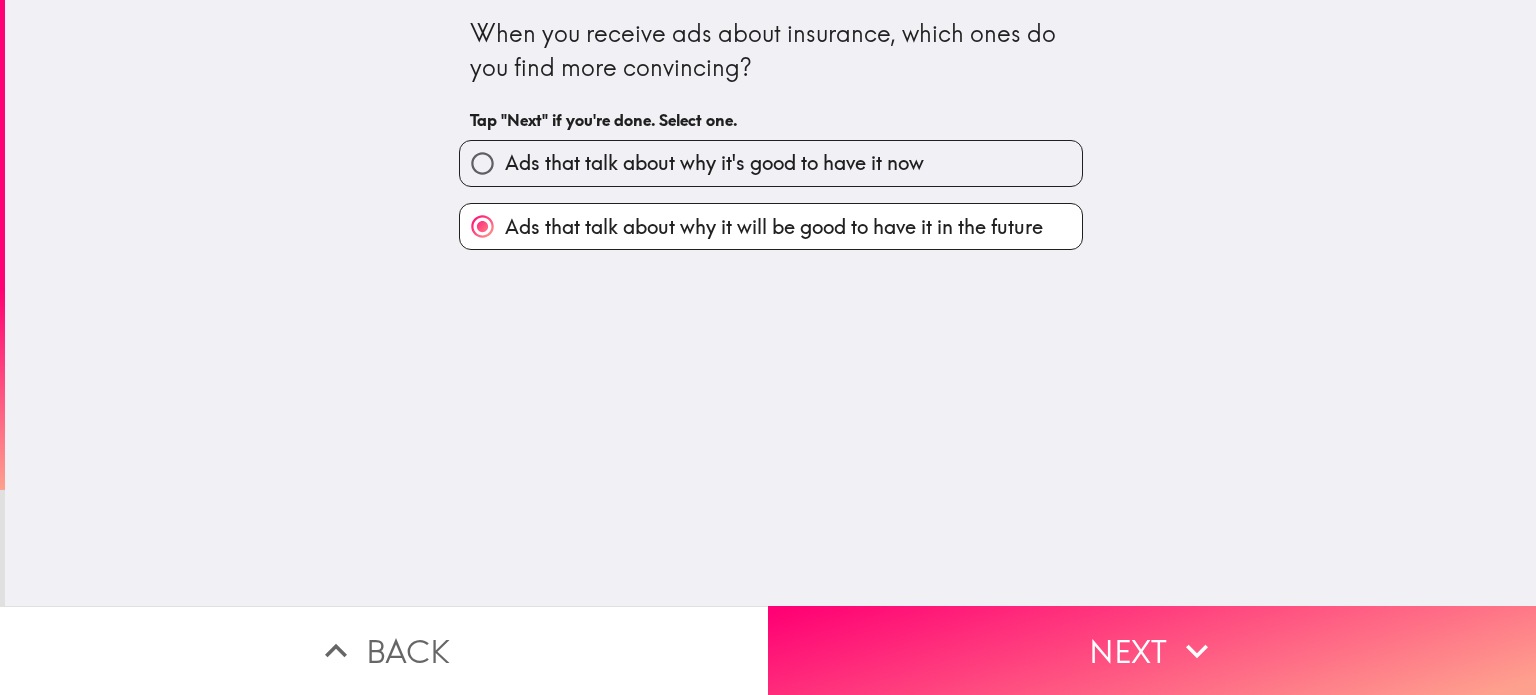 click on "When you receive ads about insurance, which ones do you find more convincing? Tap "Next" if you're done.   Select one. Ads that talk about why it's good to have it now Ads that talk about why it will be good to have it in the future" at bounding box center [770, 303] 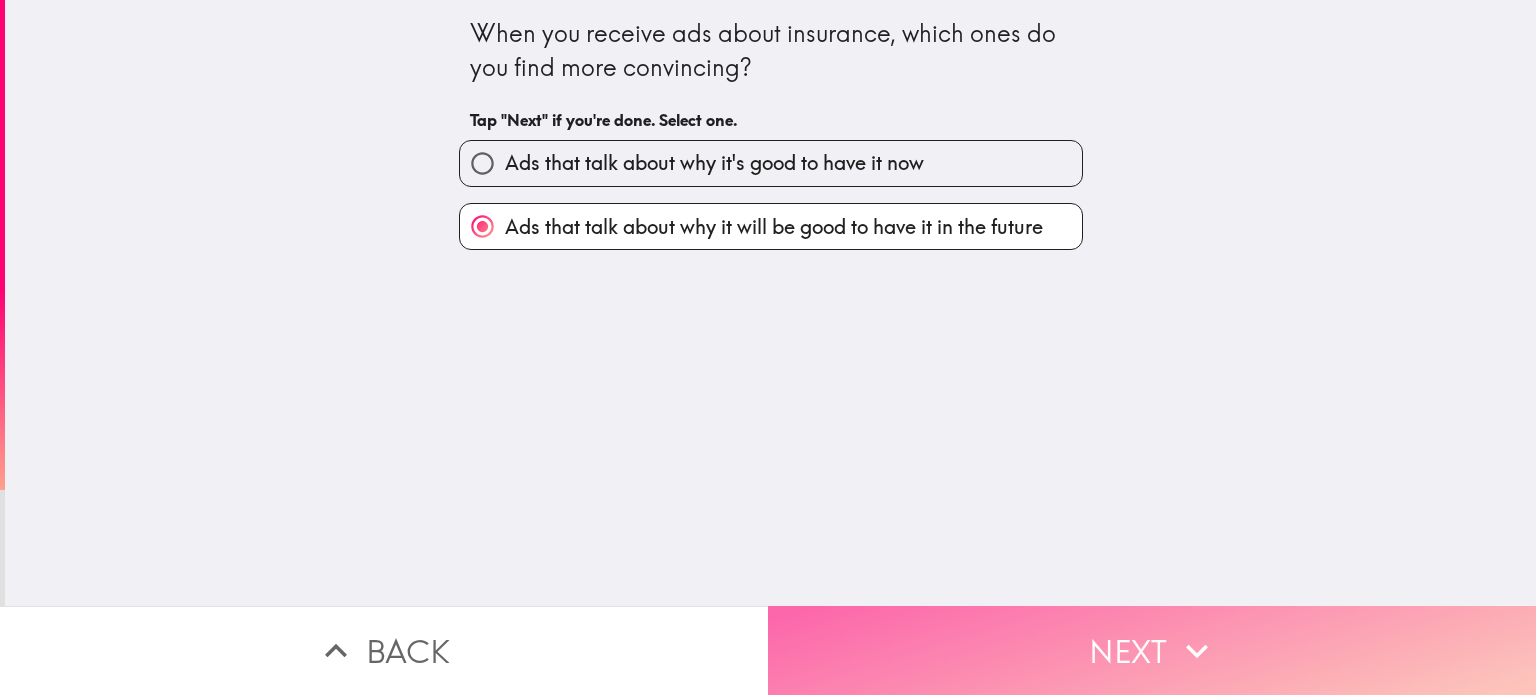click on "Next" at bounding box center [1152, 650] 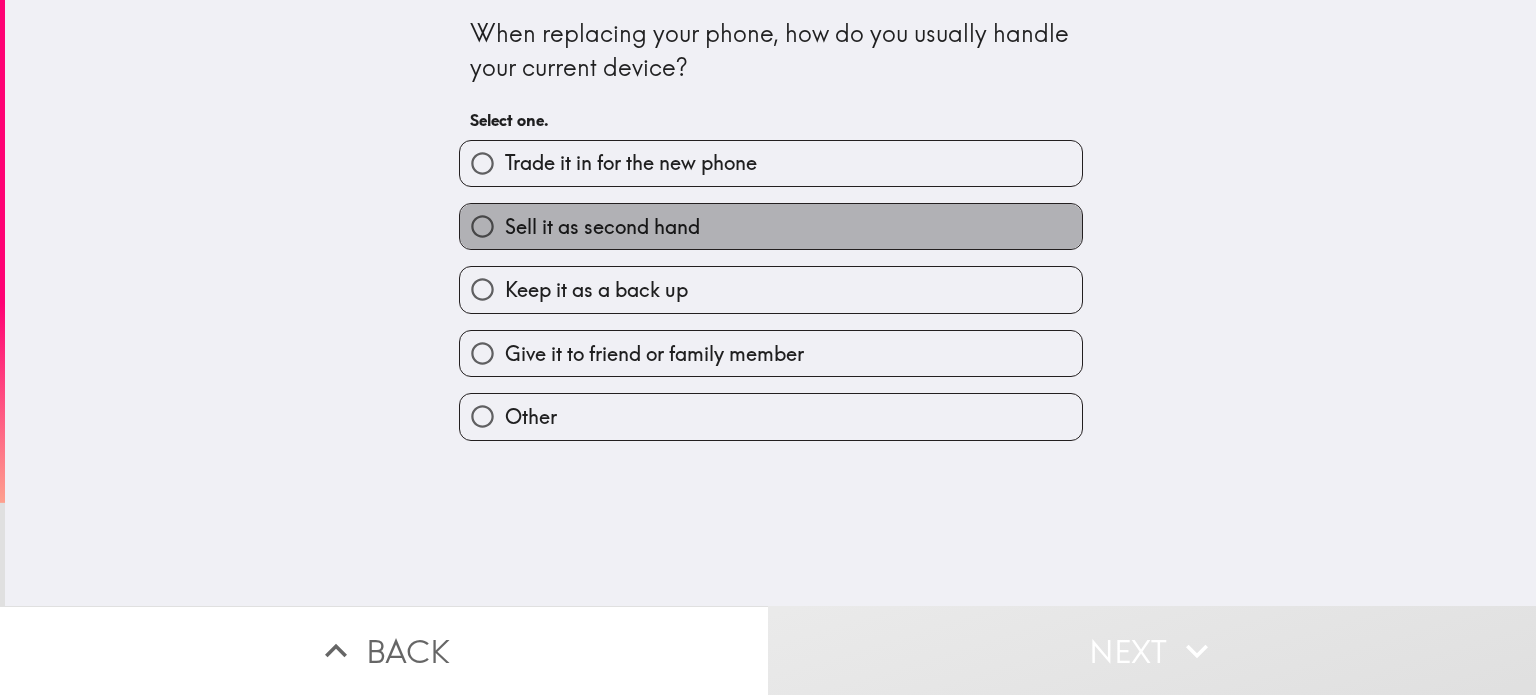 click on "Sell it as second hand" at bounding box center (602, 227) 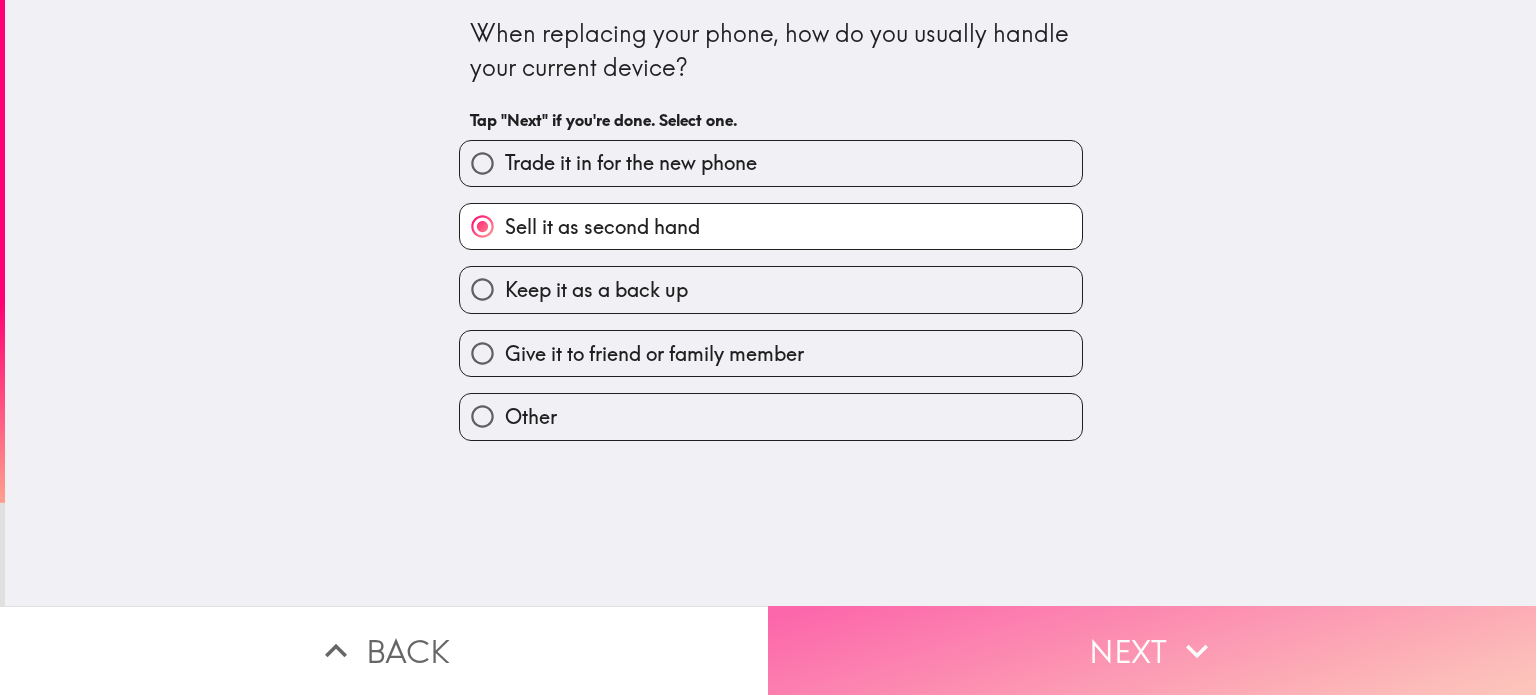 click on "Next" at bounding box center [1152, 650] 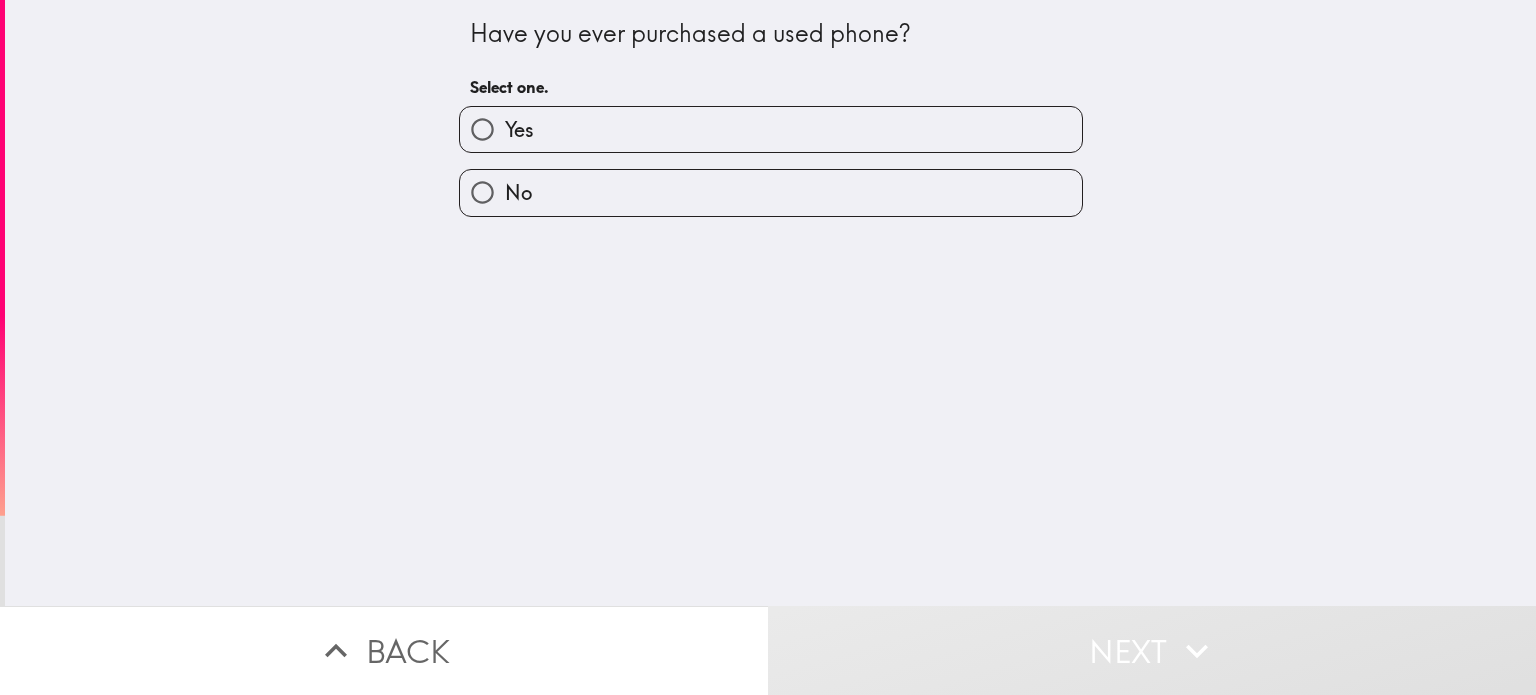 click on "Yes" at bounding box center (771, 129) 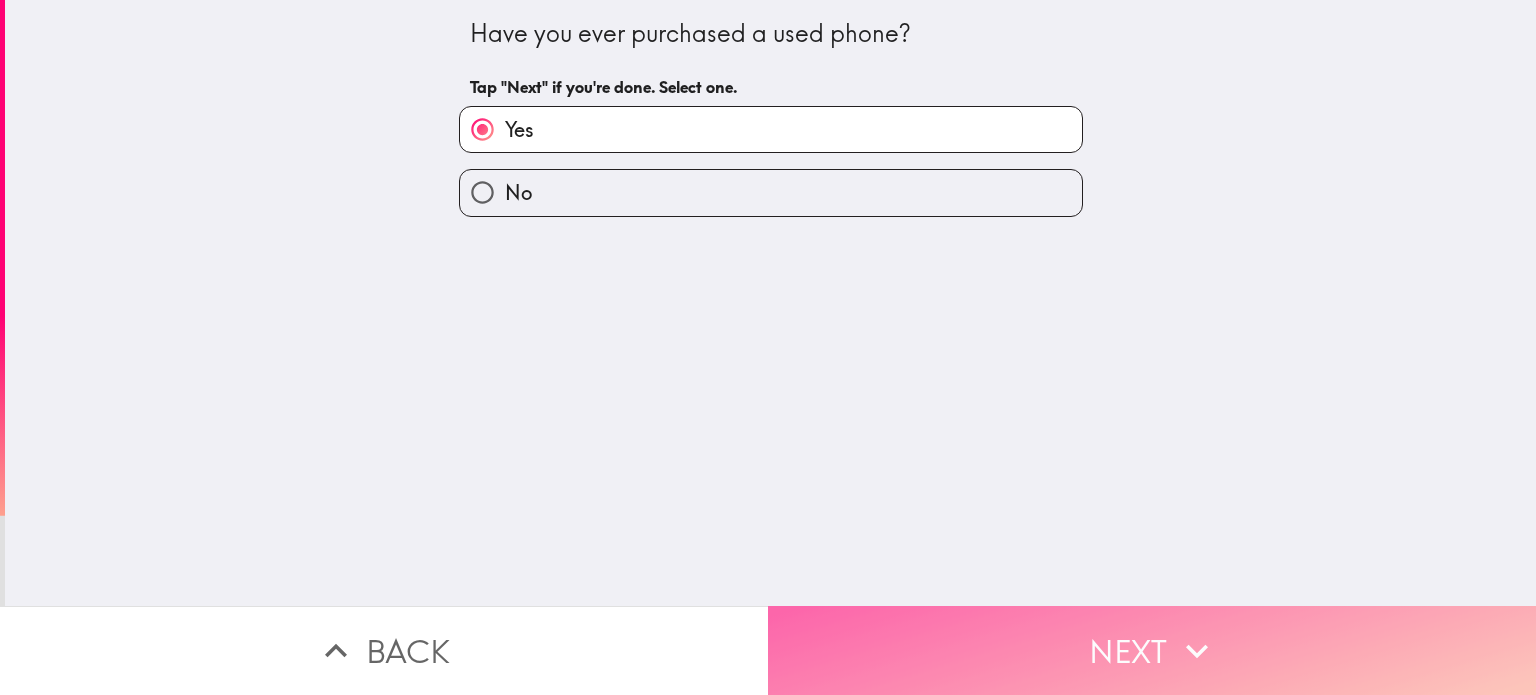 click on "Next" at bounding box center [1152, 650] 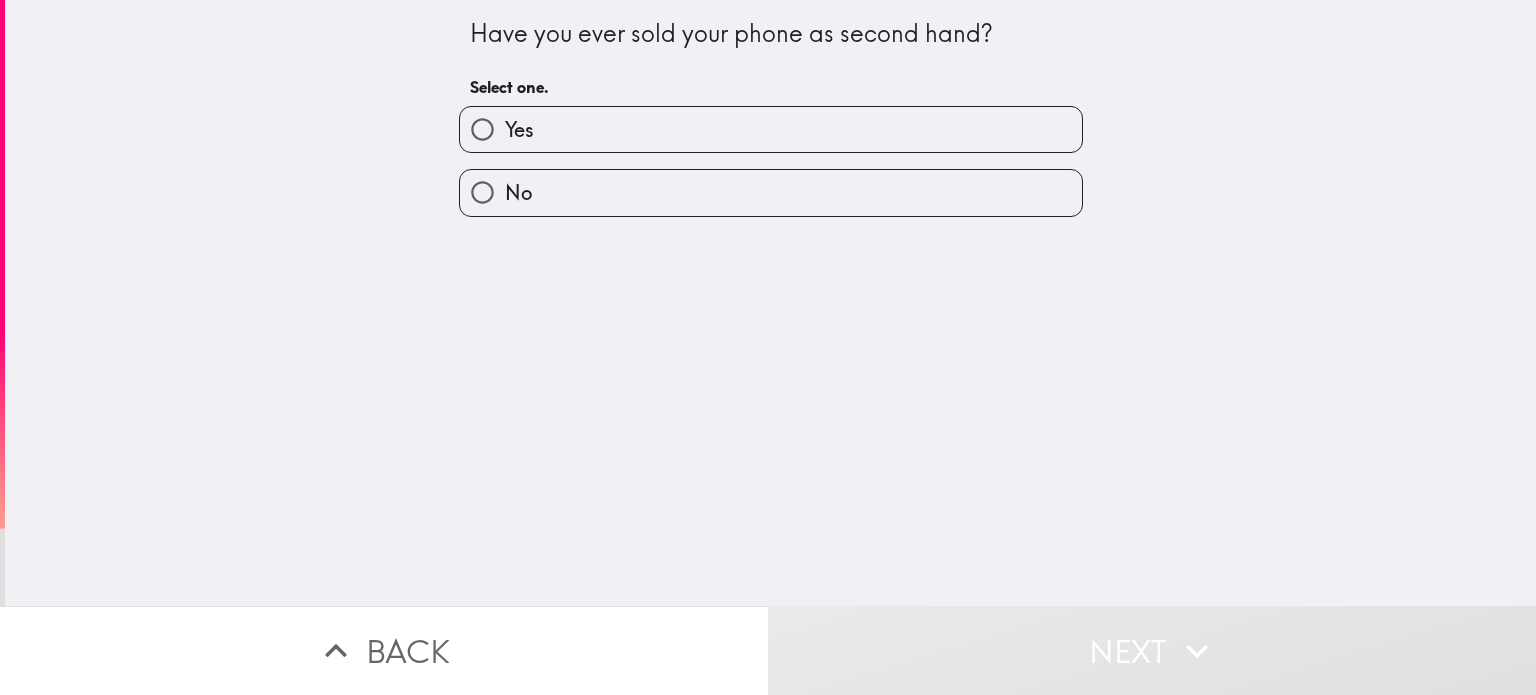 click on "Yes" at bounding box center [771, 129] 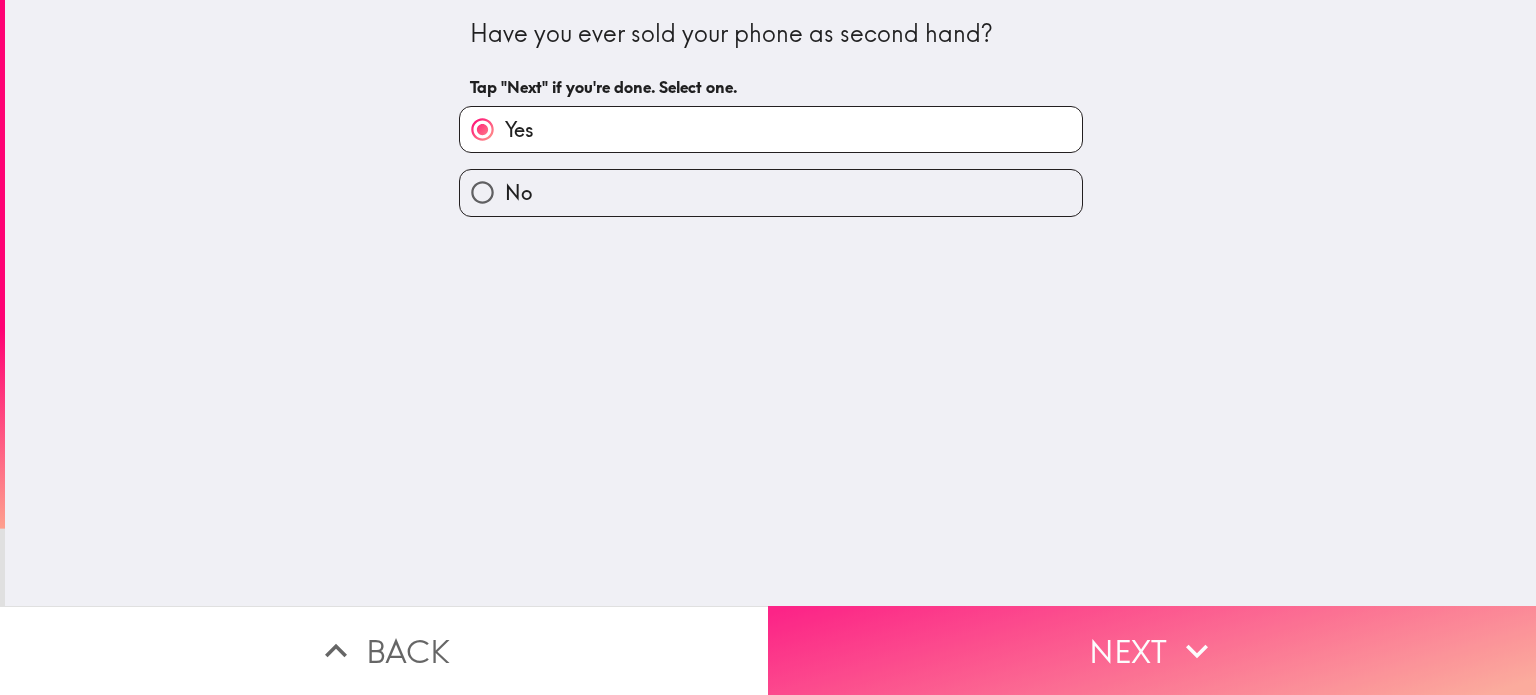 click on "Next" at bounding box center (1152, 650) 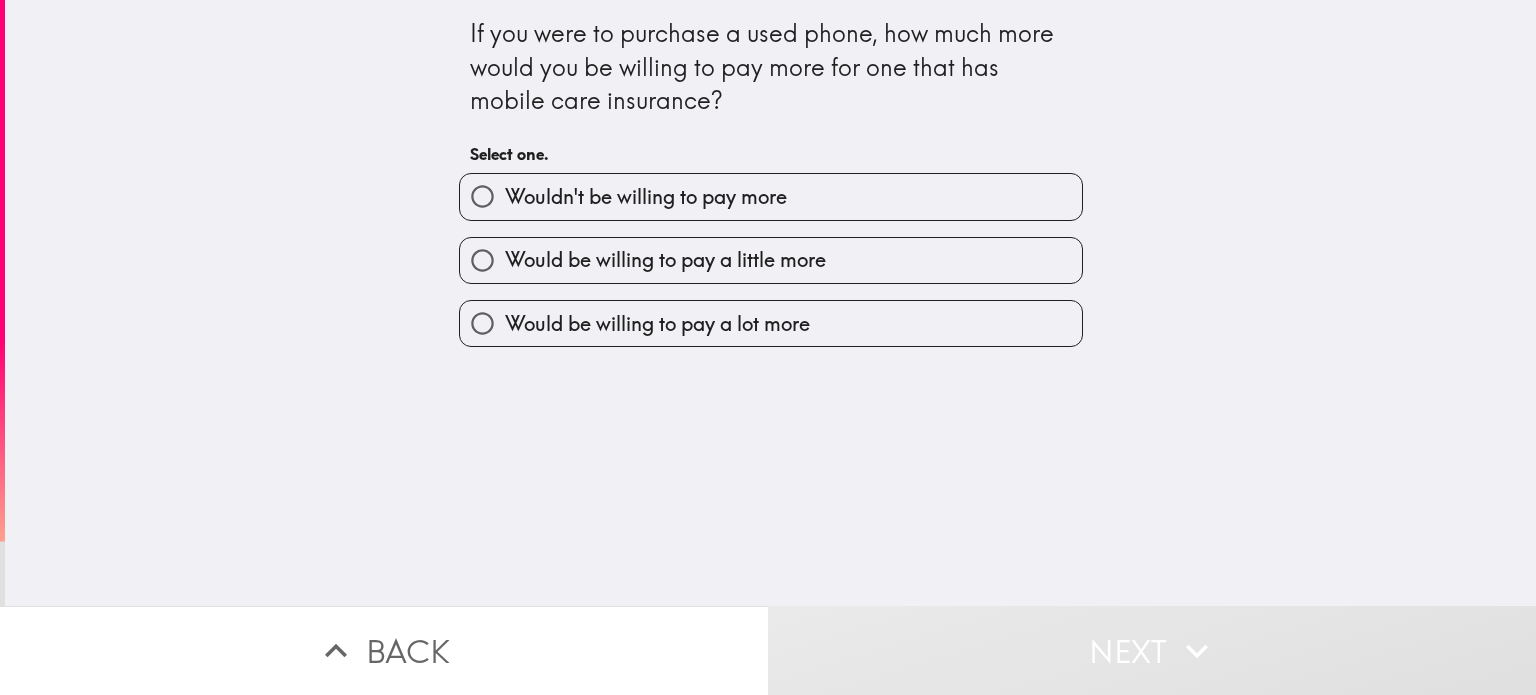 click on "Would be willing to pay a little more" at bounding box center (665, 260) 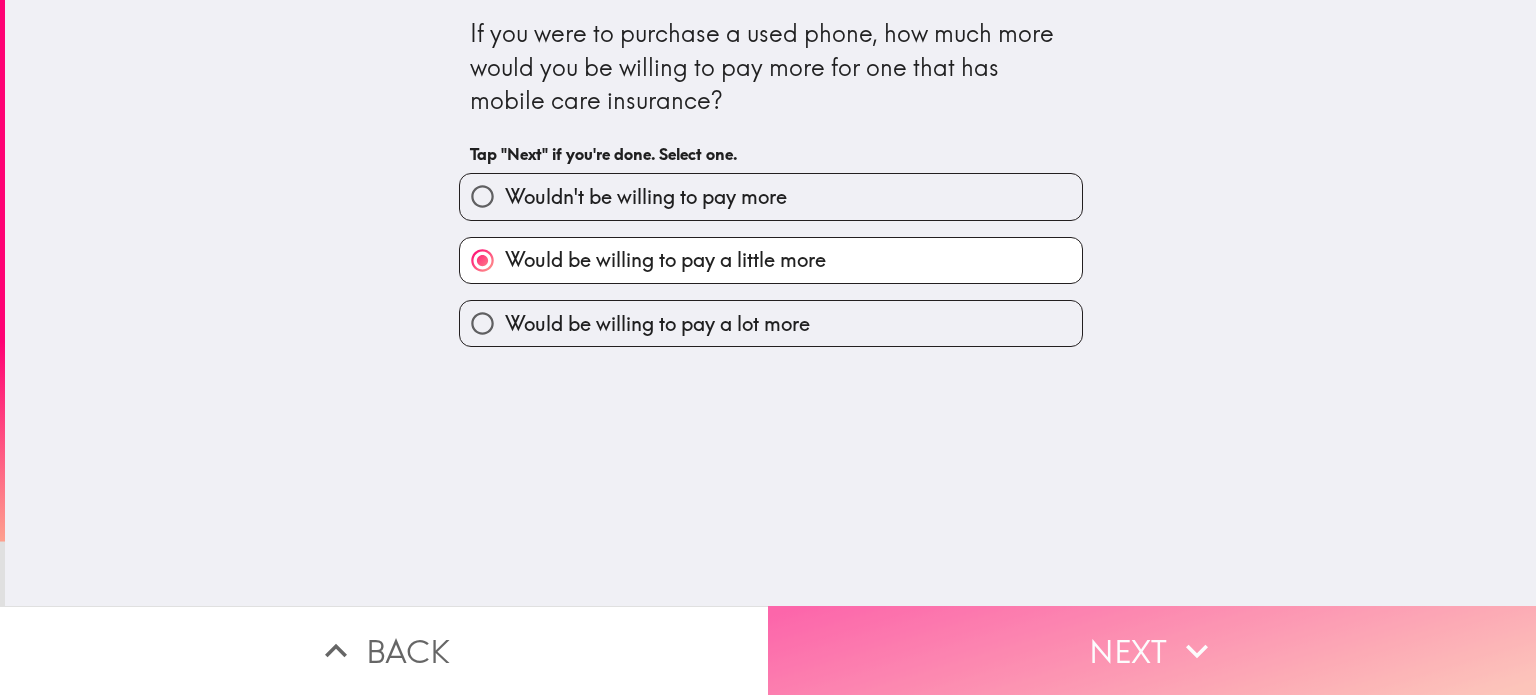 click on "Next" at bounding box center [1152, 650] 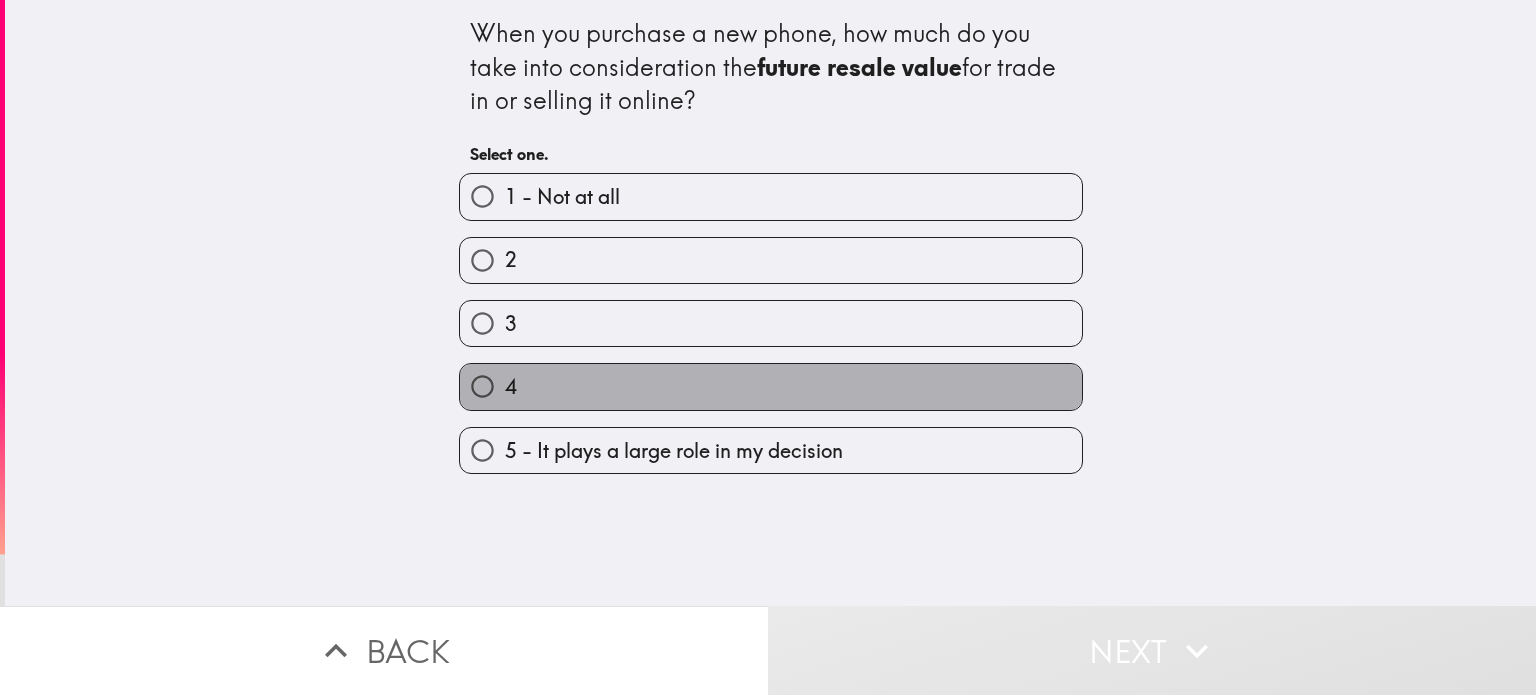 click on "4" at bounding box center [771, 386] 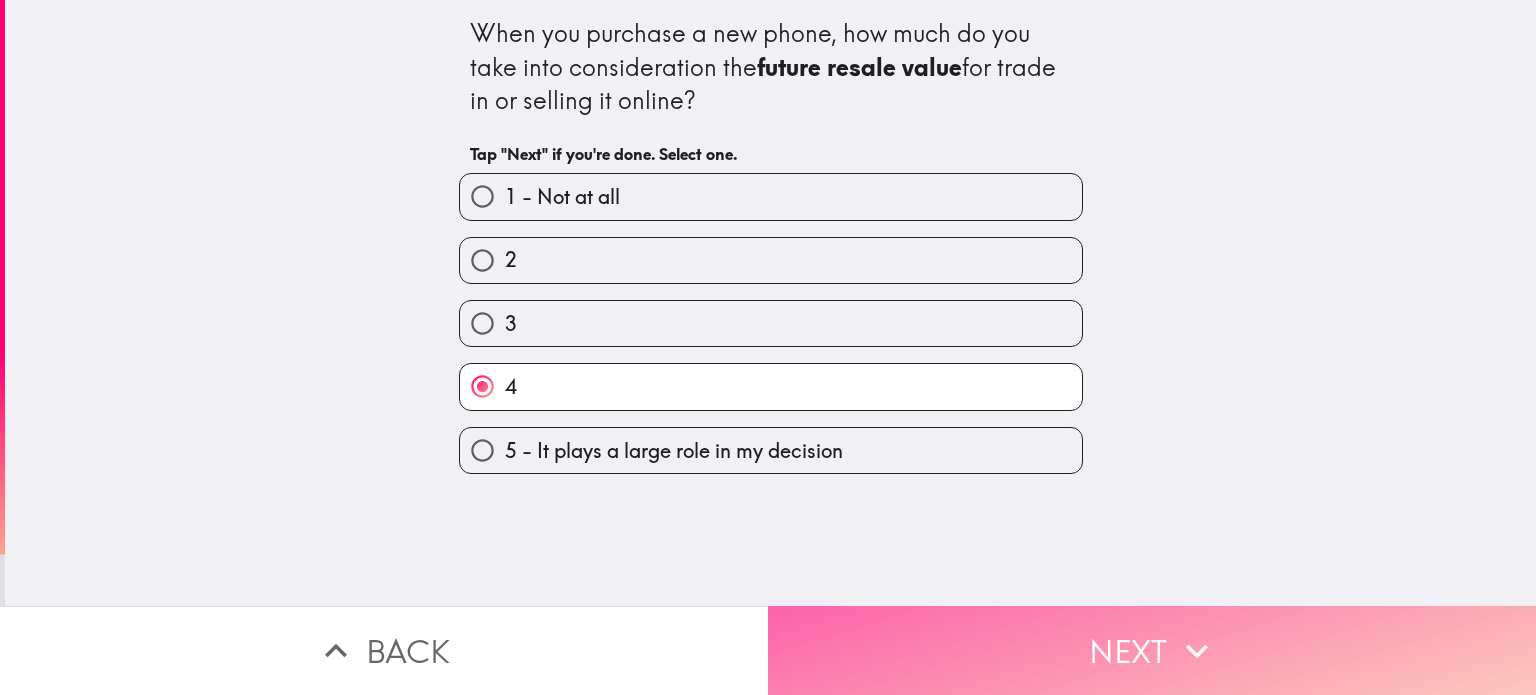 click on "Next" at bounding box center (1152, 650) 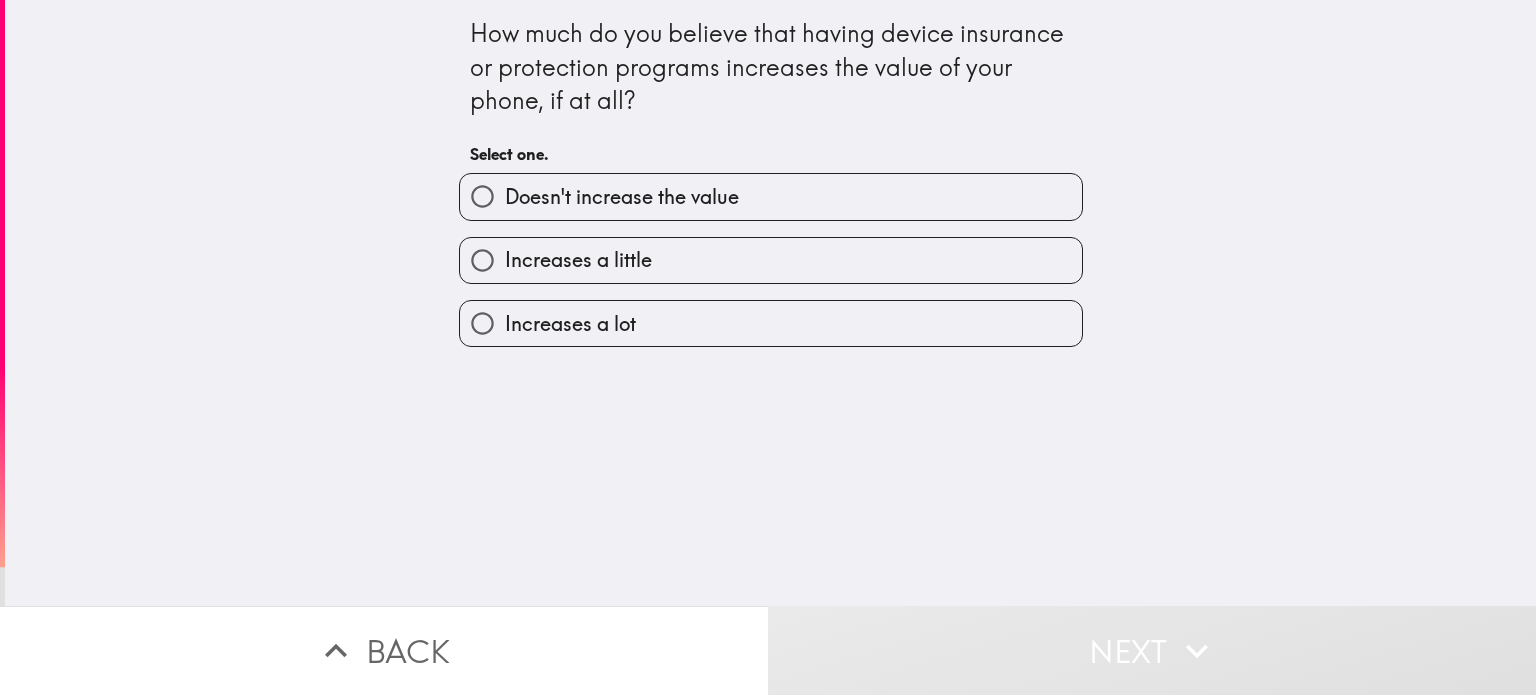 click on "Increases a little" at bounding box center (771, 260) 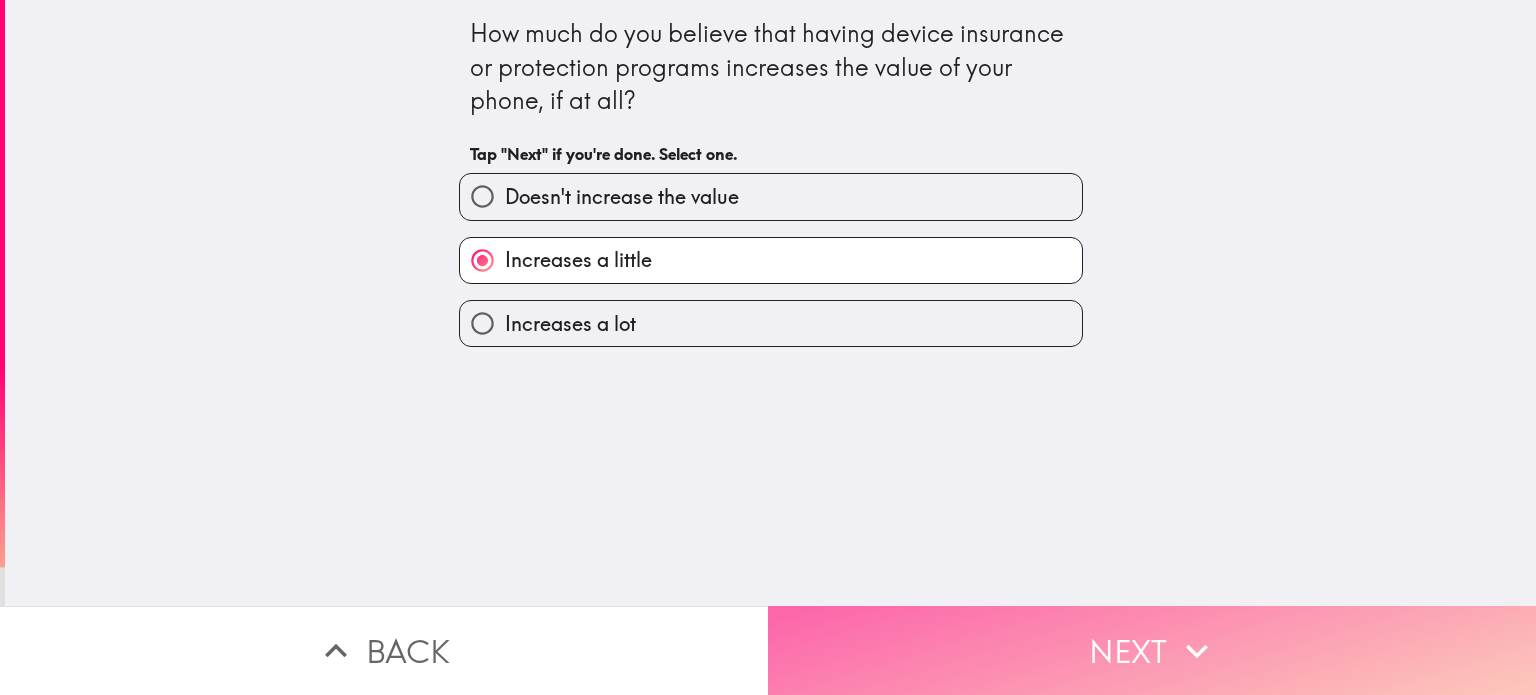 click on "Next" at bounding box center (1152, 650) 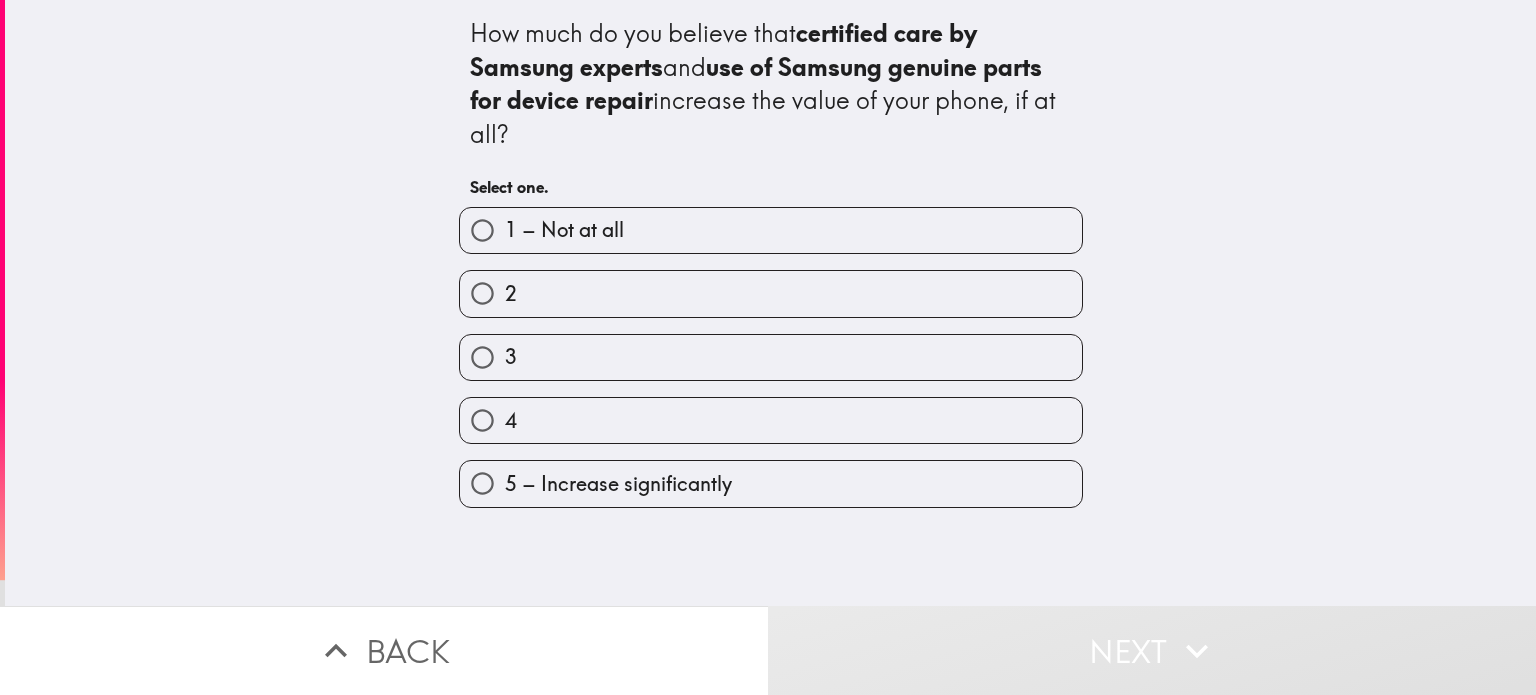 click on "4" at bounding box center (771, 420) 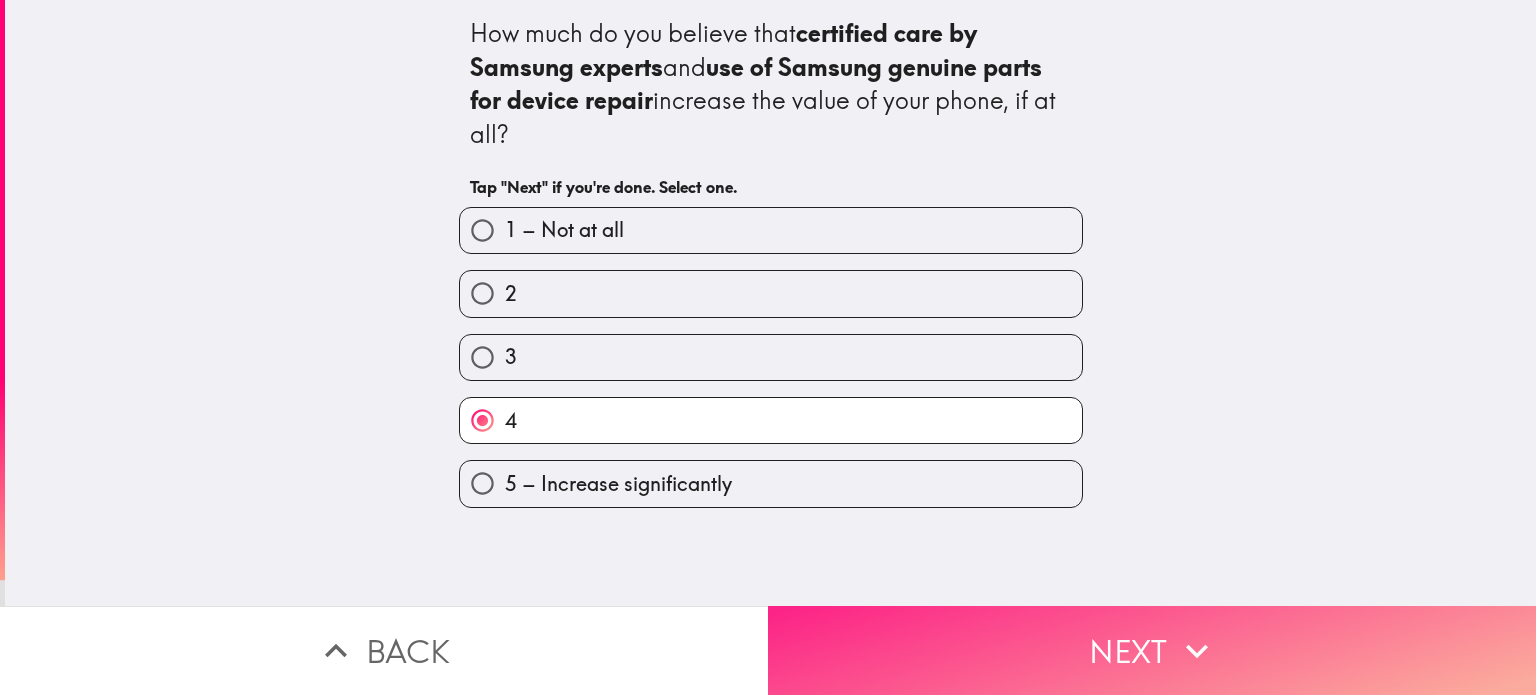 click on "Next" at bounding box center [1152, 650] 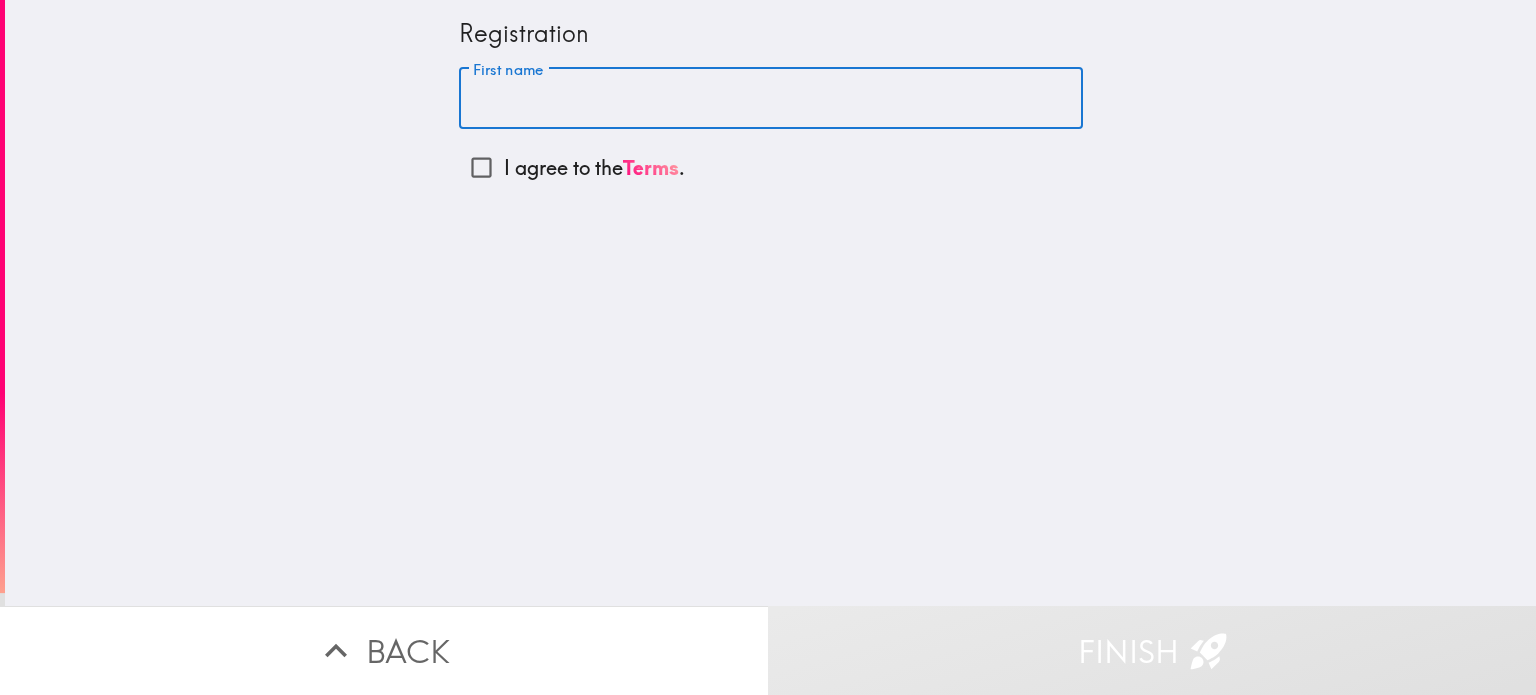 click on "First name" at bounding box center (771, 99) 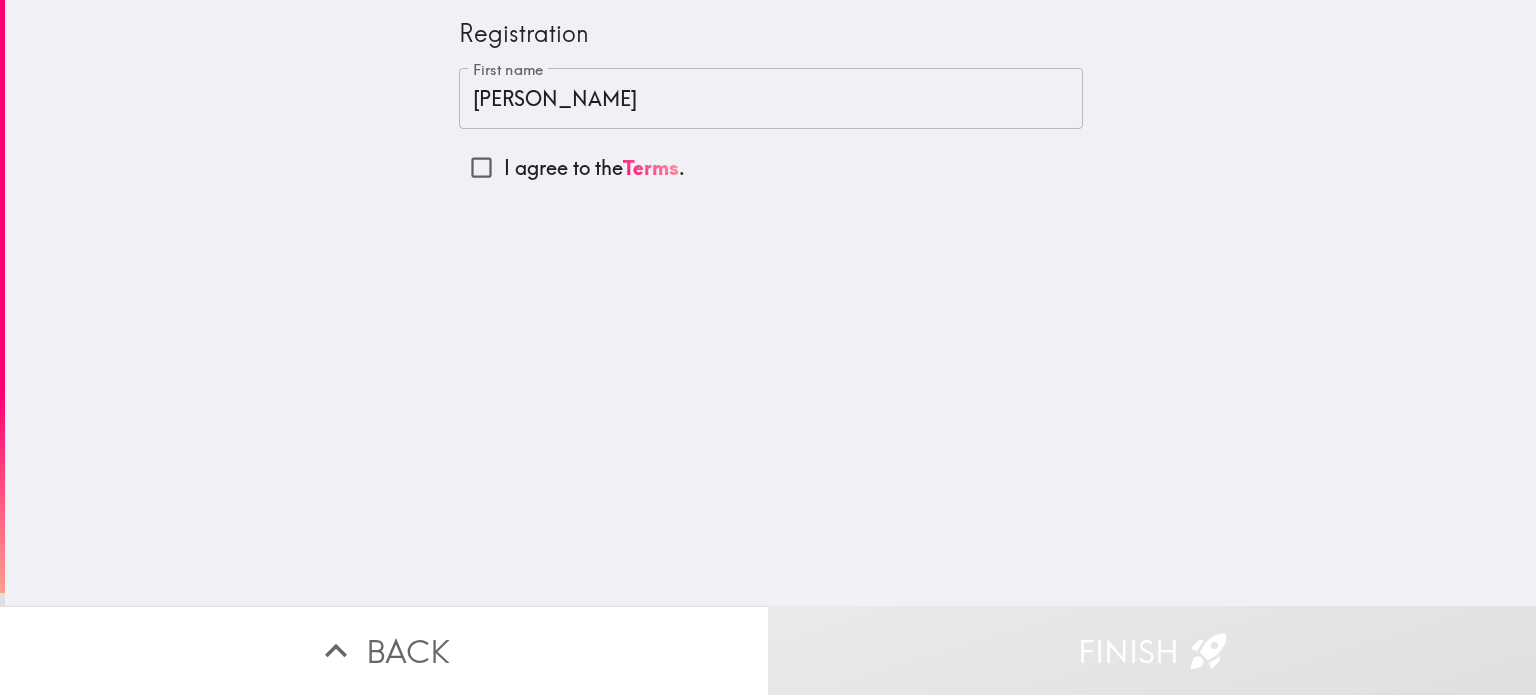 click on "I agree to the  Terms ." at bounding box center [594, 168] 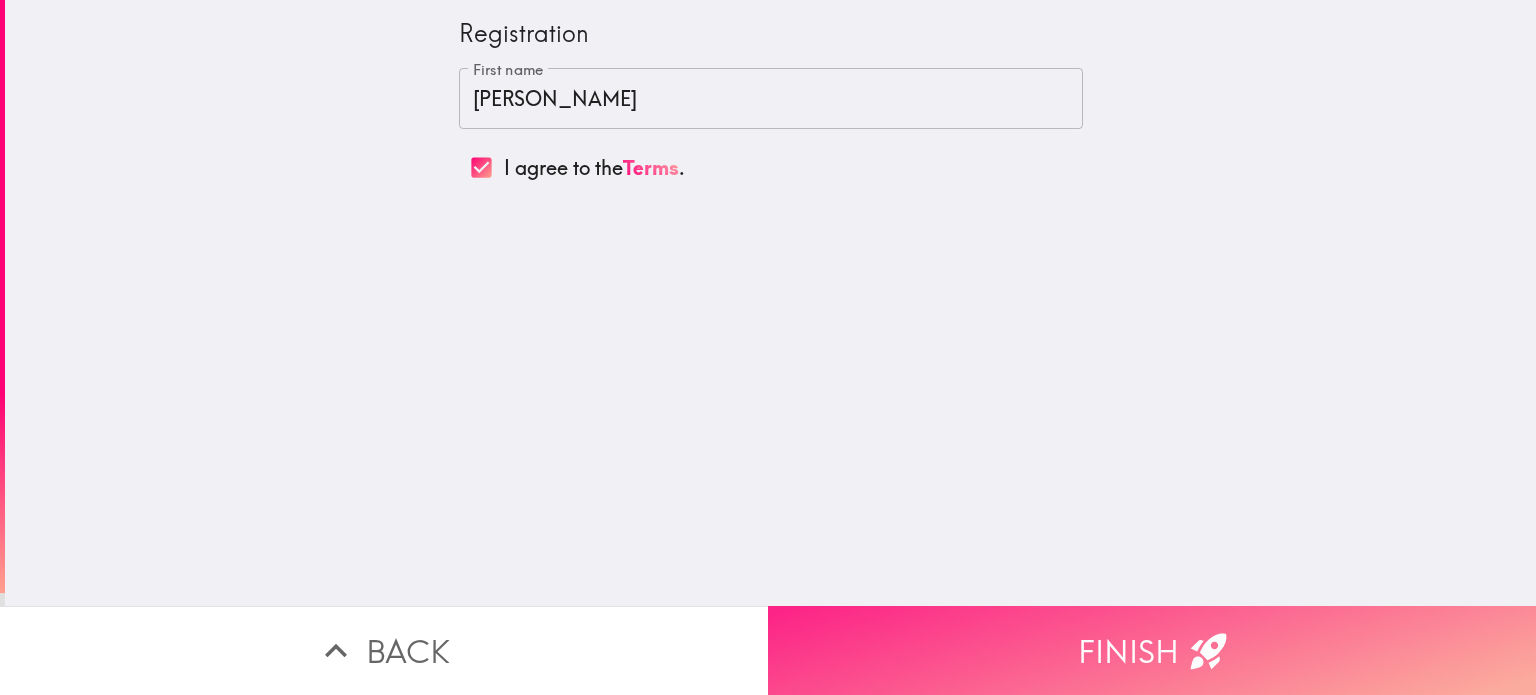 click on "Finish" at bounding box center [1152, 650] 